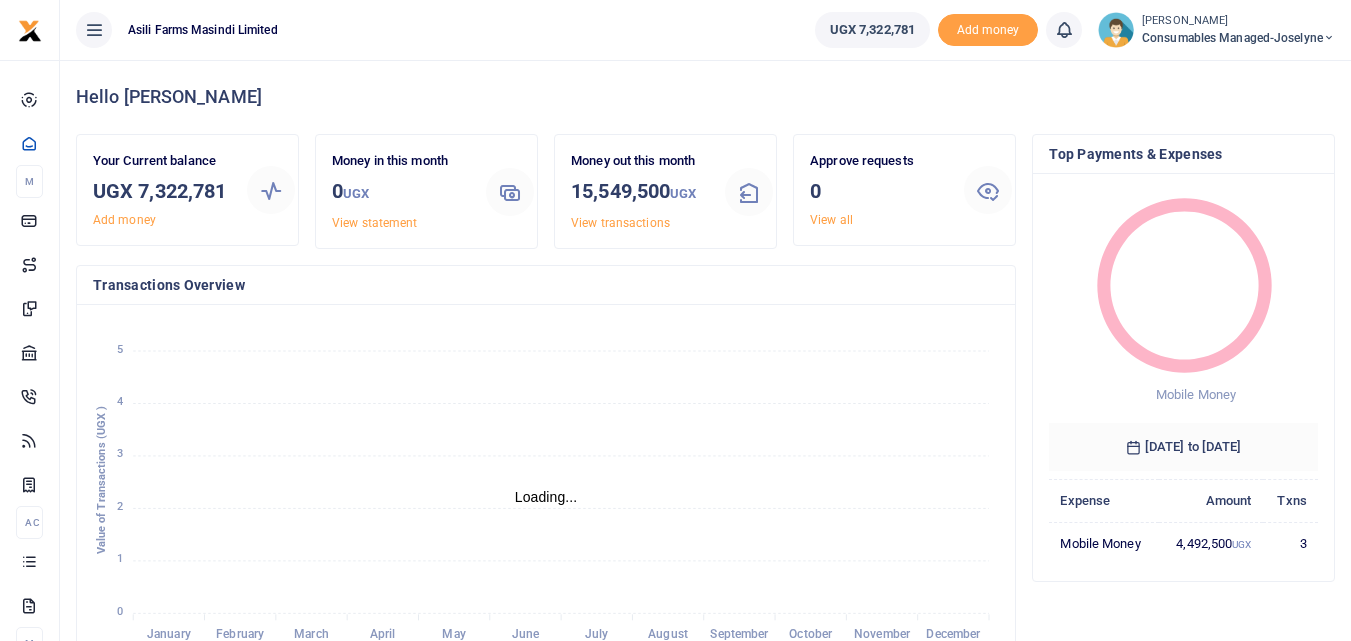 scroll, scrollTop: 0, scrollLeft: 0, axis: both 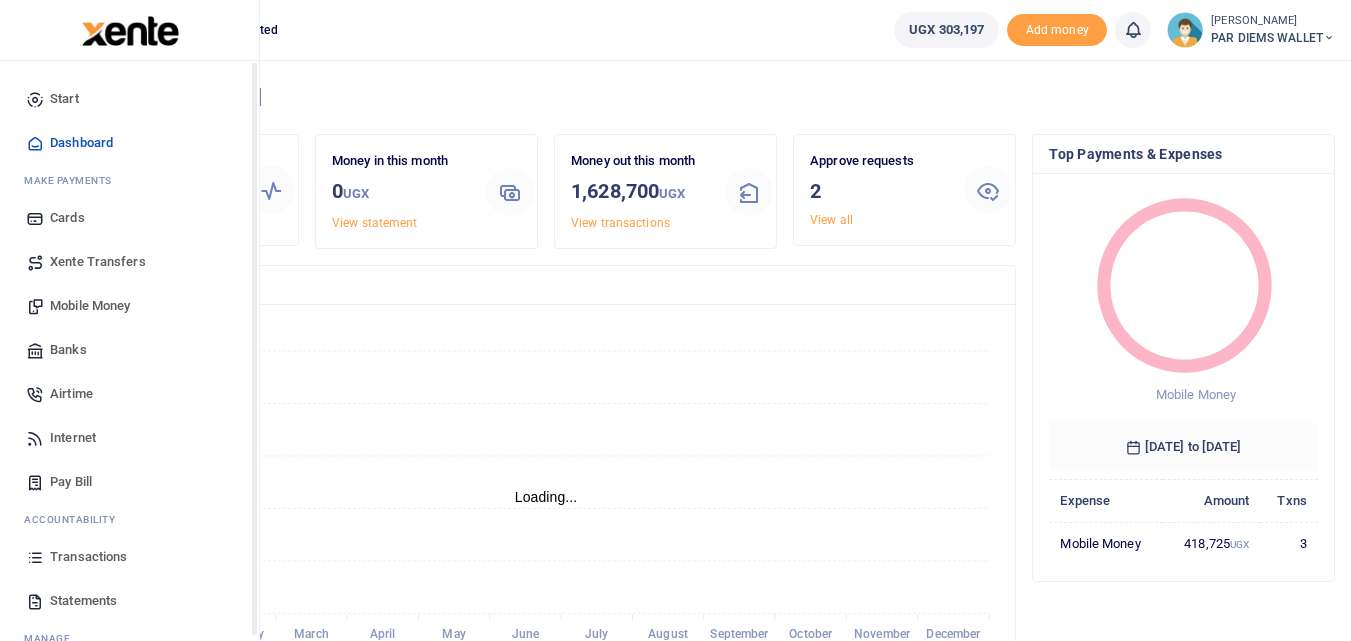 click at bounding box center [35, 557] 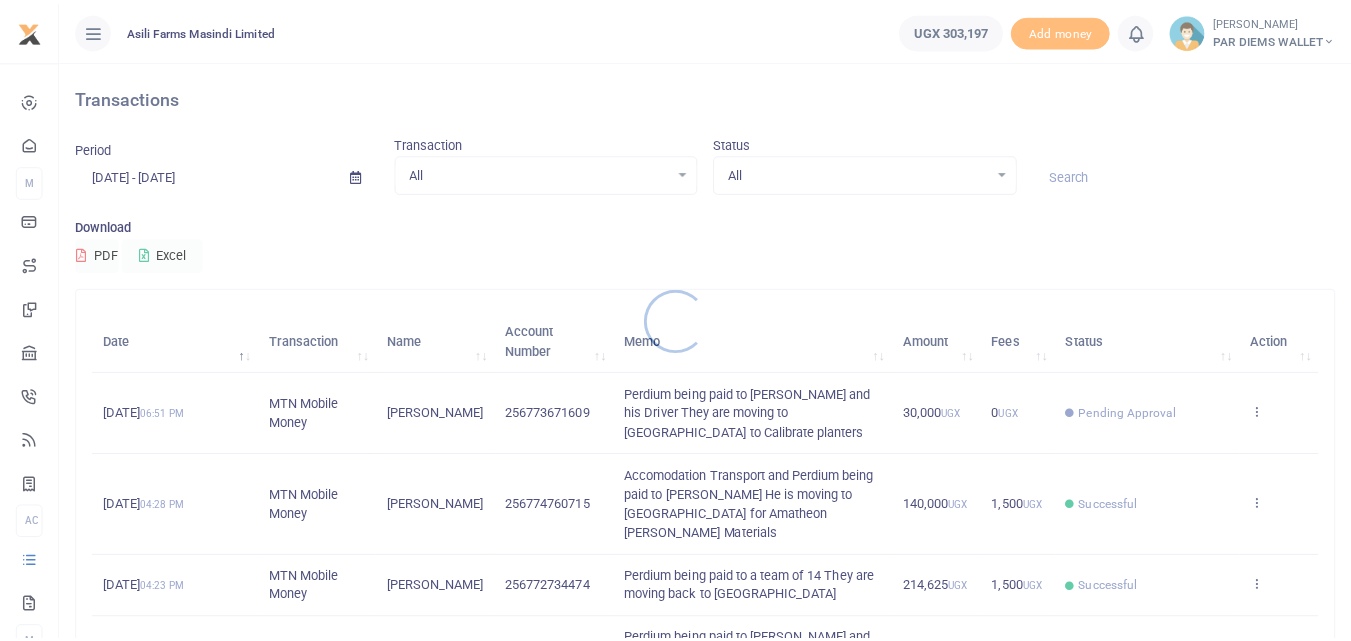 scroll, scrollTop: 0, scrollLeft: 0, axis: both 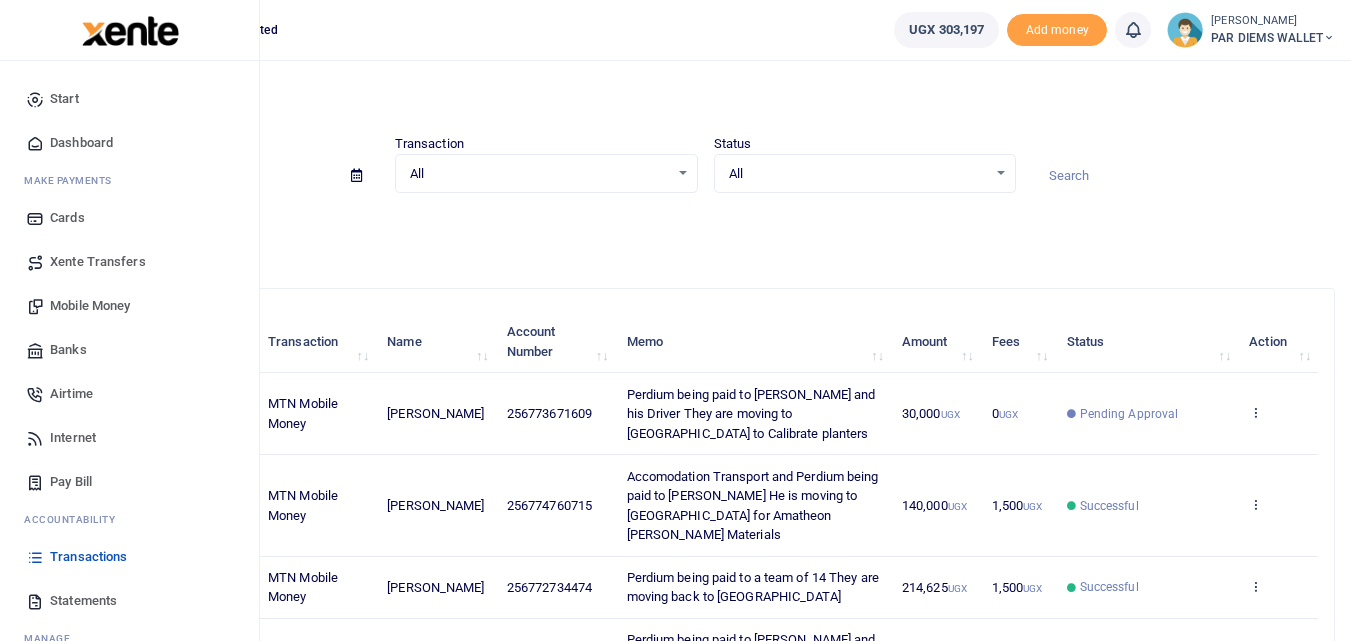 click on "Mobile Money" at bounding box center (90, 306) 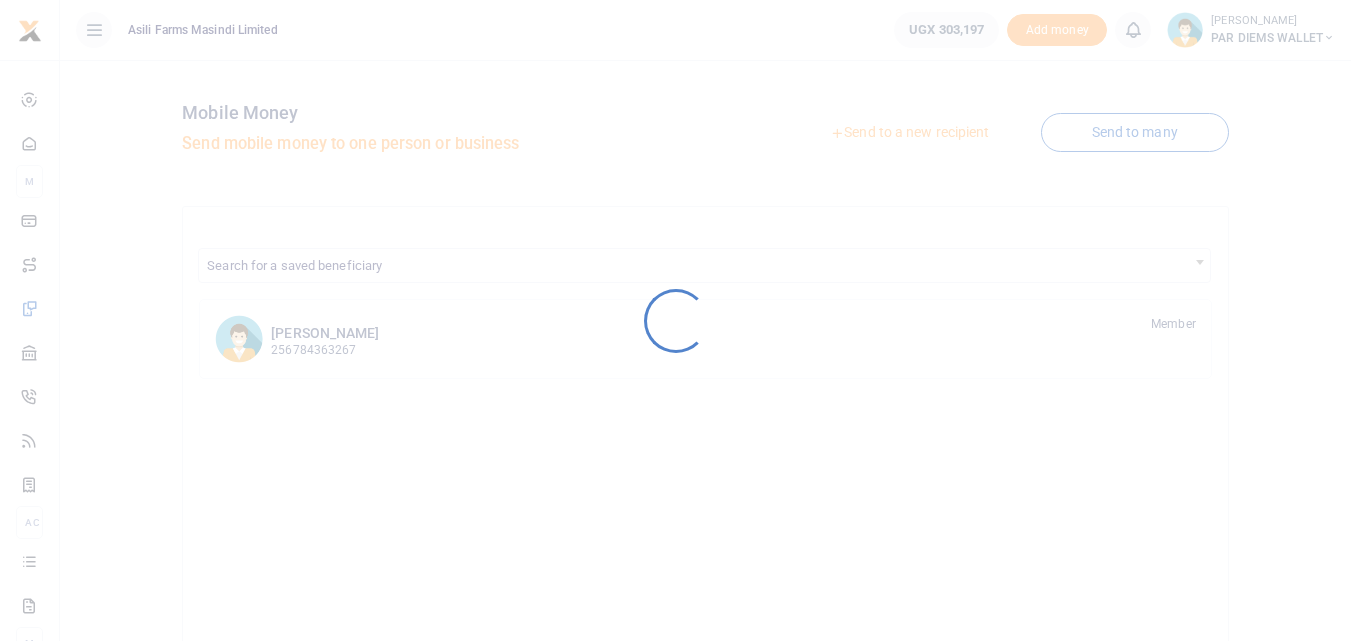 scroll, scrollTop: 0, scrollLeft: 0, axis: both 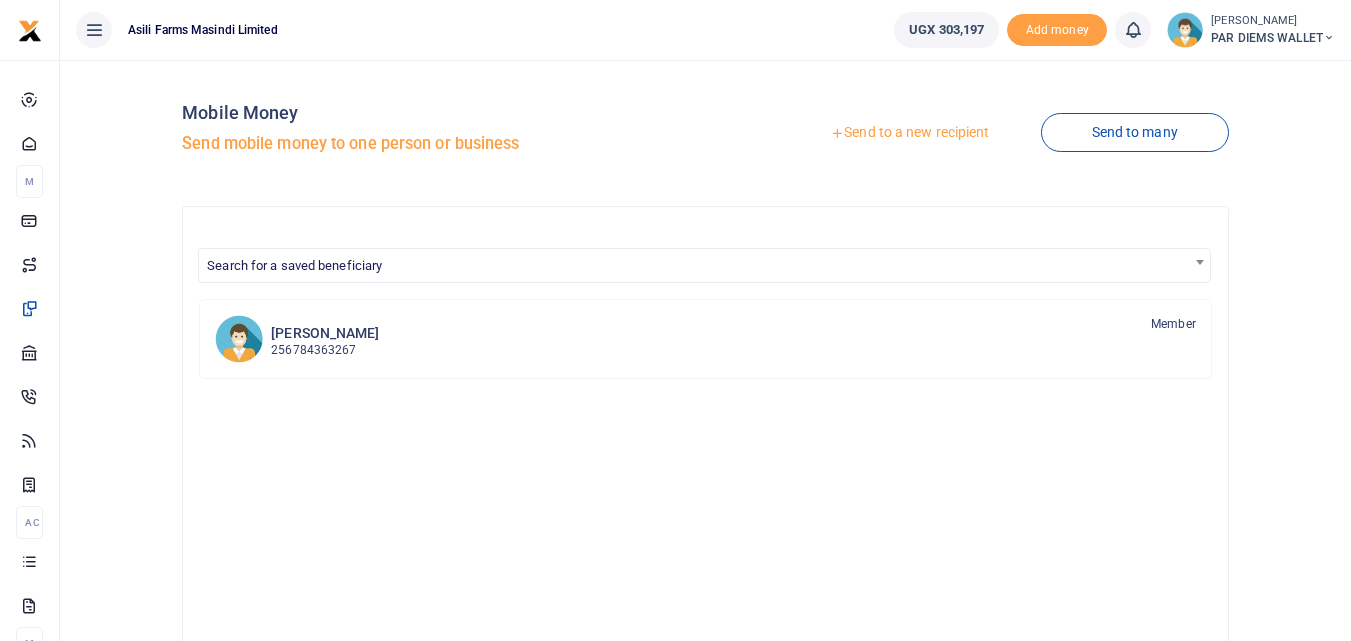 click on "Send to a new recipient" at bounding box center (909, 133) 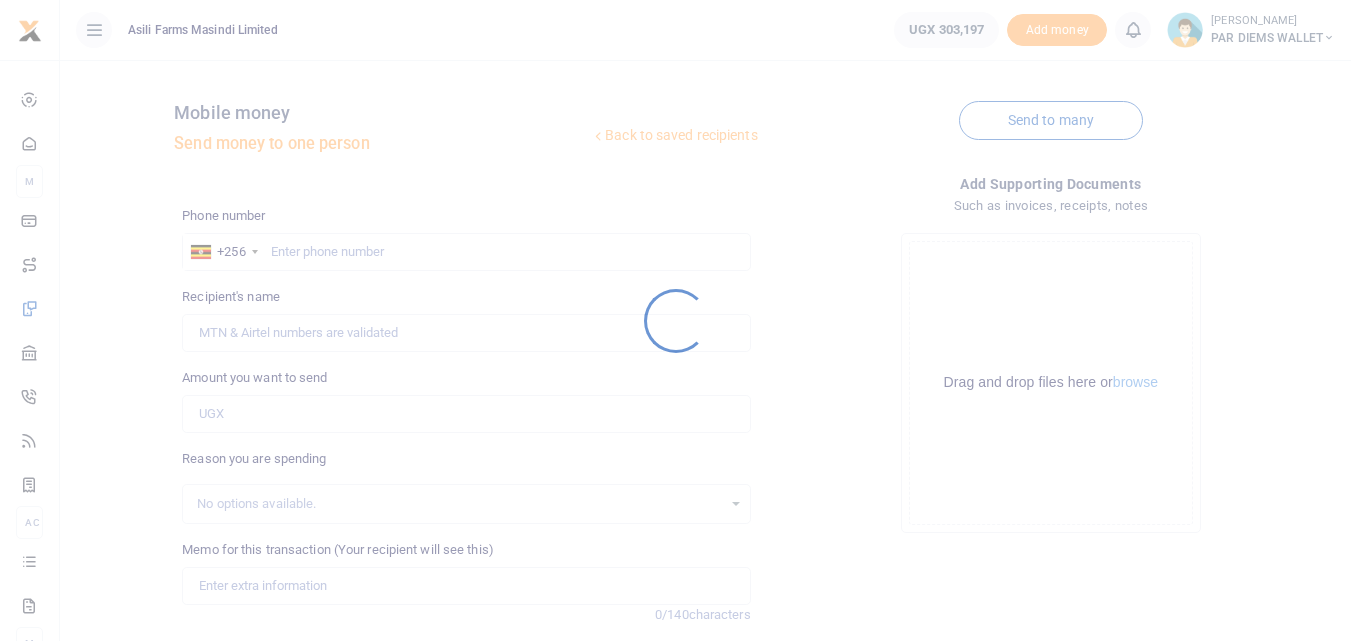 scroll, scrollTop: 0, scrollLeft: 0, axis: both 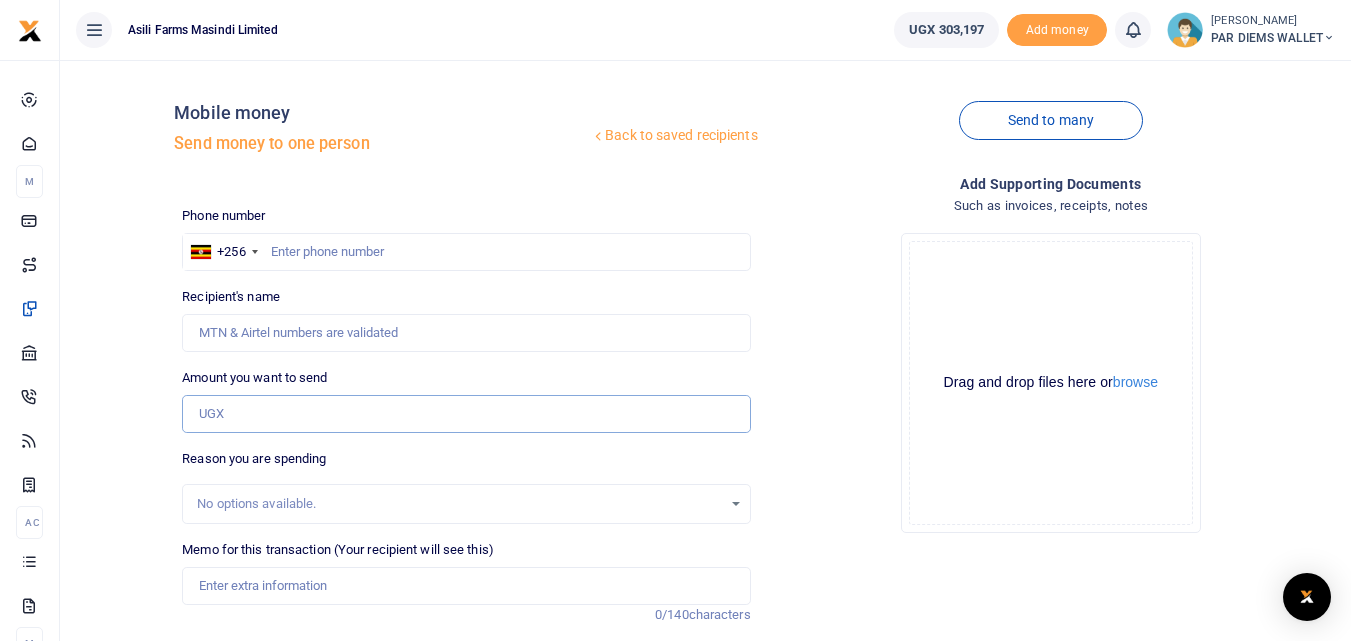 click on "Amount you want to send" at bounding box center (466, 414) 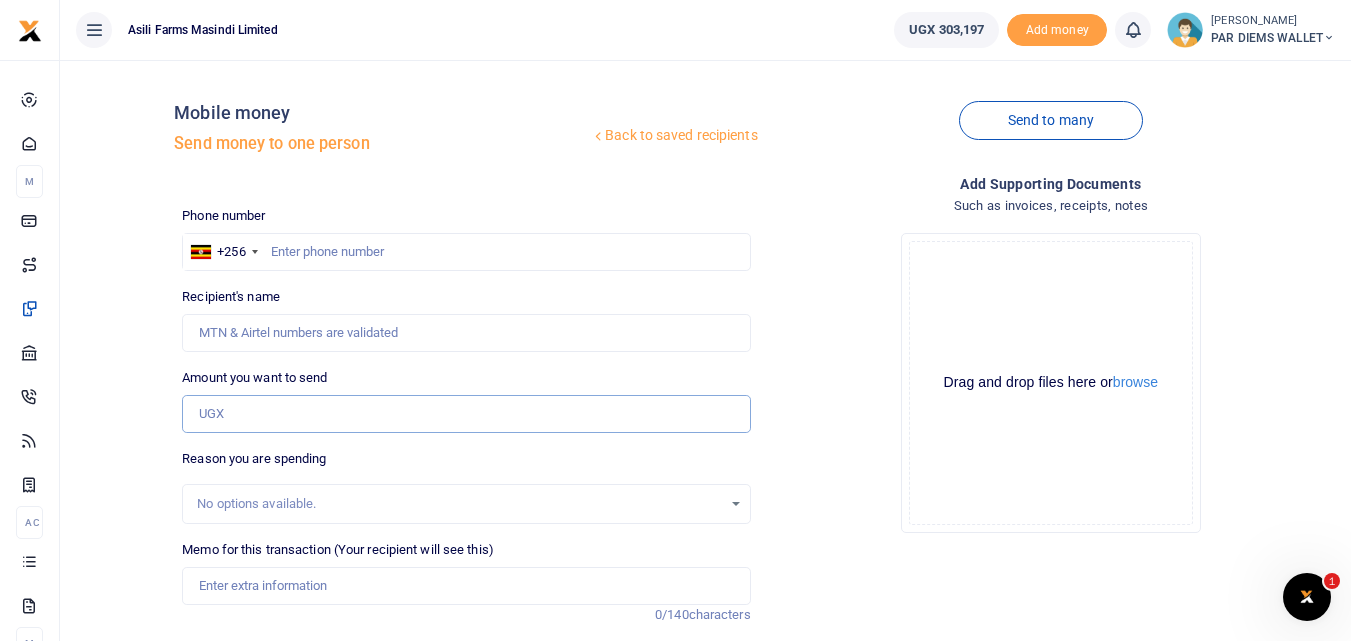 scroll, scrollTop: 0, scrollLeft: 0, axis: both 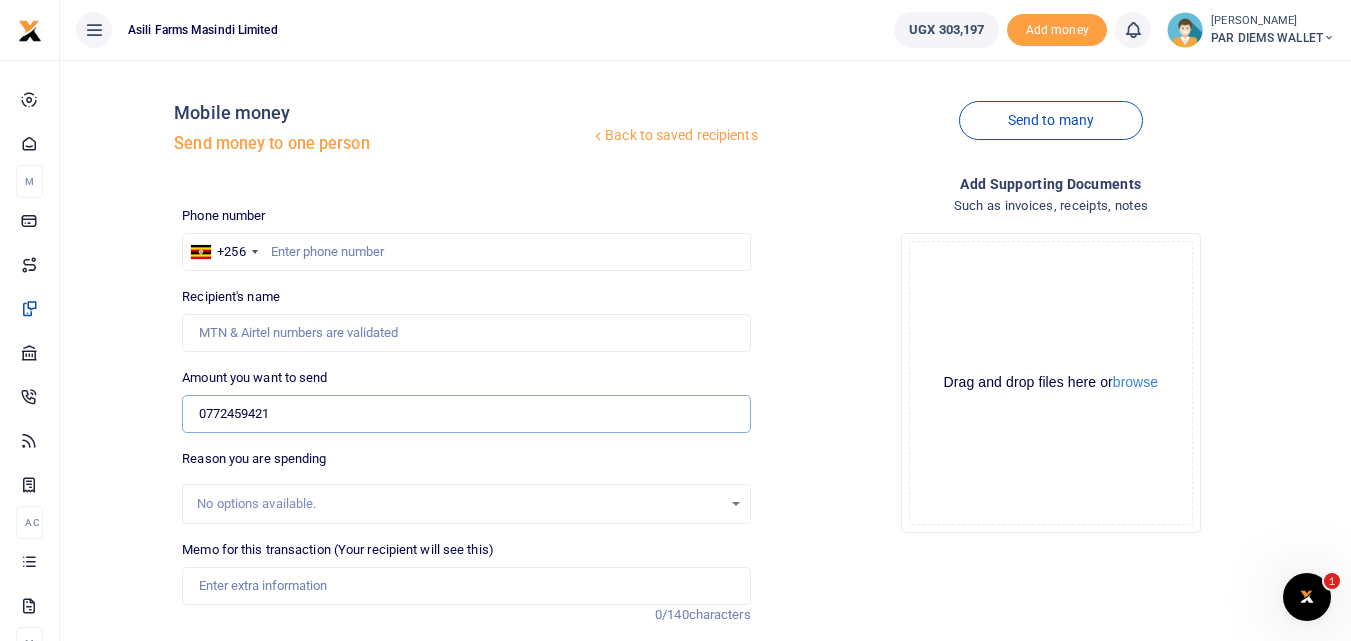 type on "0772459421" 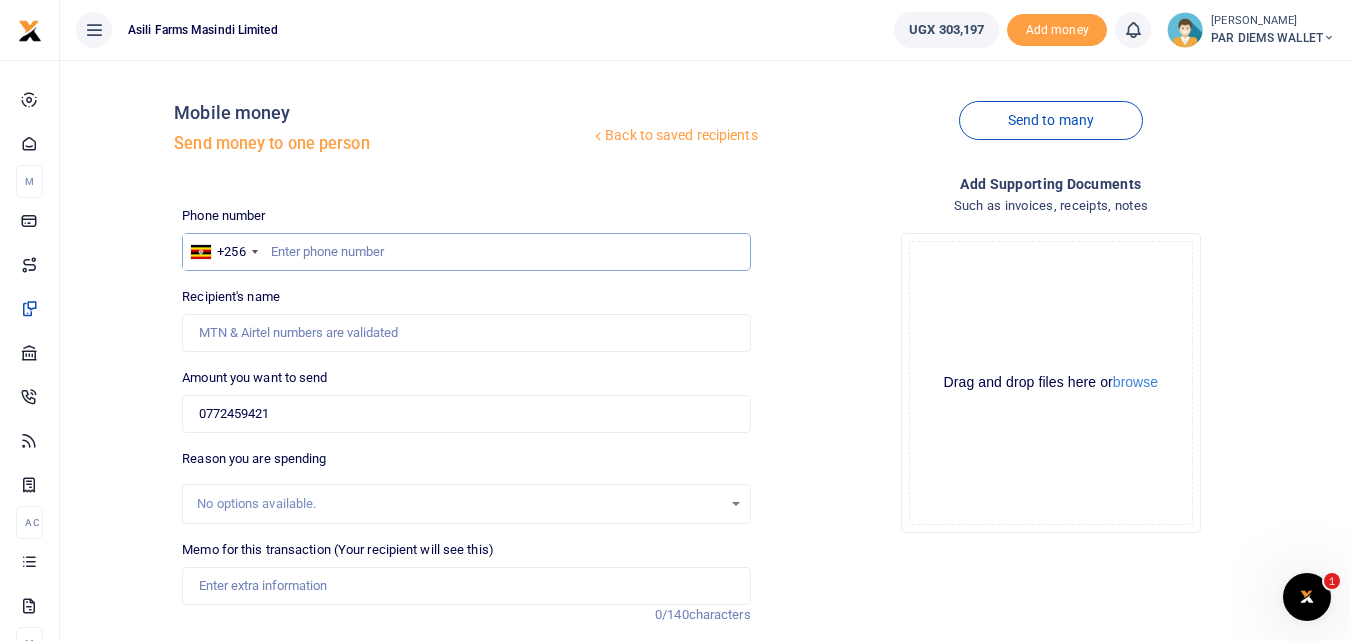 click at bounding box center [466, 252] 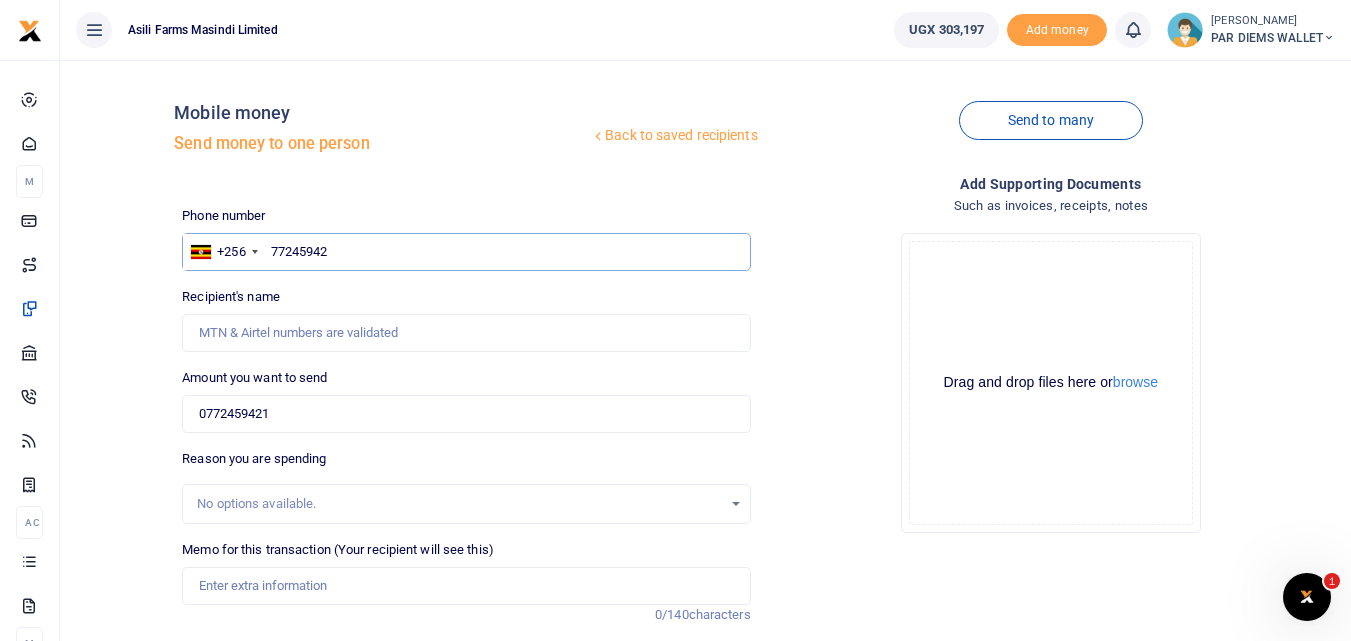 type on "772459421" 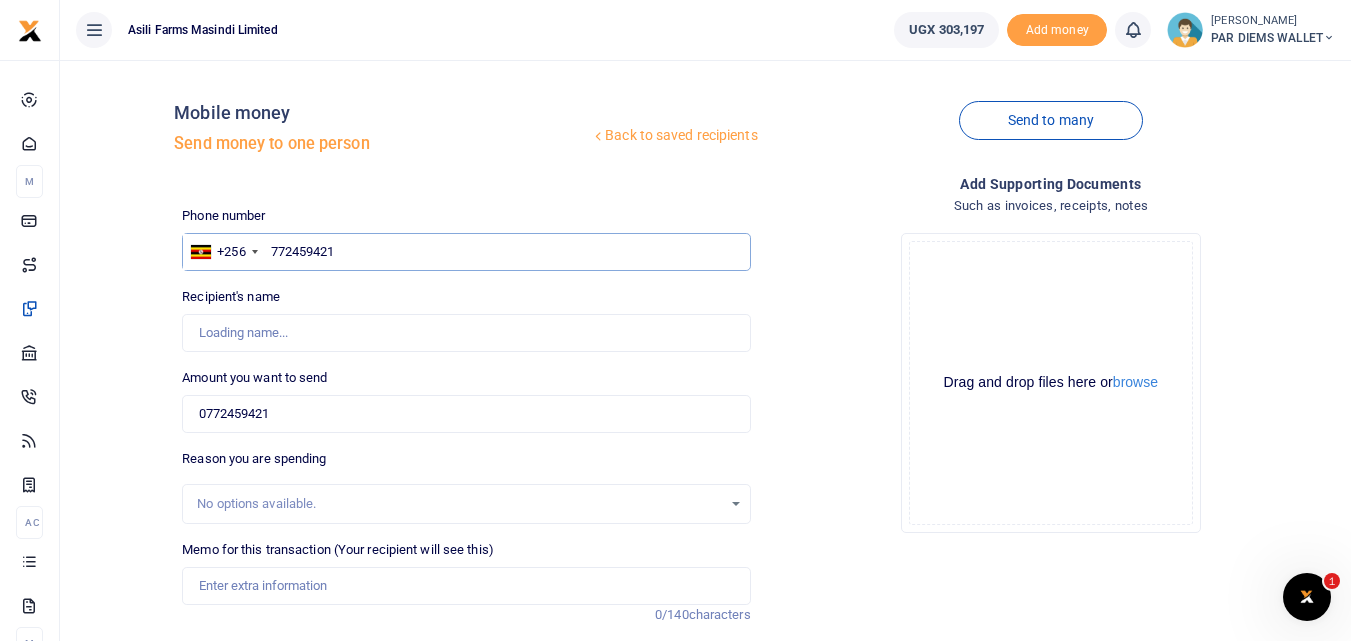 type on "Allan Oryema" 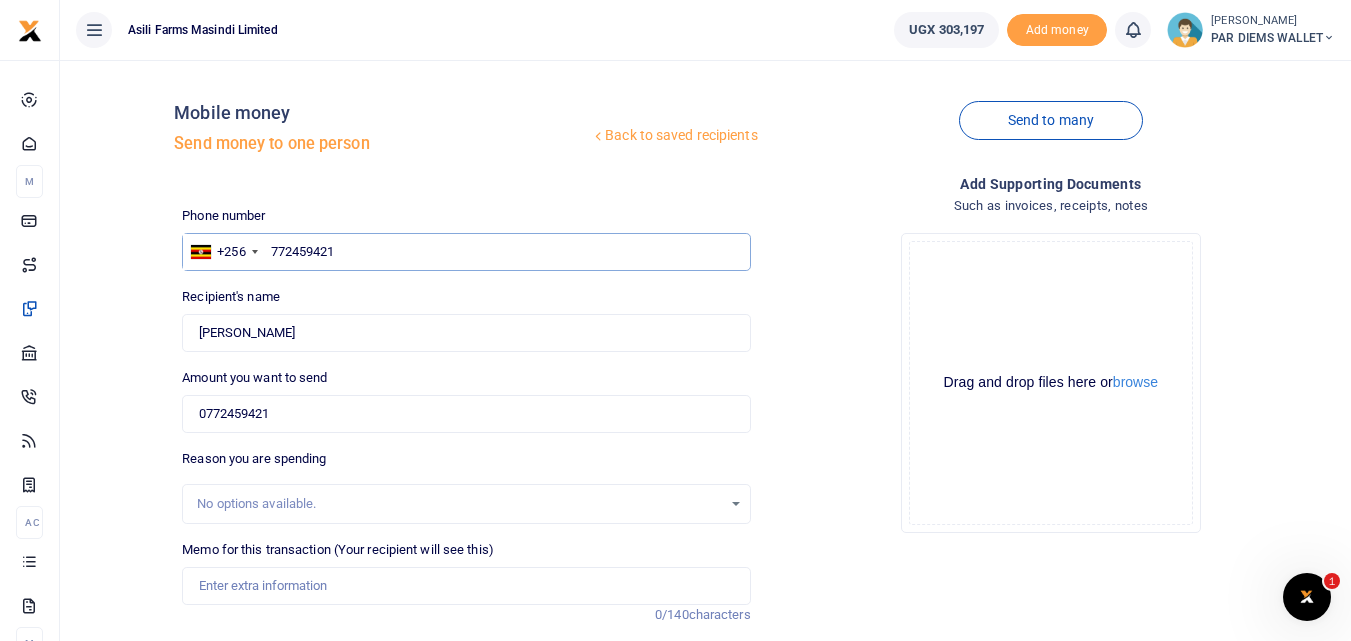 type on "772459421" 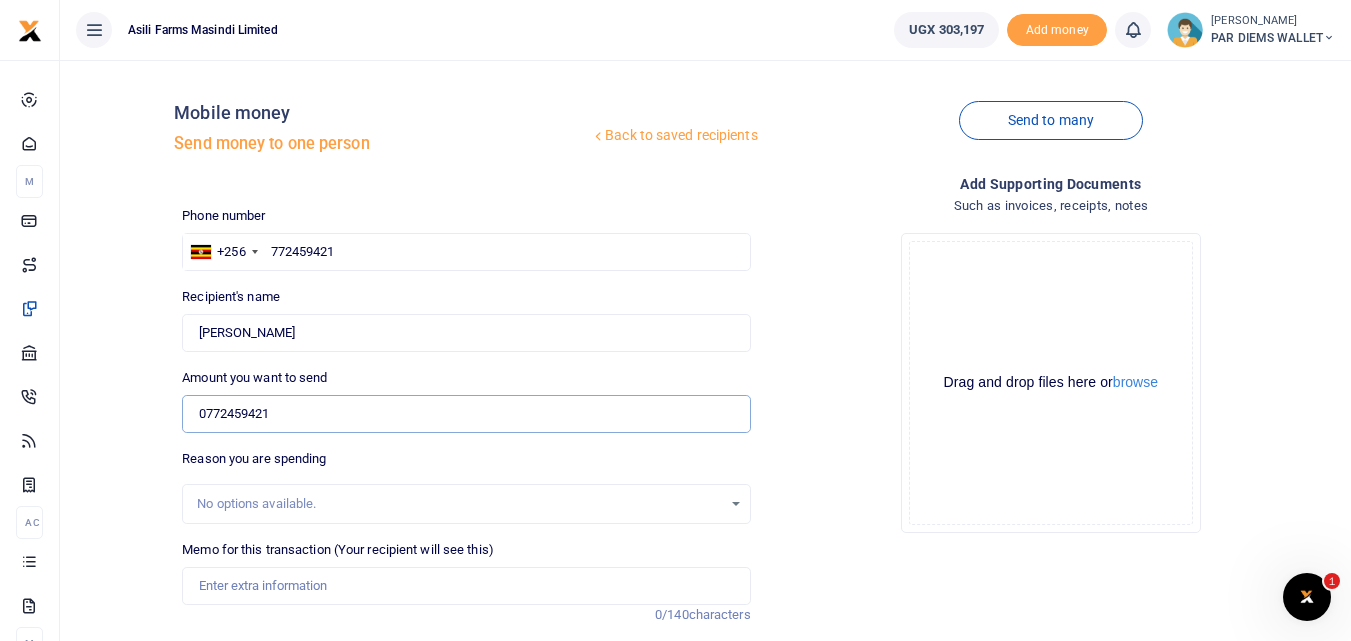 click on "0772459421" at bounding box center (466, 414) 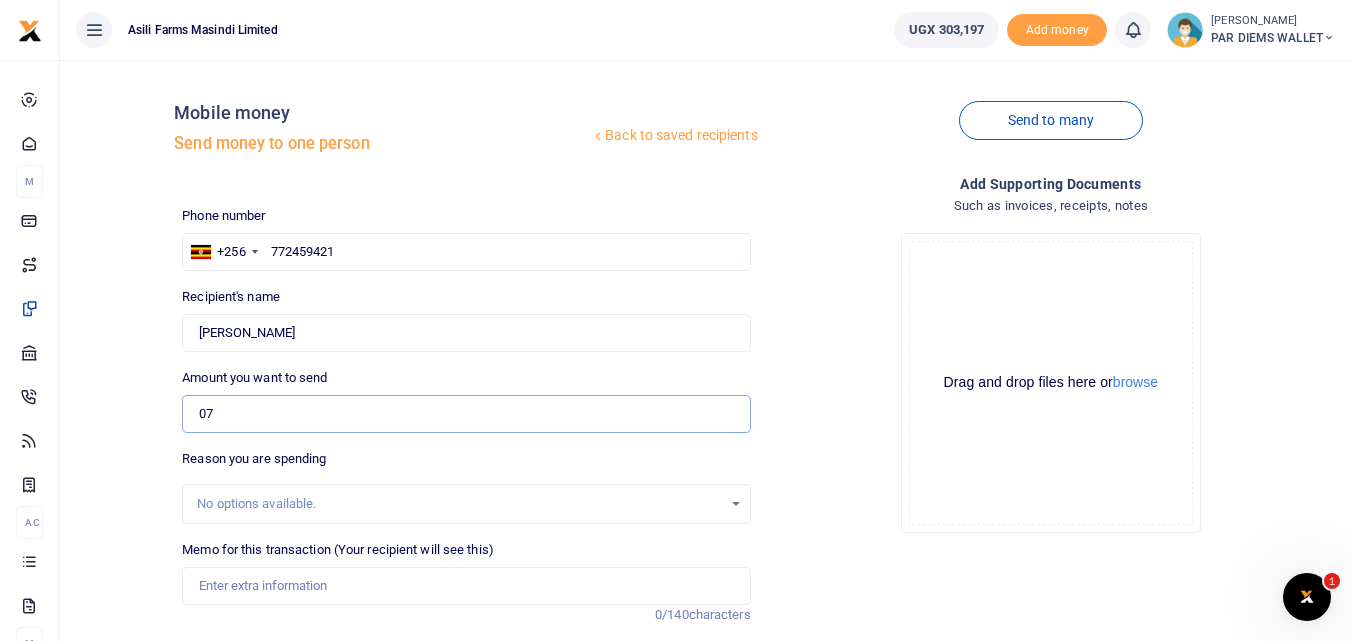 type on "0" 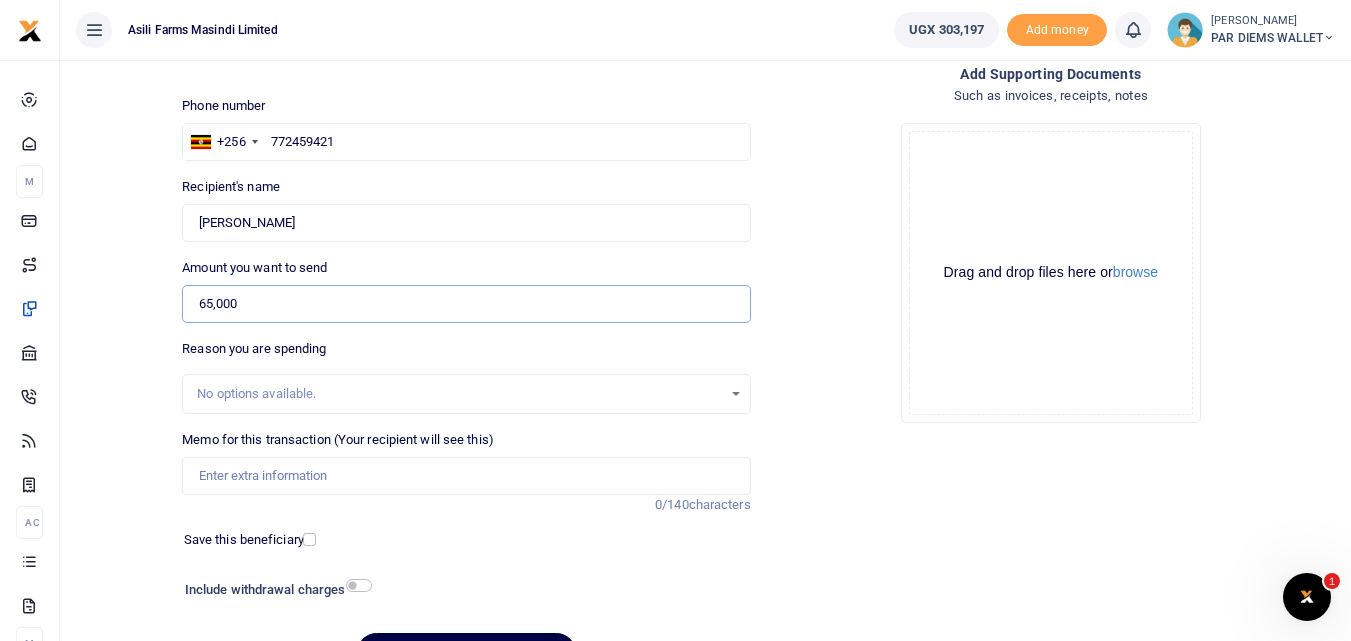 scroll, scrollTop: 123, scrollLeft: 0, axis: vertical 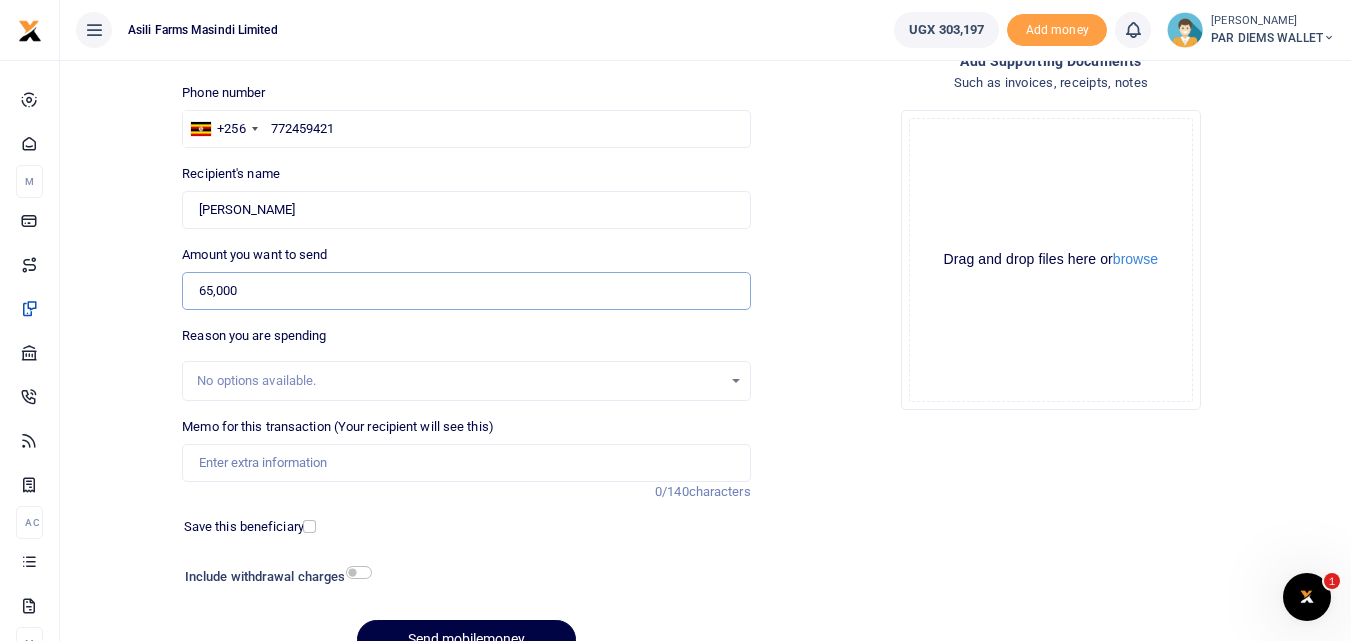 type on "65,000" 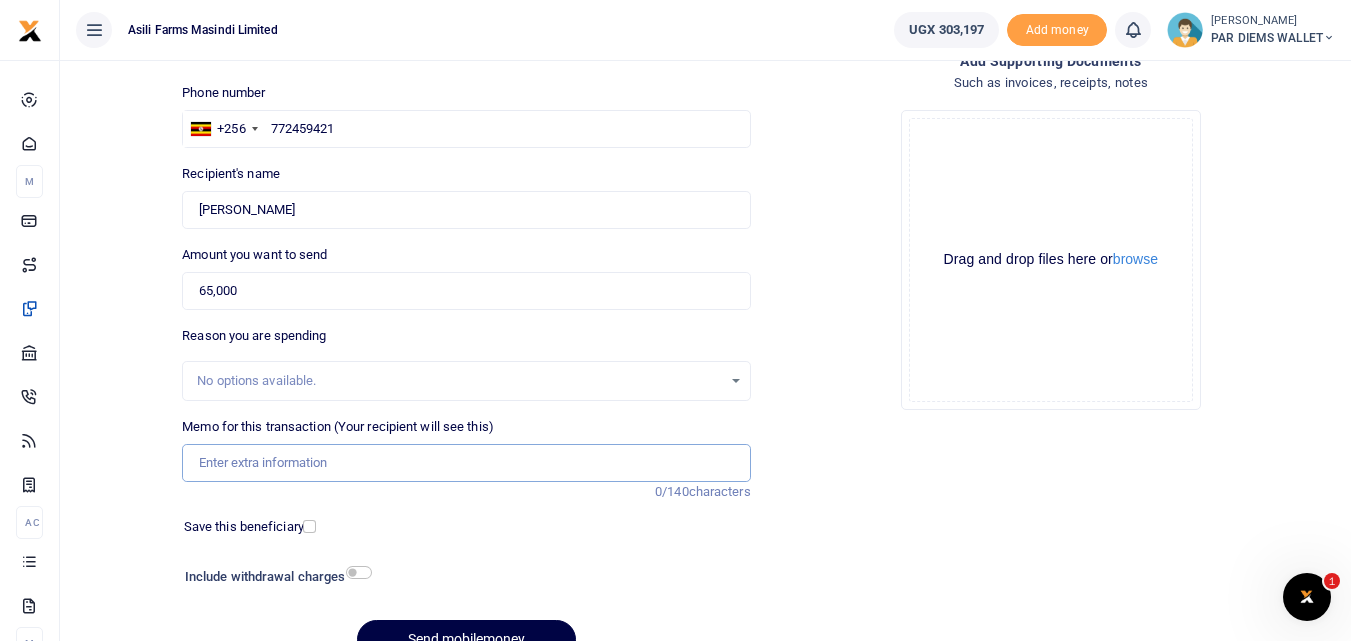 click on "Memo for this transaction (Your recipient will see this)" at bounding box center [466, 463] 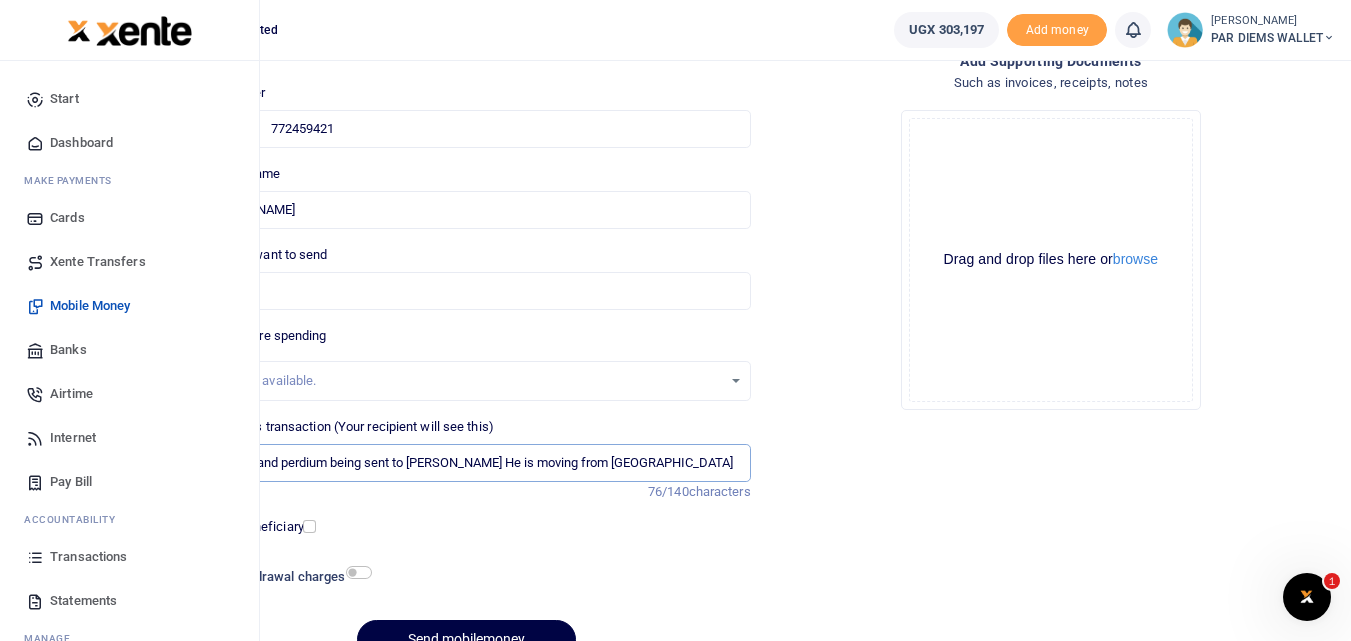 type on "Transport and perdium being sent to Allan He is moving from Kilak to Bunyoro" 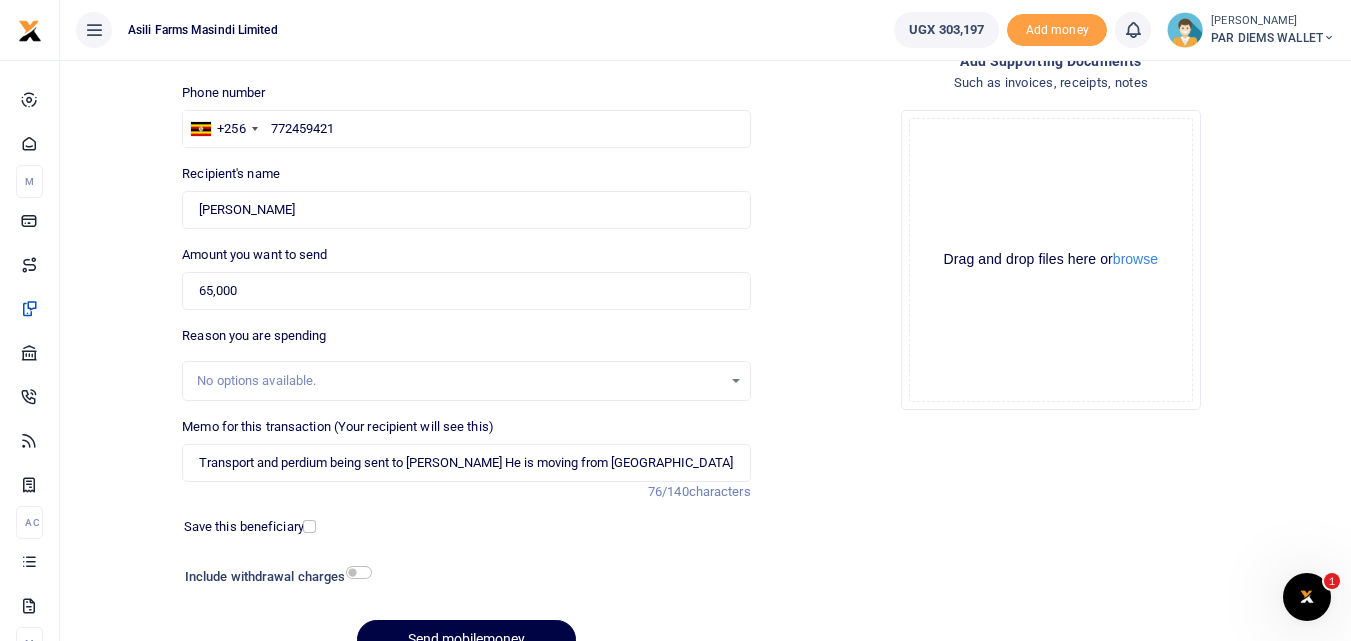 click on "Drag and drop files here or  browse Powered by  Uppy" 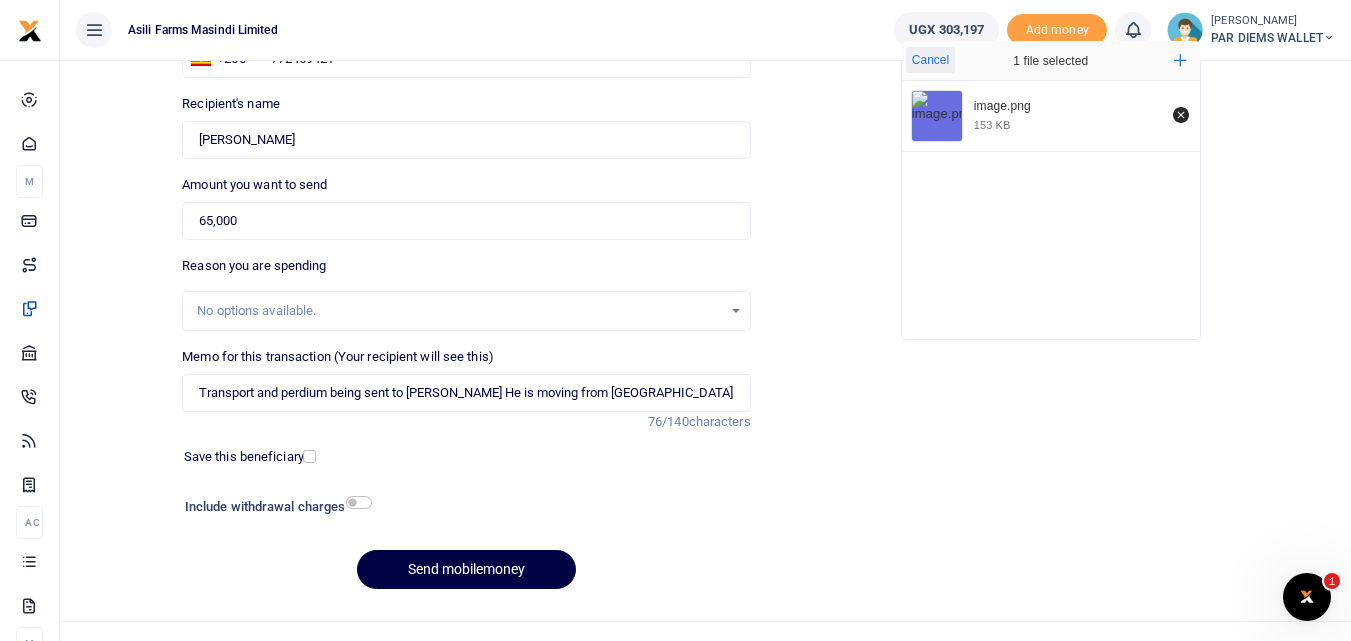 scroll, scrollTop: 204, scrollLeft: 0, axis: vertical 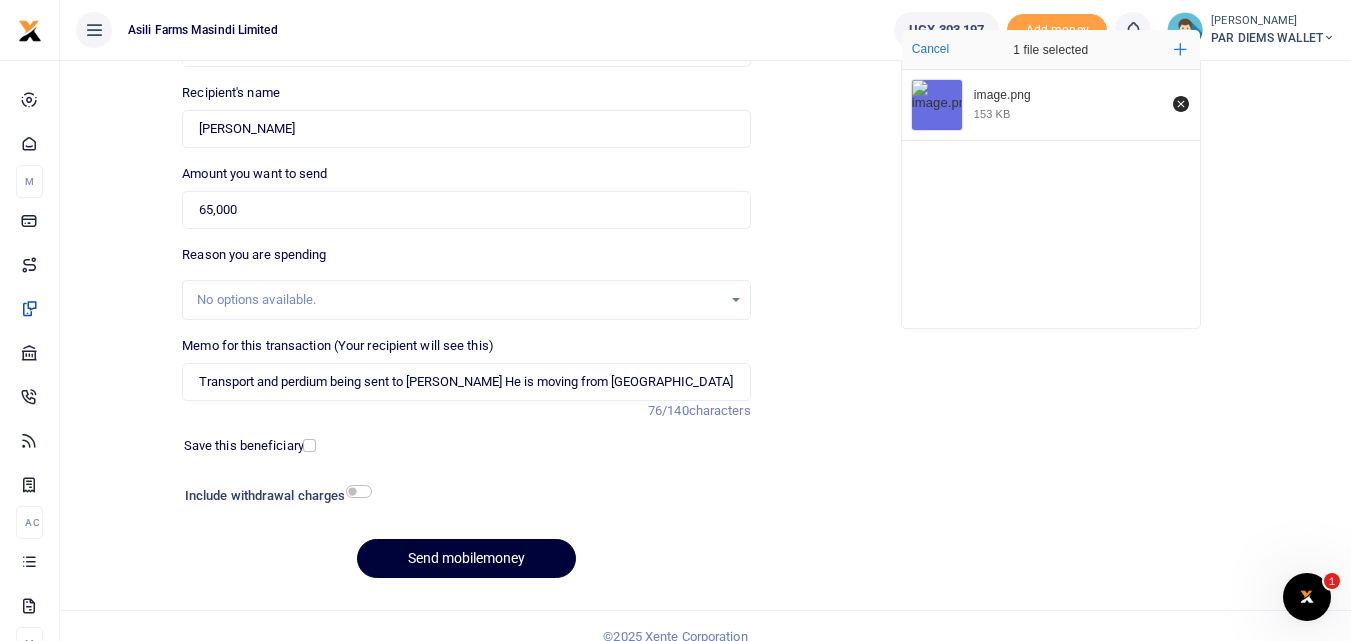 click on "Send mobilemoney" at bounding box center (466, 558) 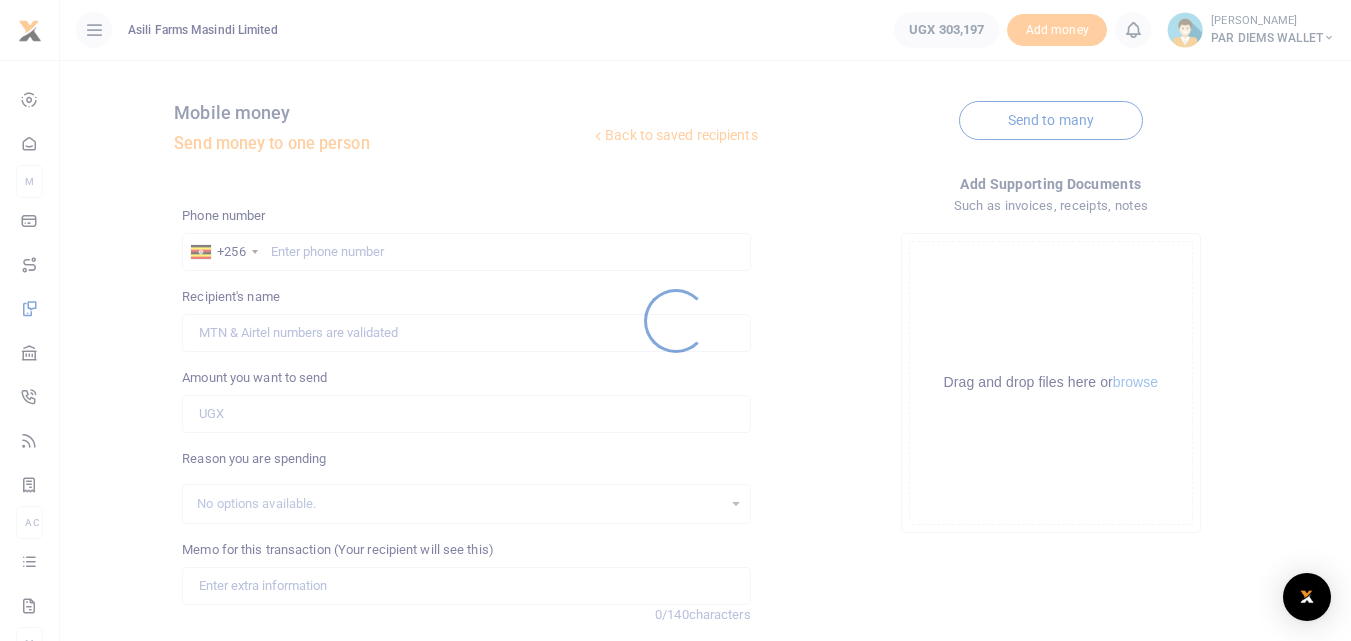 scroll, scrollTop: 204, scrollLeft: 0, axis: vertical 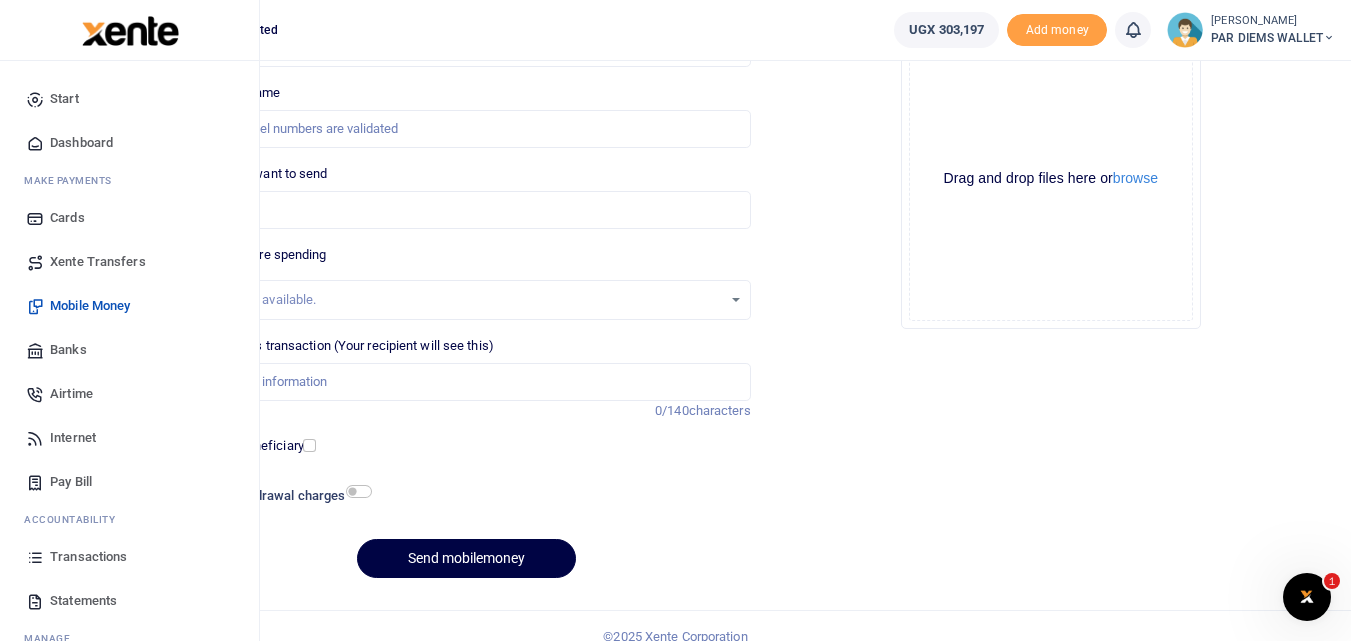 click at bounding box center (35, 557) 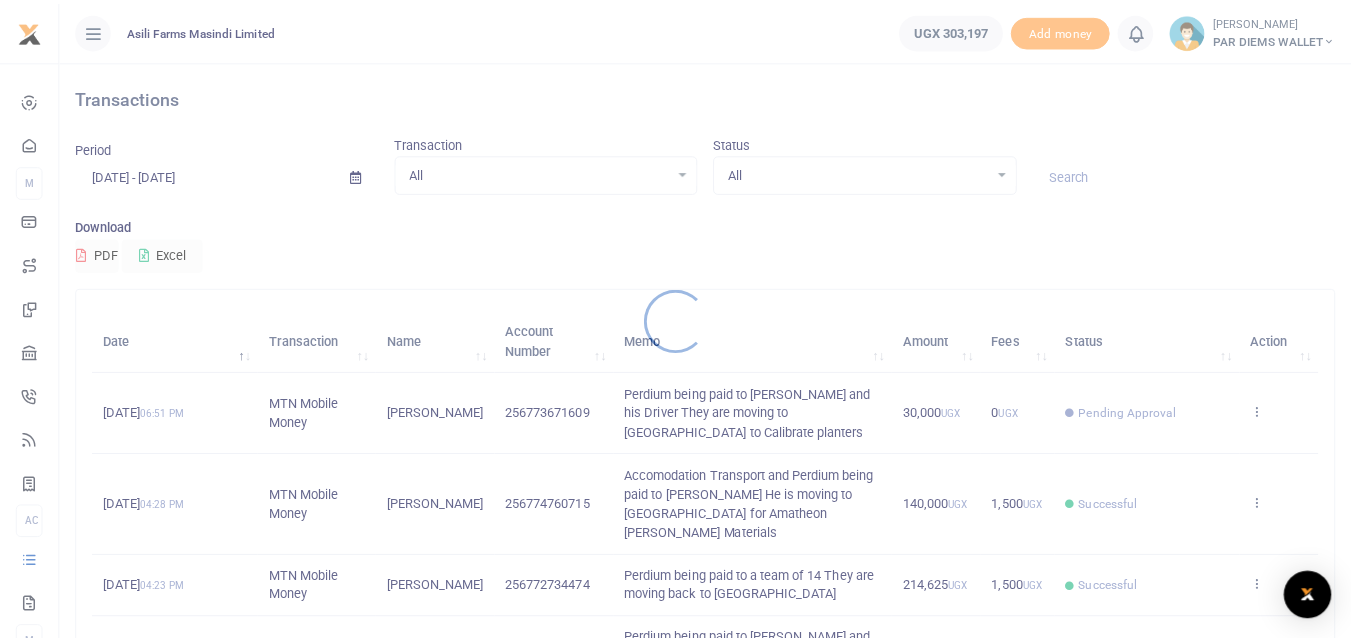 scroll, scrollTop: 0, scrollLeft: 0, axis: both 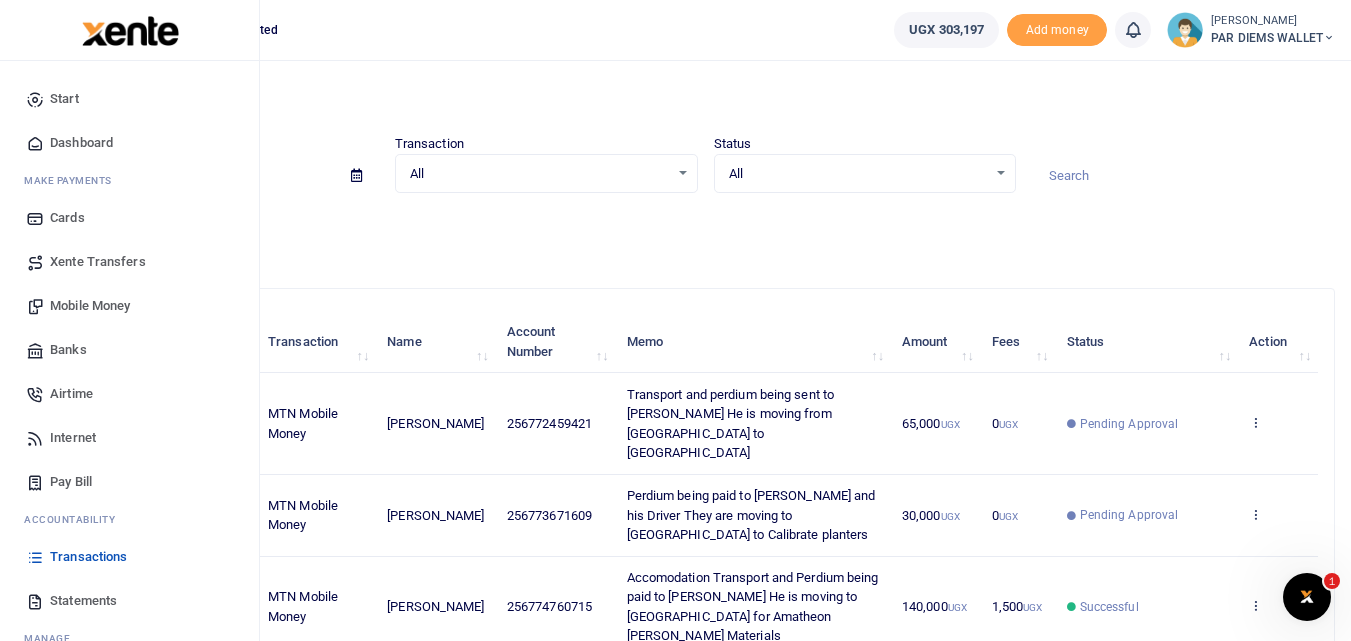 click on "Mobile Money" at bounding box center [90, 306] 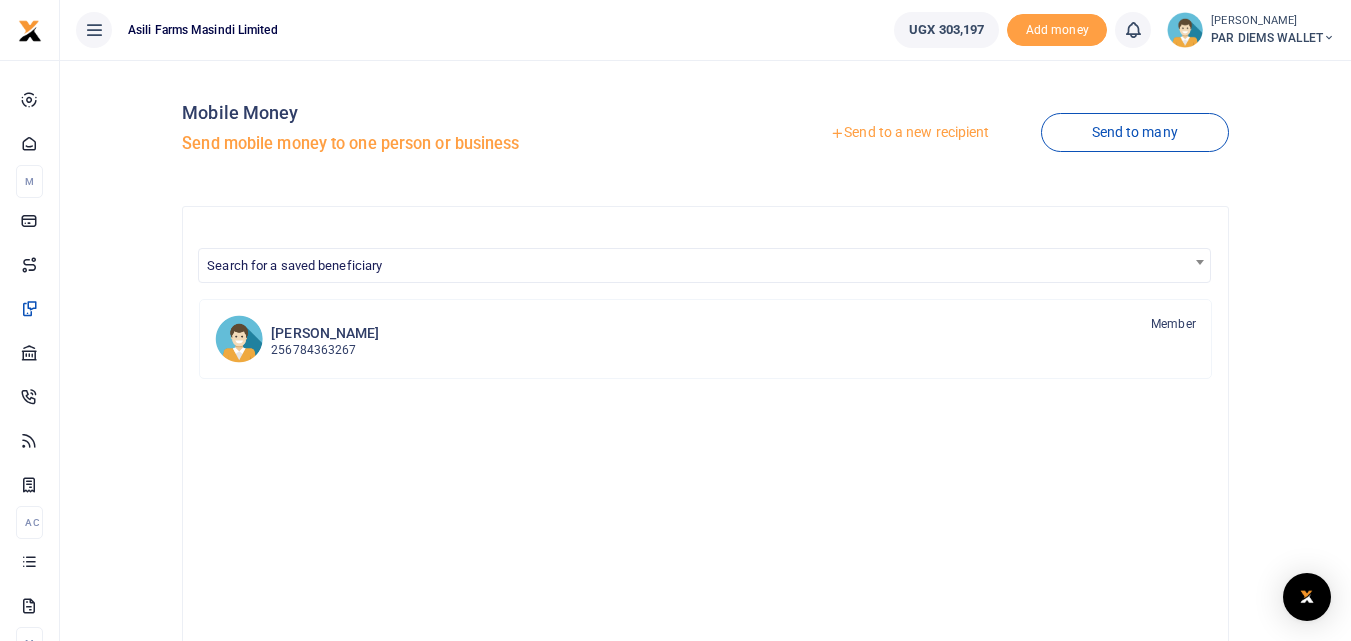scroll, scrollTop: 0, scrollLeft: 0, axis: both 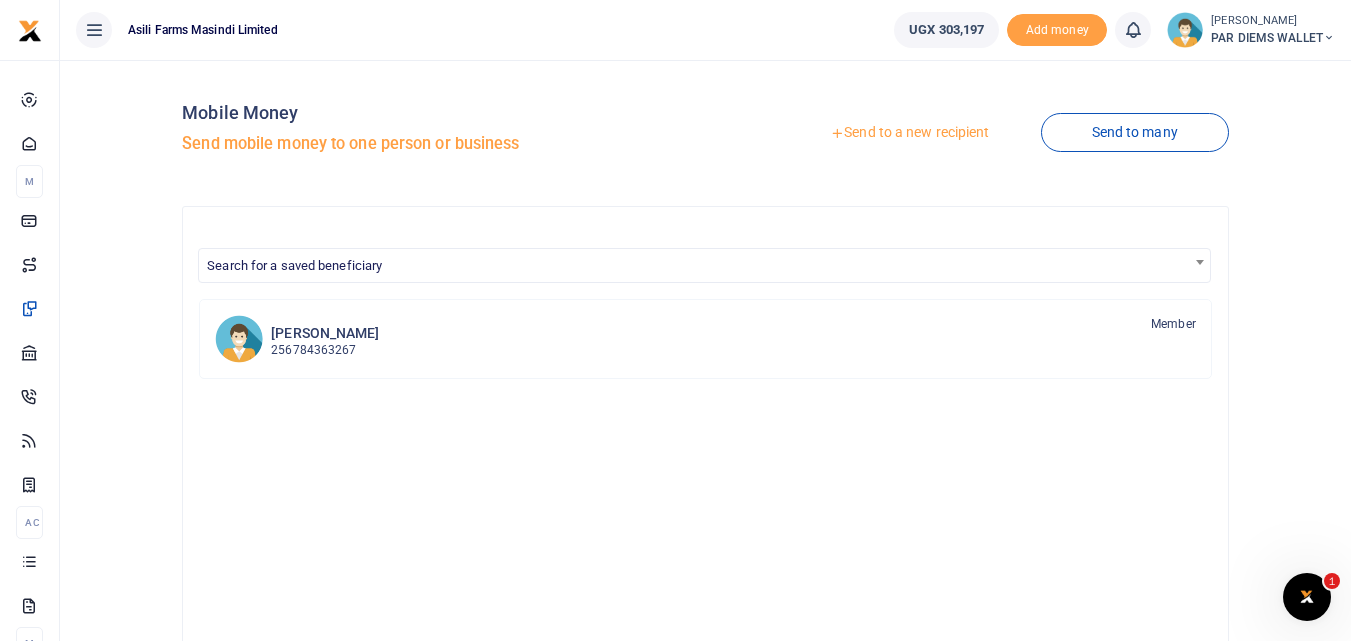click on "Send to a new recipient" at bounding box center (909, 133) 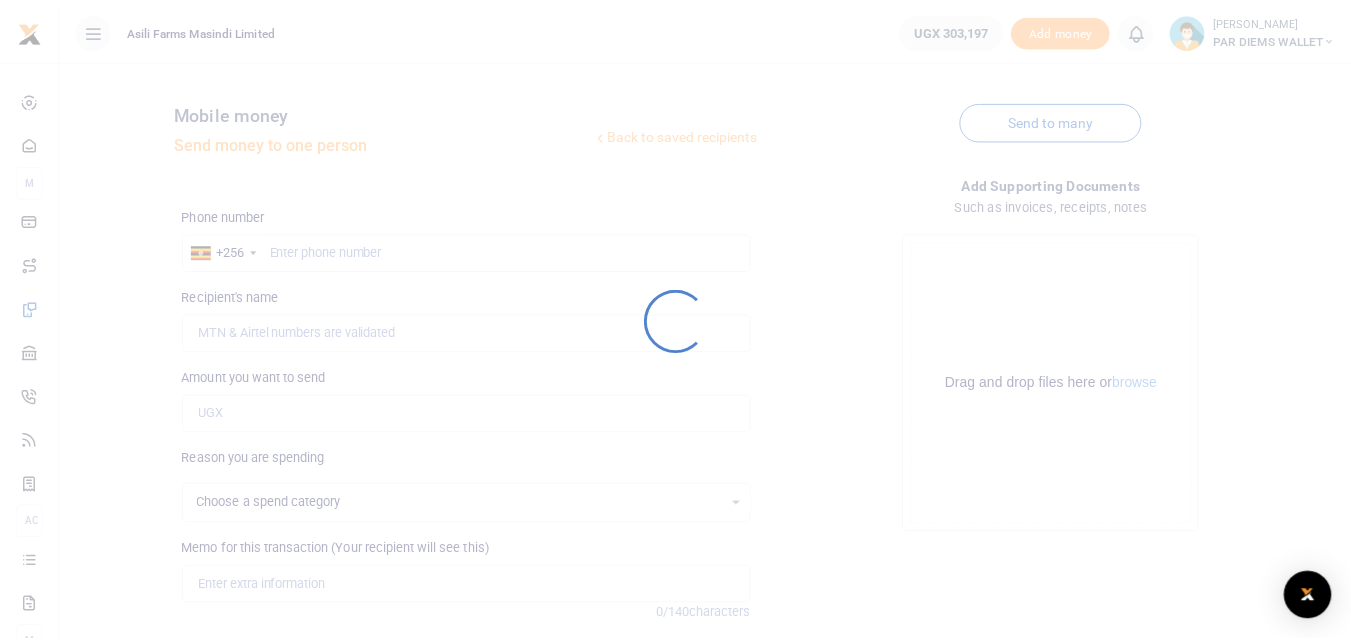 scroll, scrollTop: 0, scrollLeft: 0, axis: both 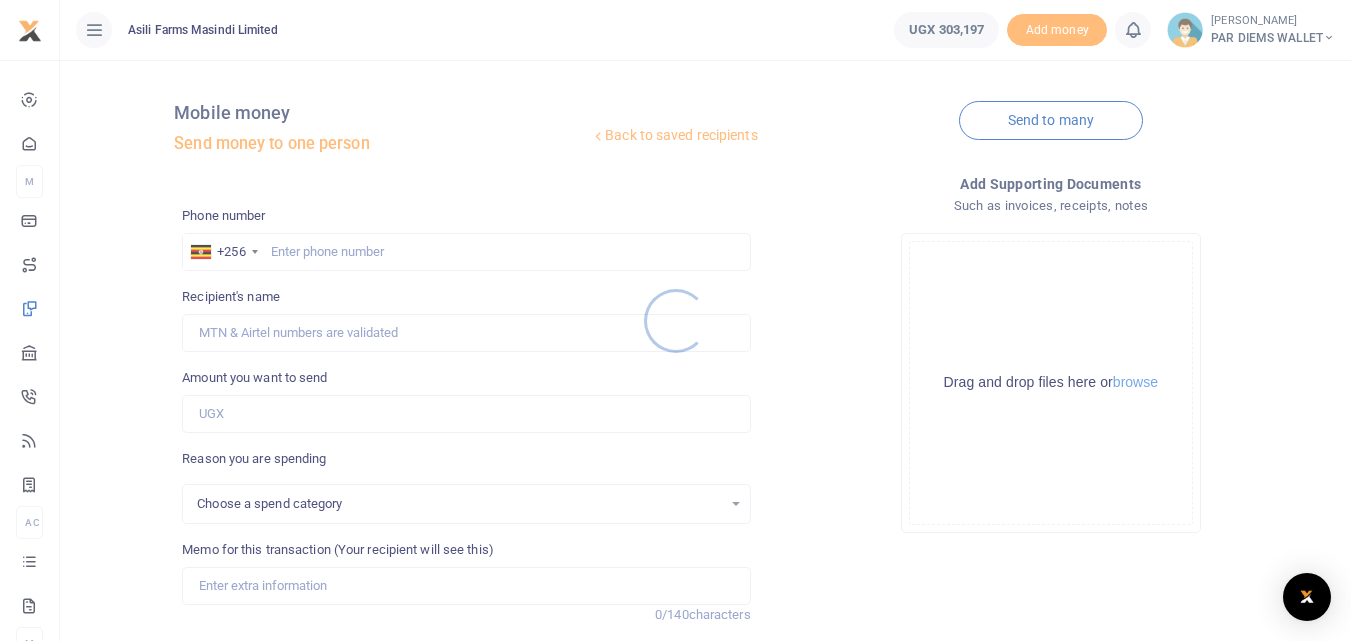 select 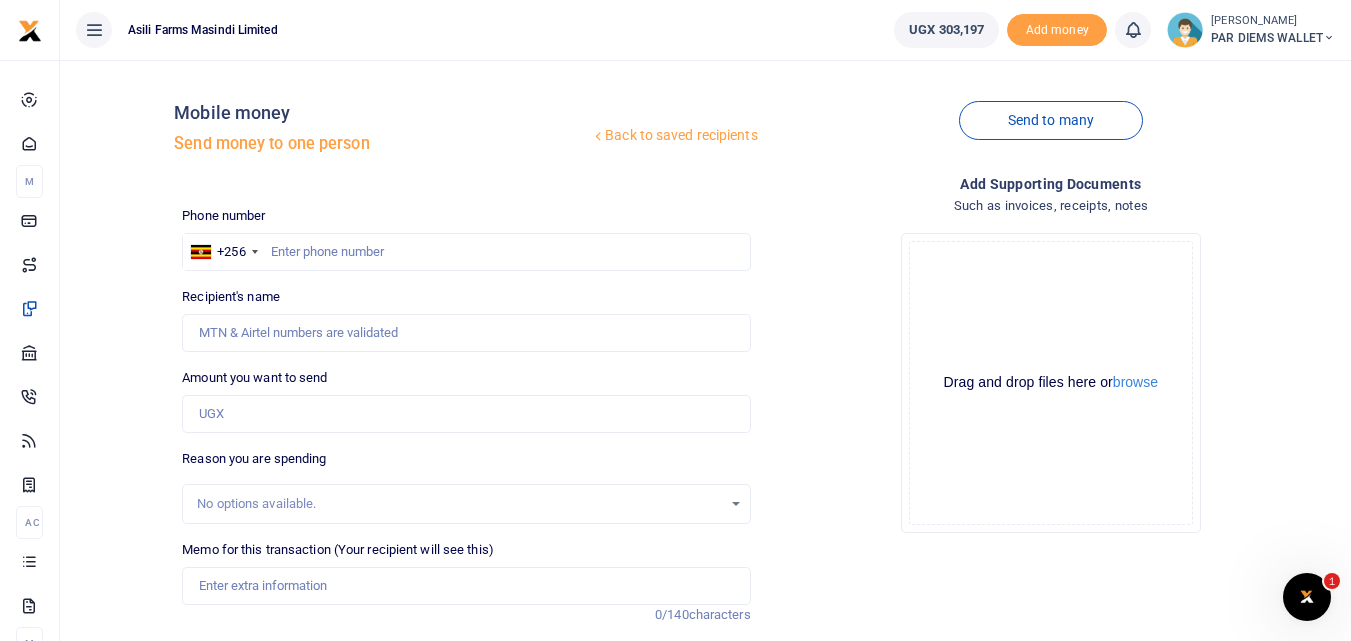 scroll, scrollTop: 0, scrollLeft: 0, axis: both 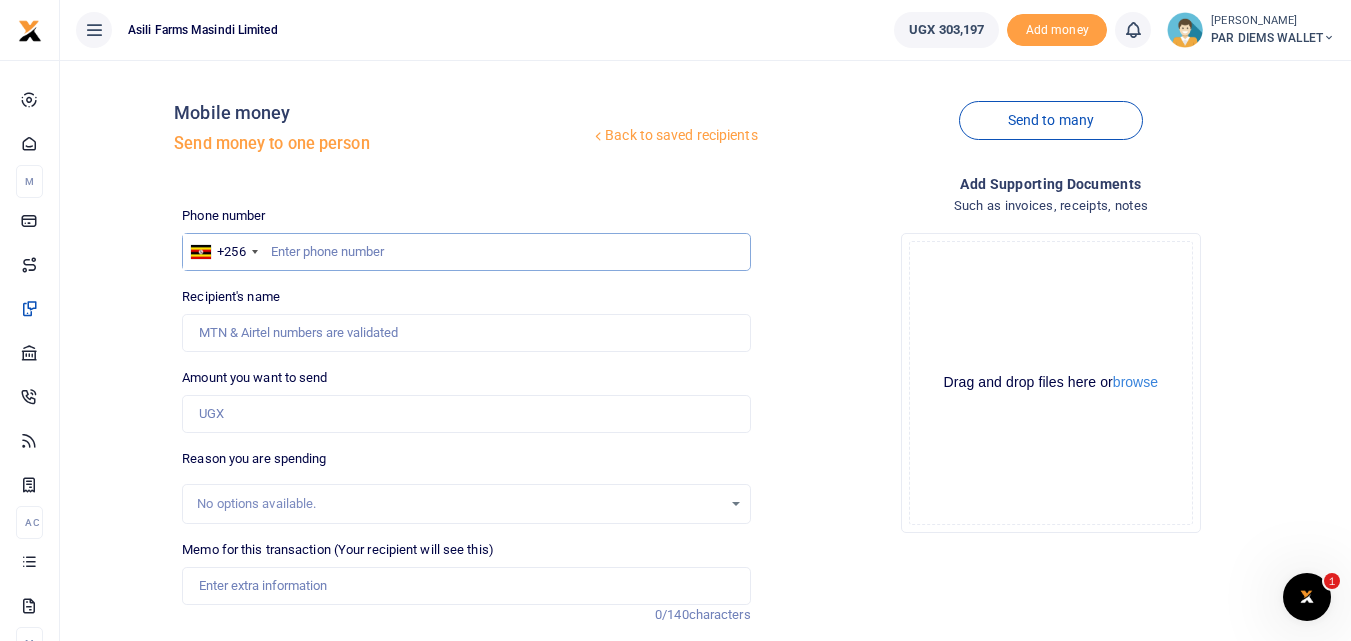 click at bounding box center [466, 252] 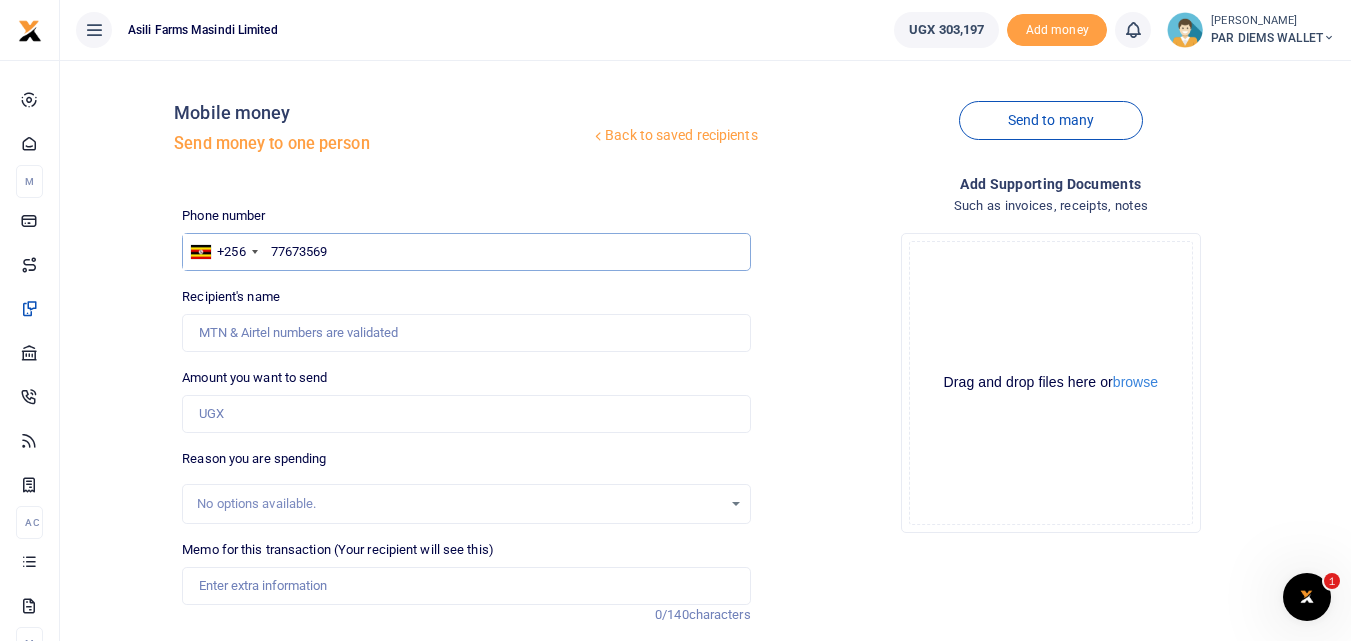 type on "776735693" 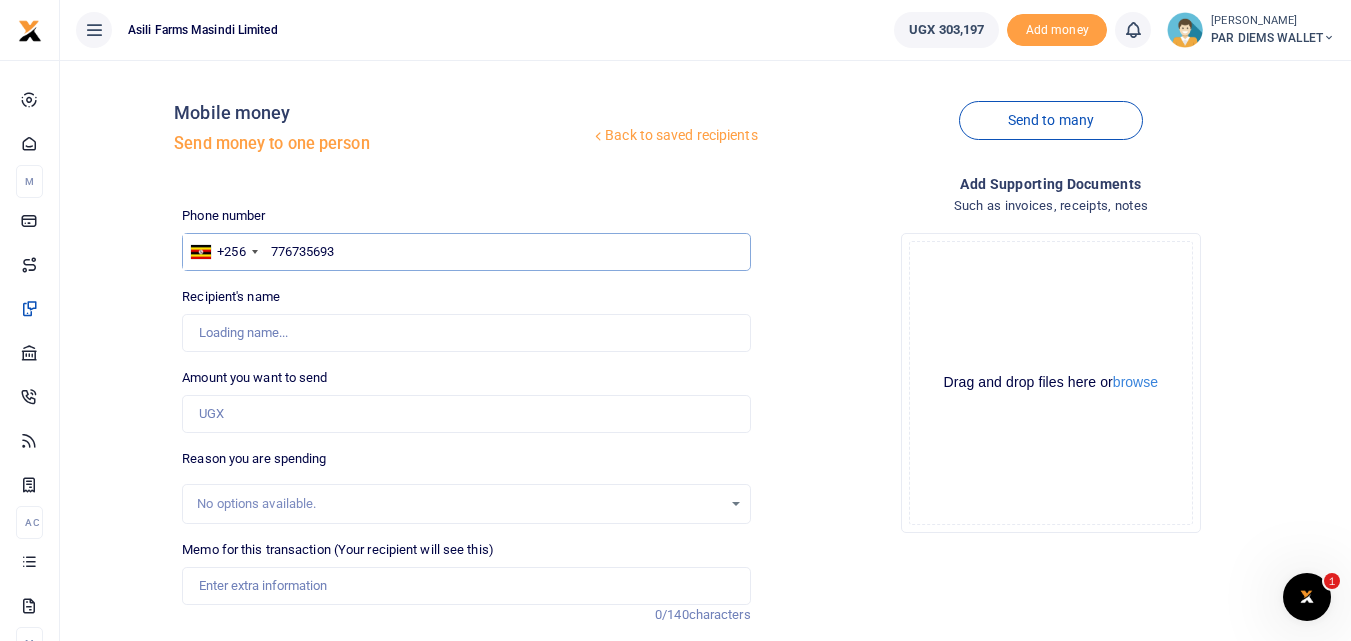 type on "Nyanzi Reuben" 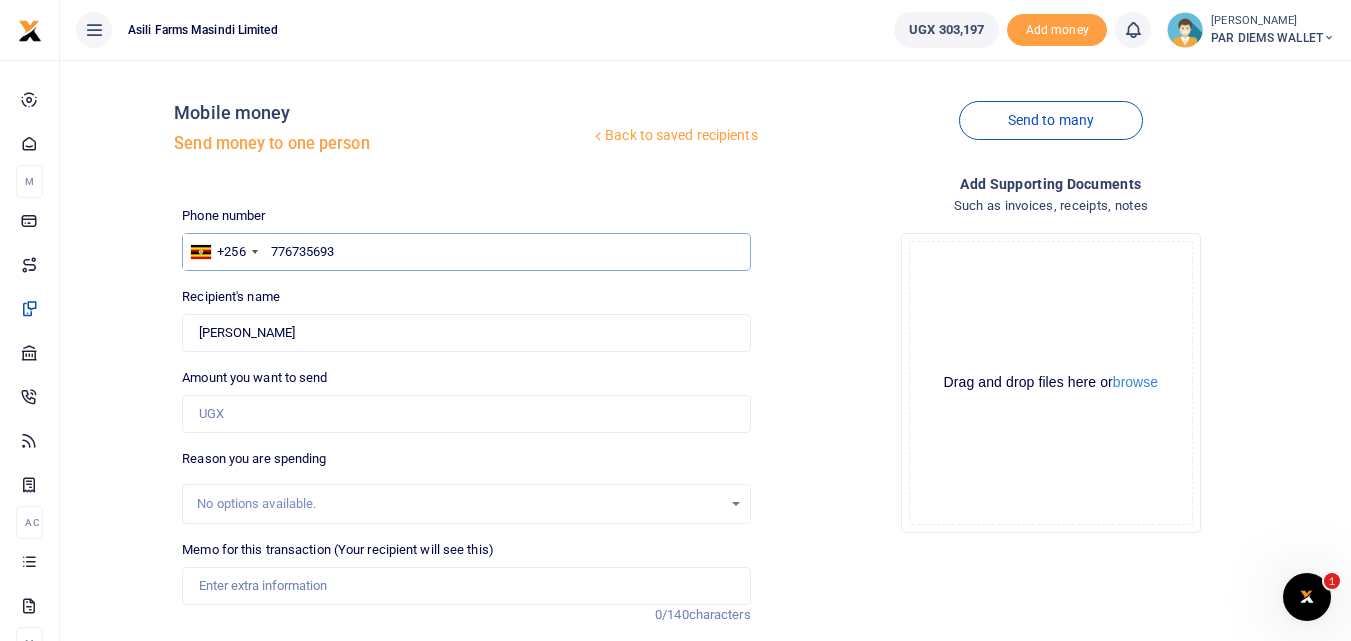 type on "776735693" 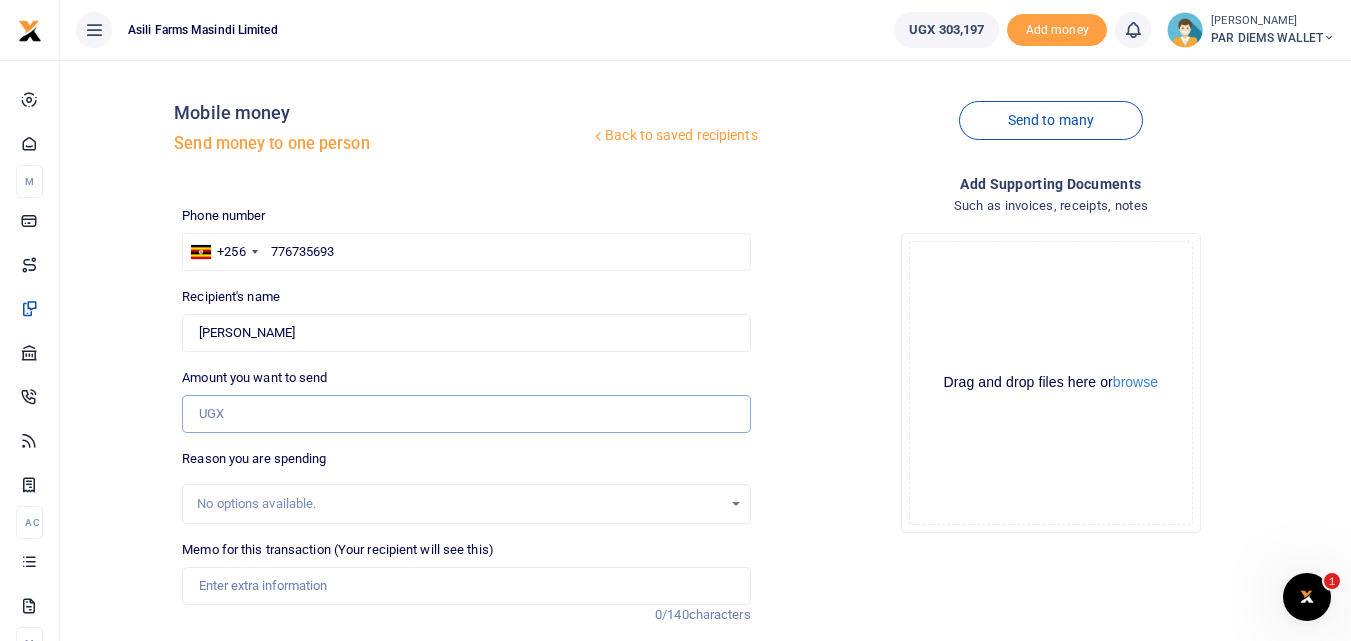 click on "Amount you want to send" at bounding box center [466, 414] 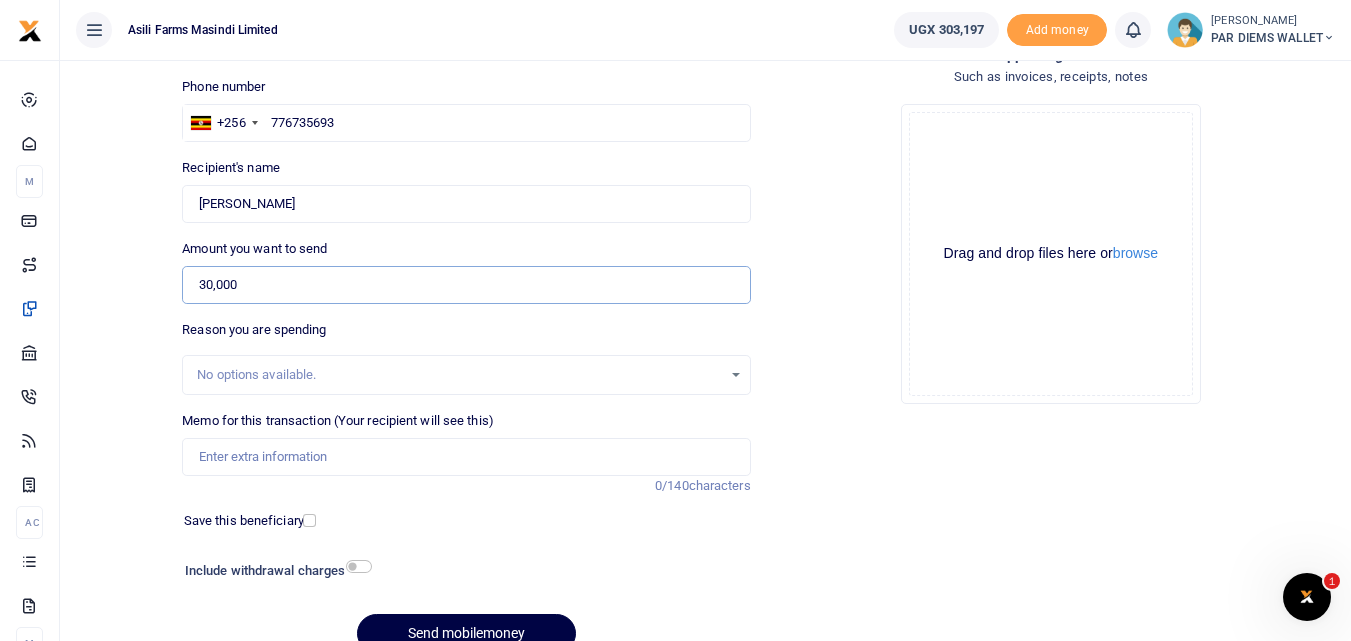 scroll, scrollTop: 149, scrollLeft: 0, axis: vertical 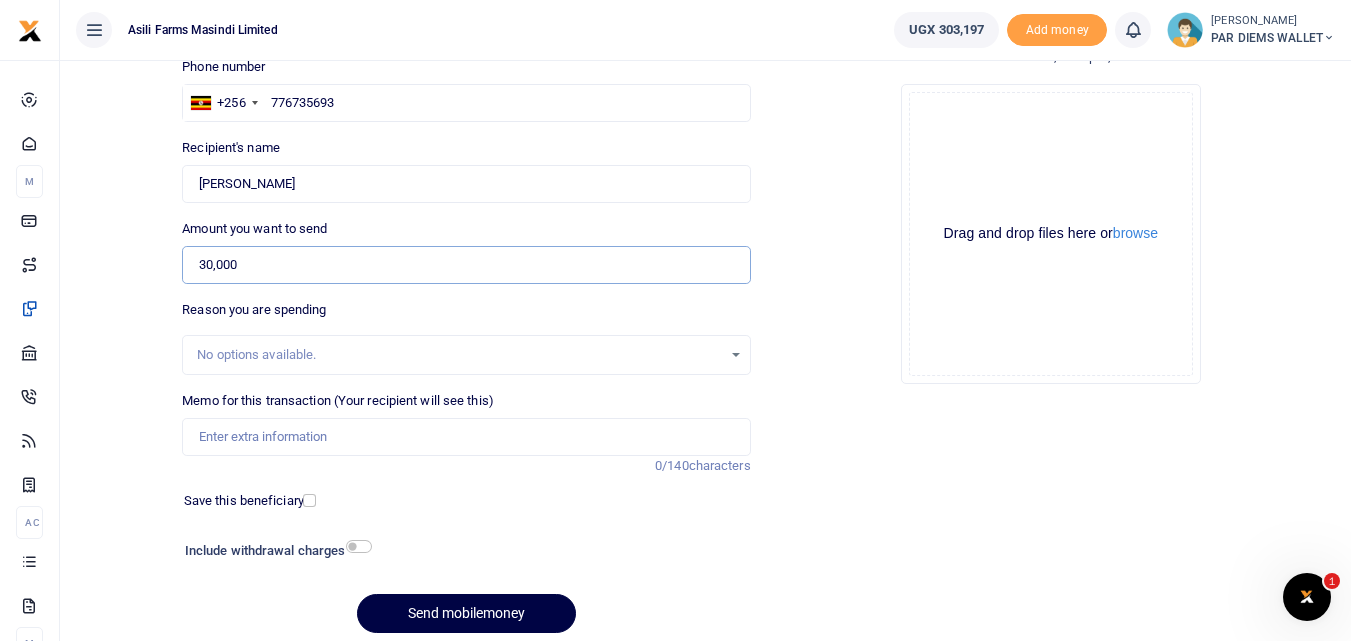 type on "30,000" 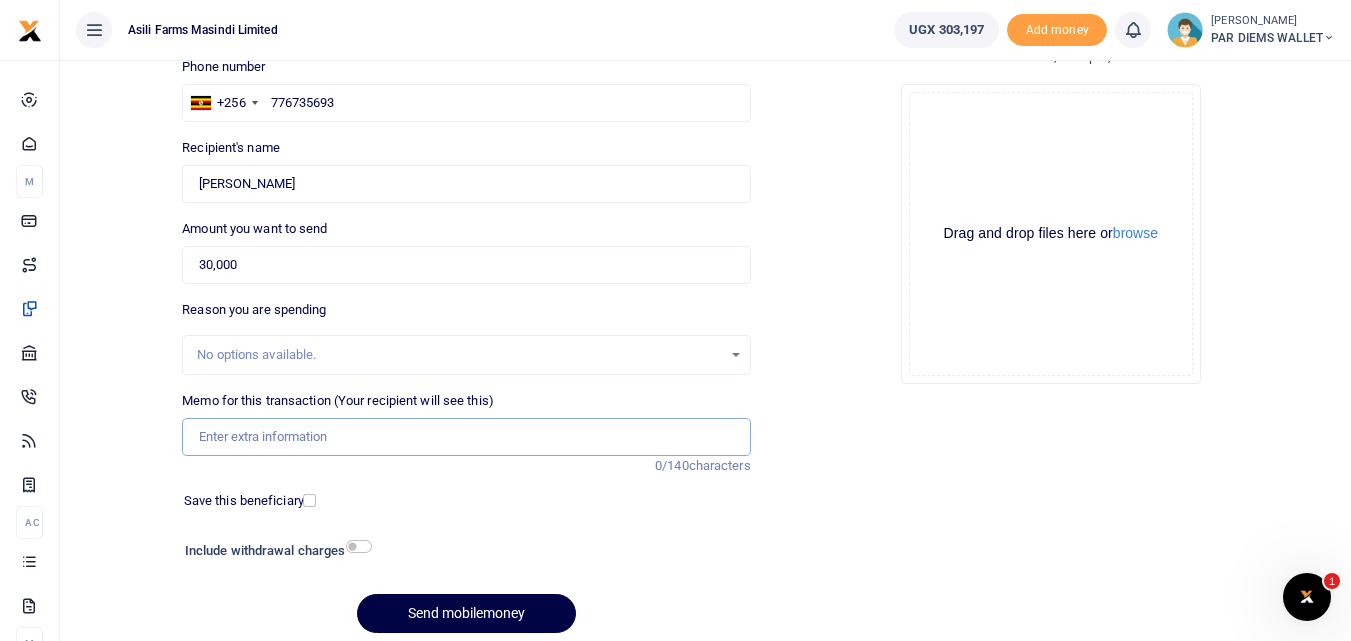 click on "Memo for this transaction (Your recipient will see this)" at bounding box center (466, 437) 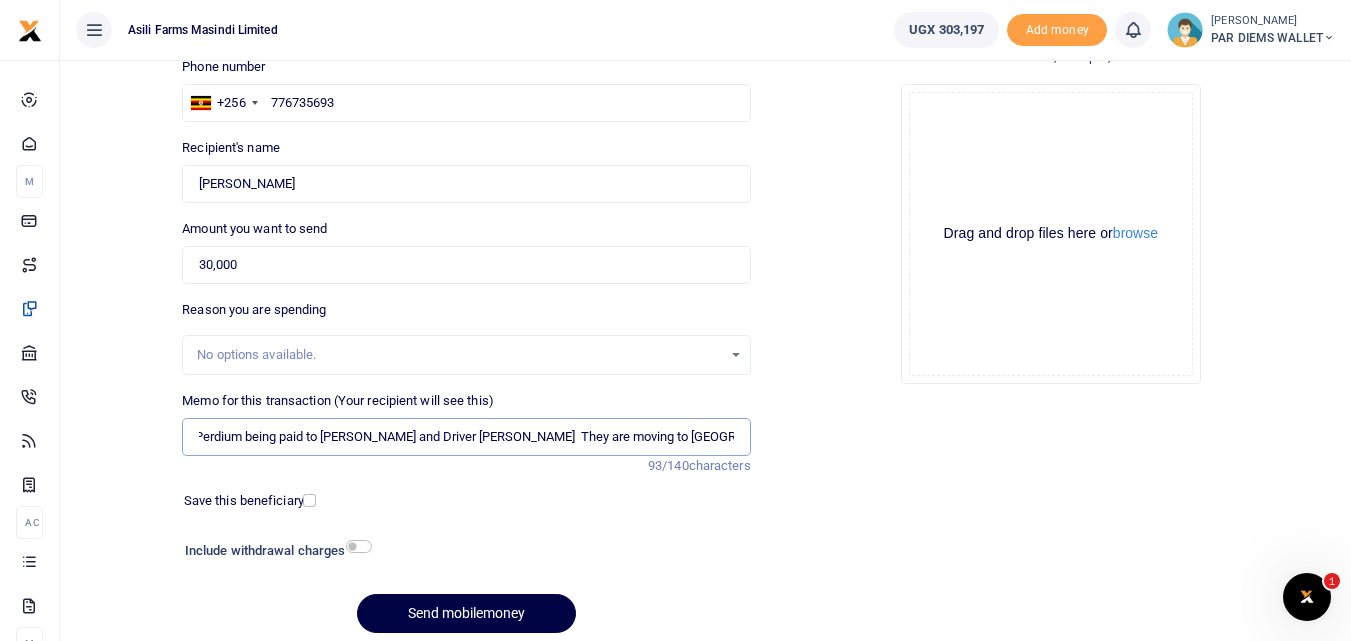 scroll, scrollTop: 0, scrollLeft: 7, axis: horizontal 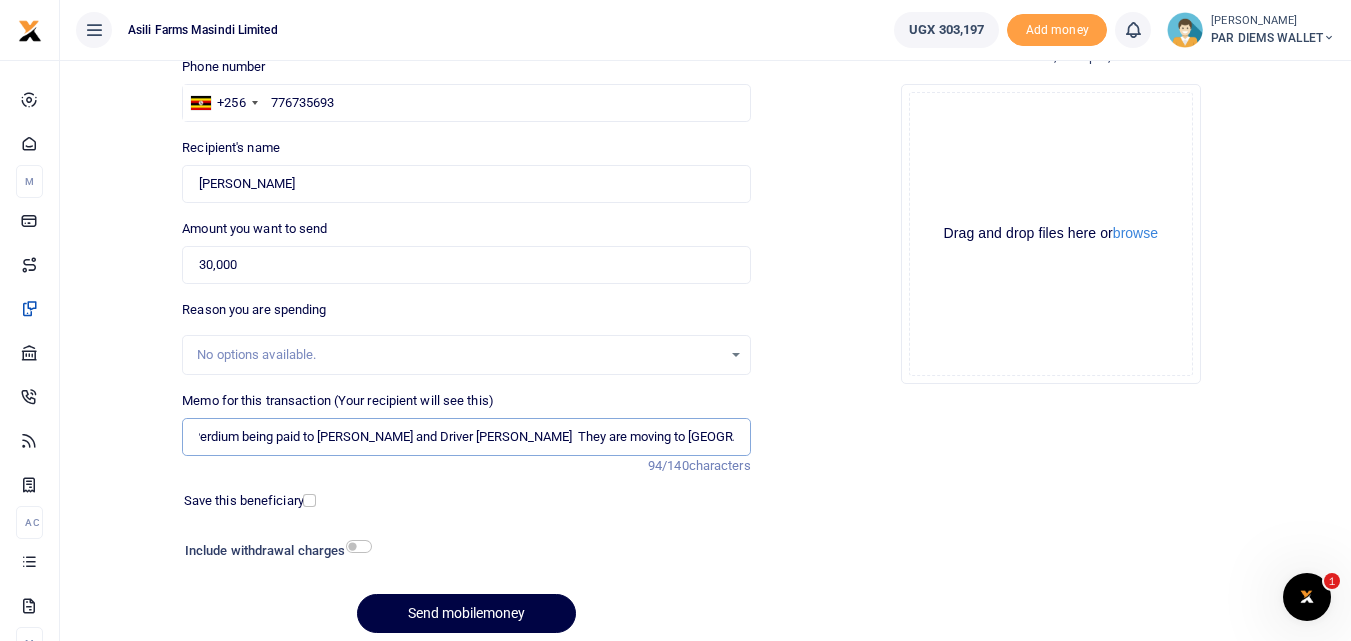type on "Perdium being paid to [PERSON_NAME] and Driver [PERSON_NAME]  They are moving to [GEOGRAPHIC_DATA] for Official Duty" 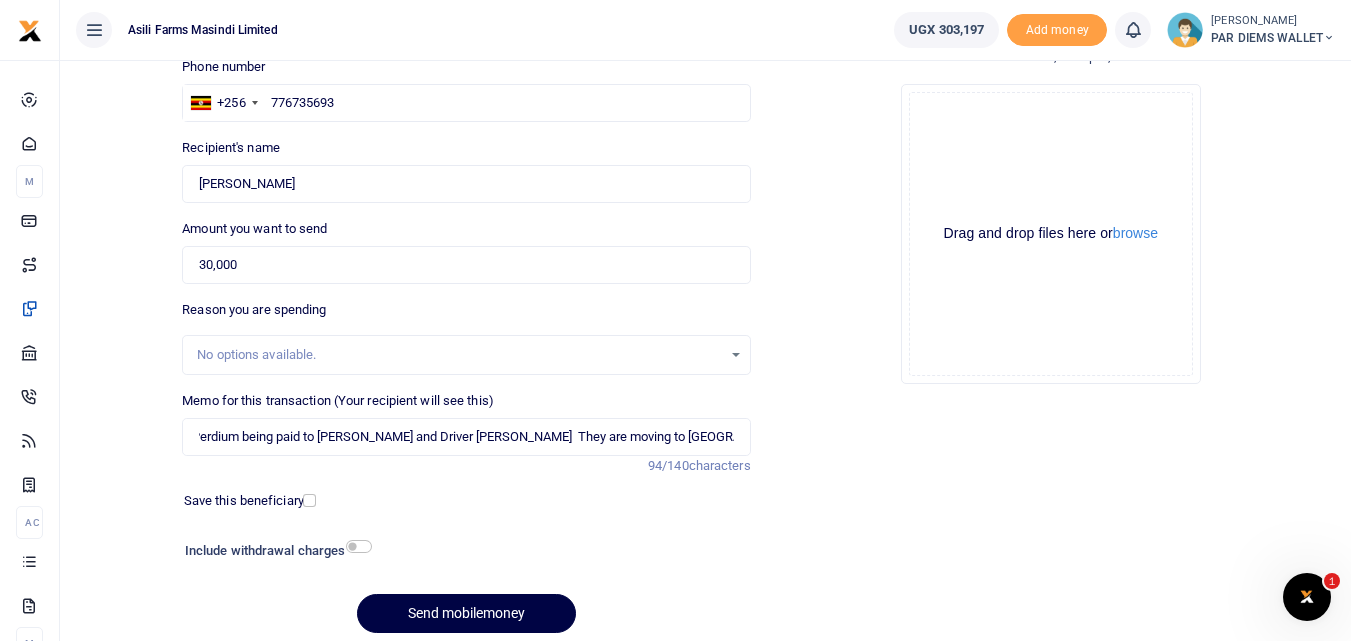 scroll, scrollTop: 0, scrollLeft: 0, axis: both 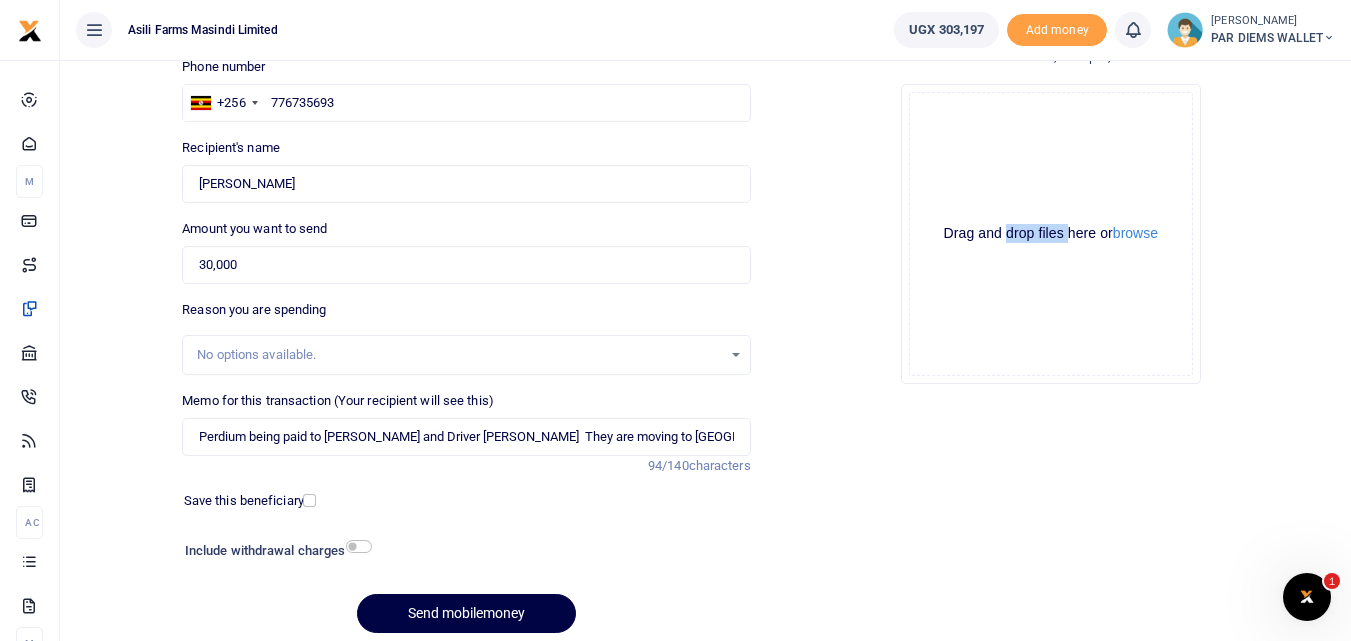 drag, startPoint x: 1068, startPoint y: 128, endPoint x: 351, endPoint y: -53, distance: 739.49304 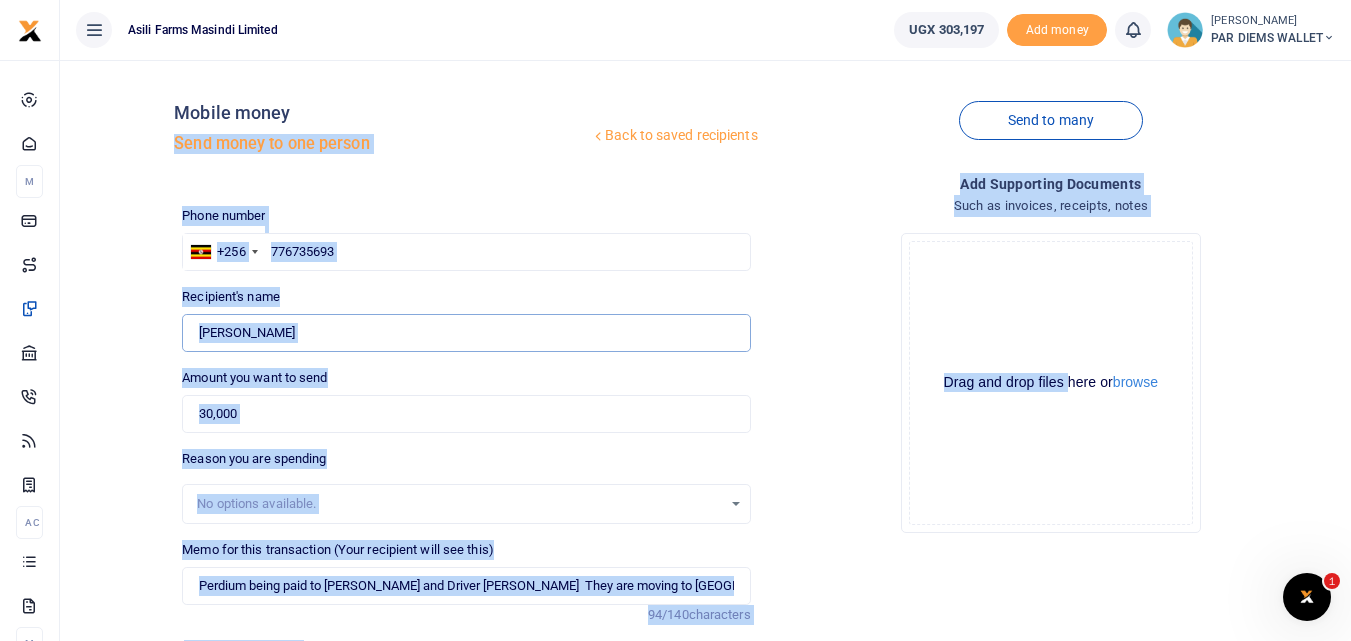 click on "Found" at bounding box center [466, 333] 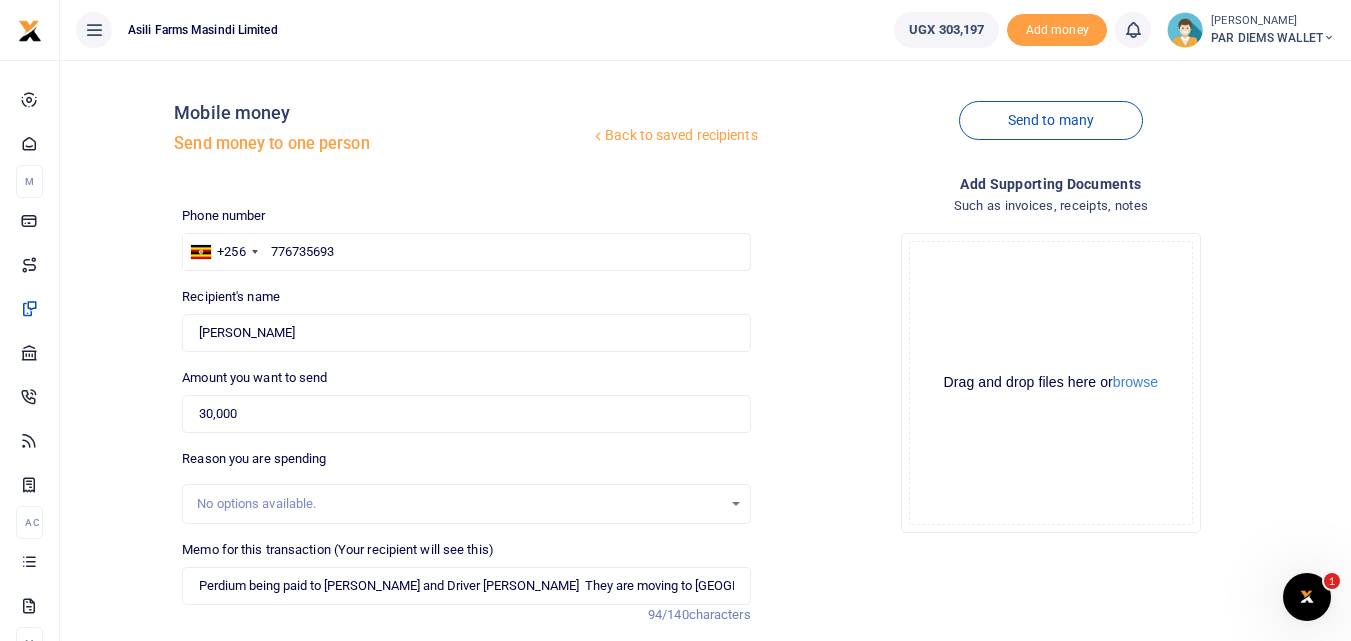 click on "Drag and drop files here or  browse Powered by  Uppy" 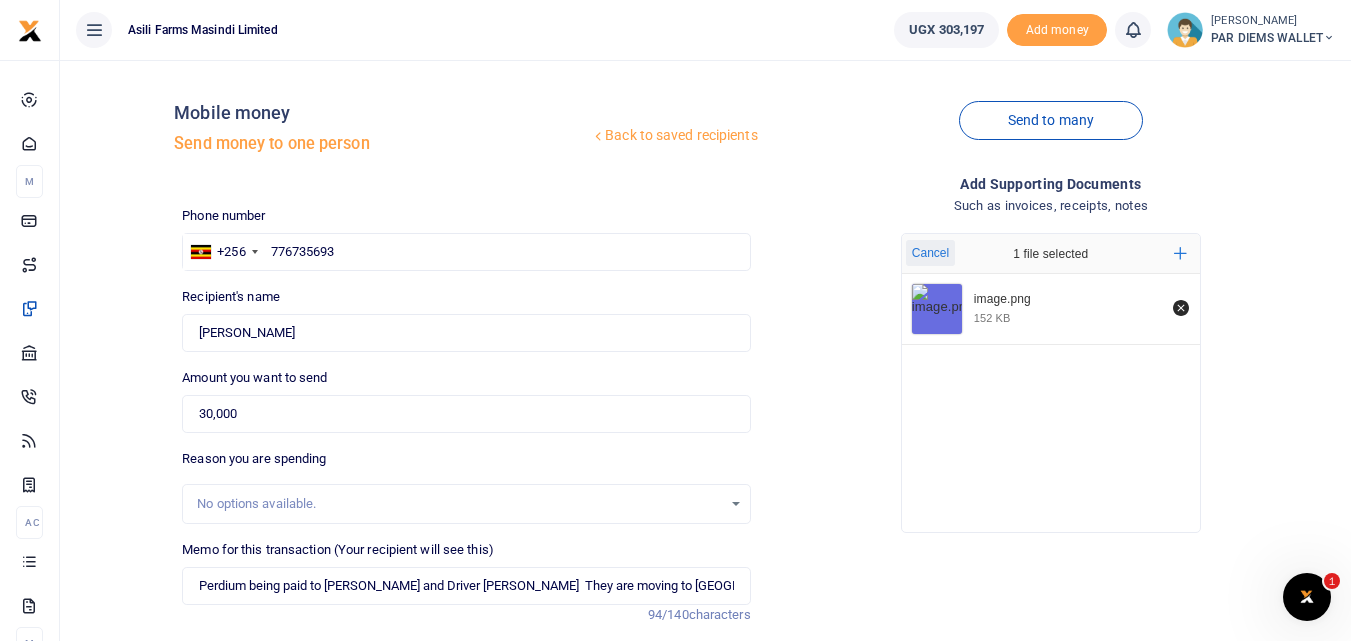 type 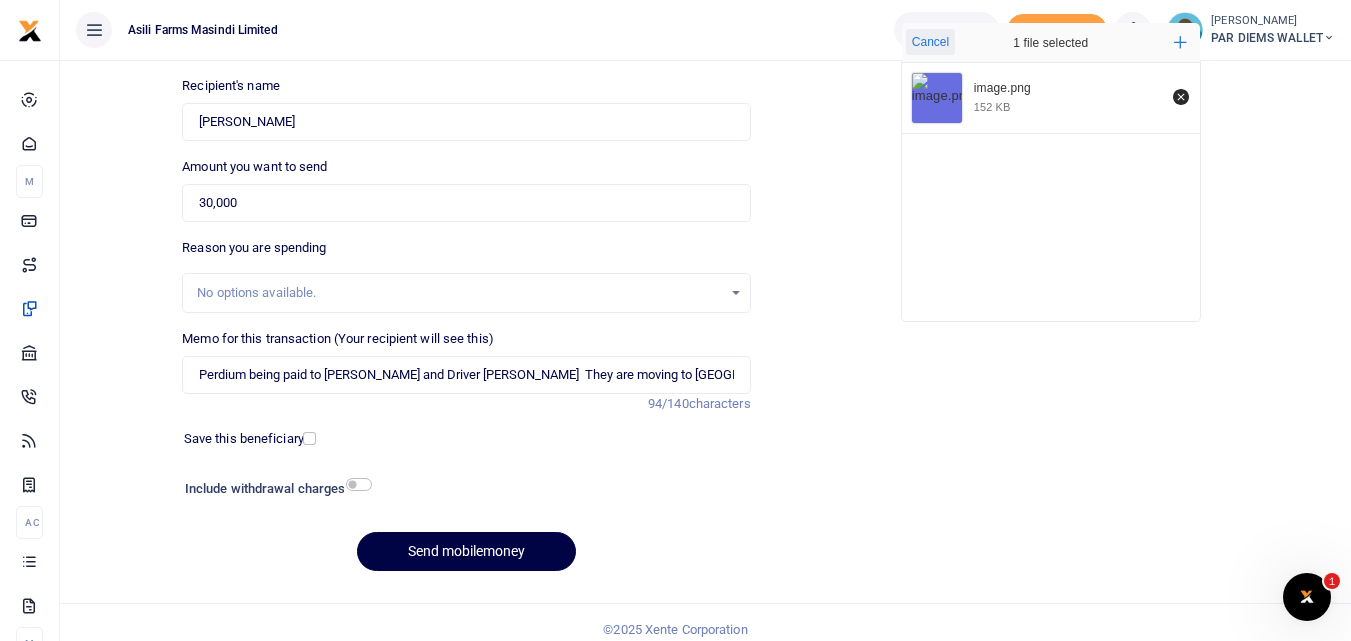 scroll, scrollTop: 204, scrollLeft: 0, axis: vertical 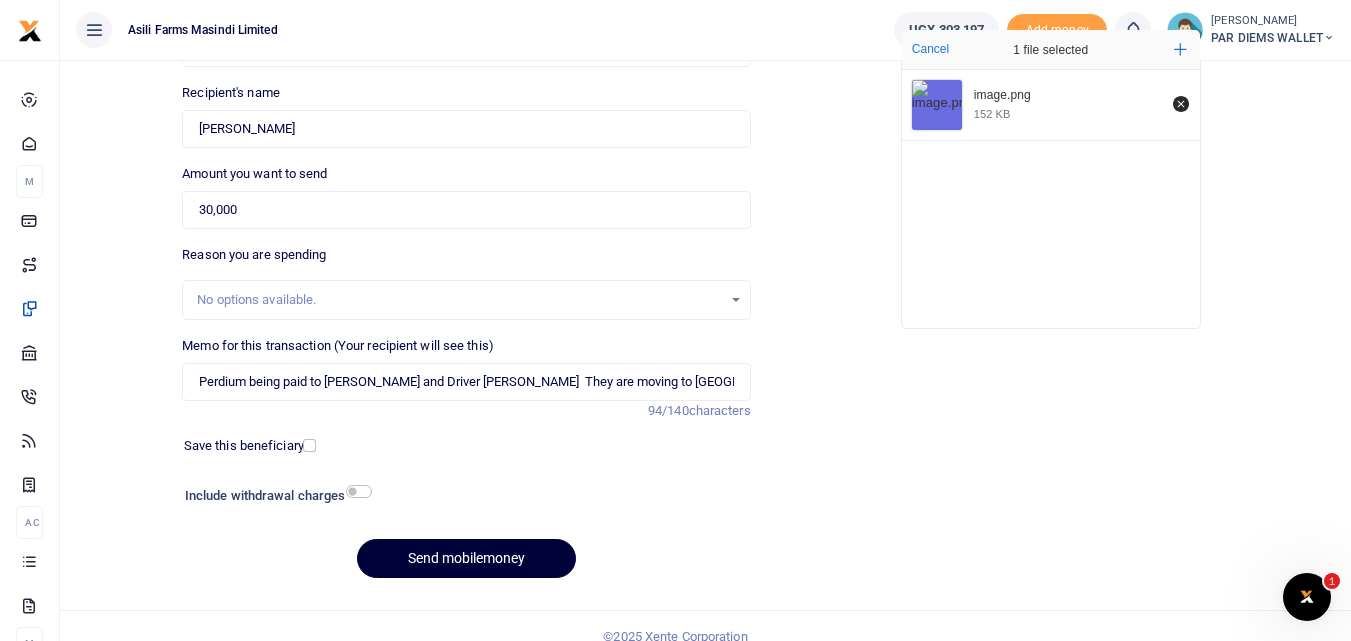 click on "Send mobilemoney" at bounding box center (466, 558) 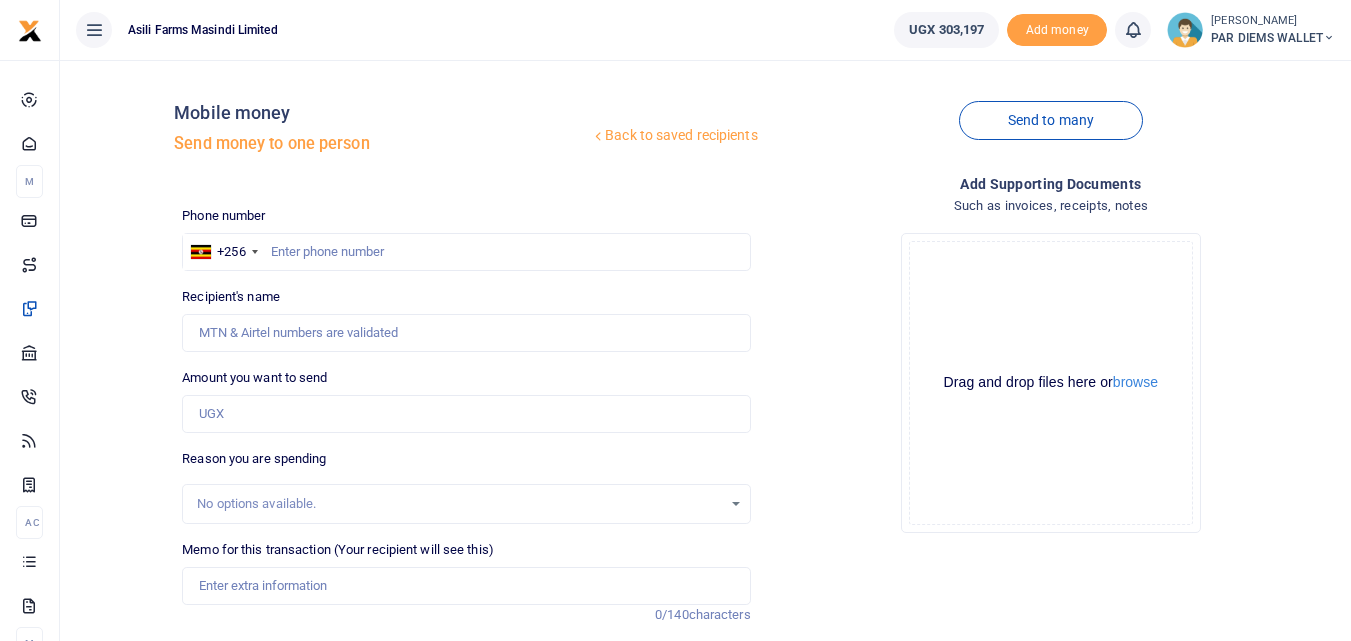 scroll, scrollTop: 204, scrollLeft: 0, axis: vertical 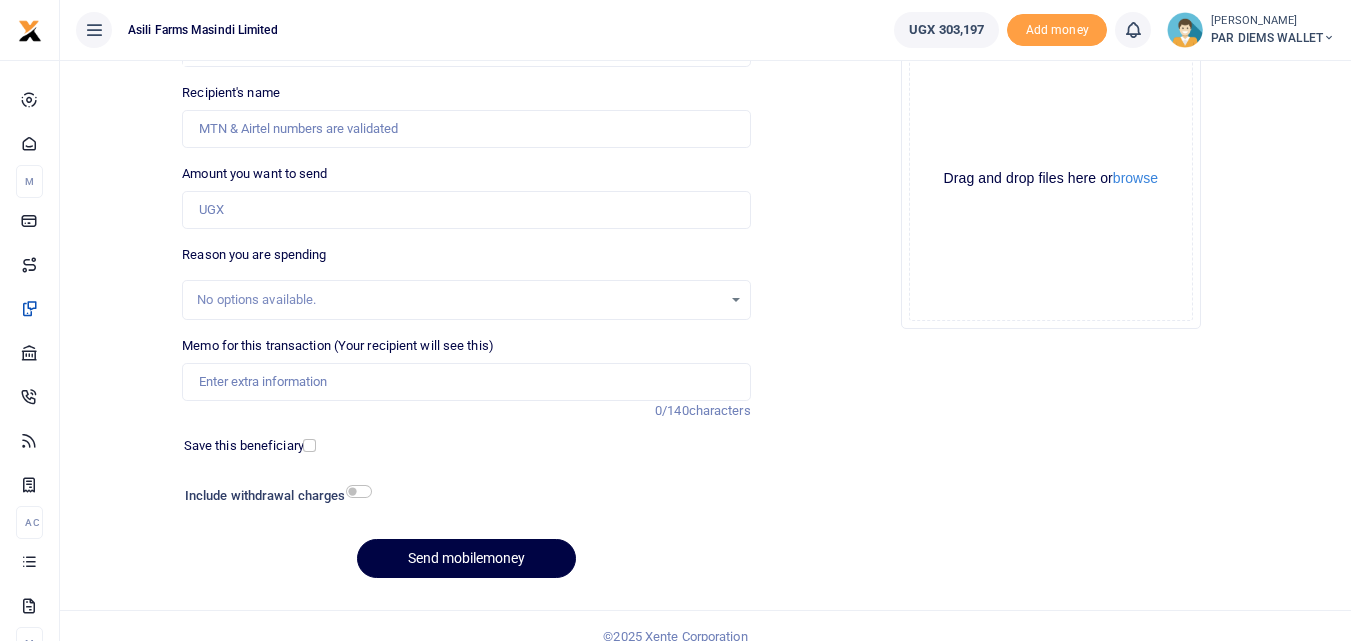 click at bounding box center [540, 498] 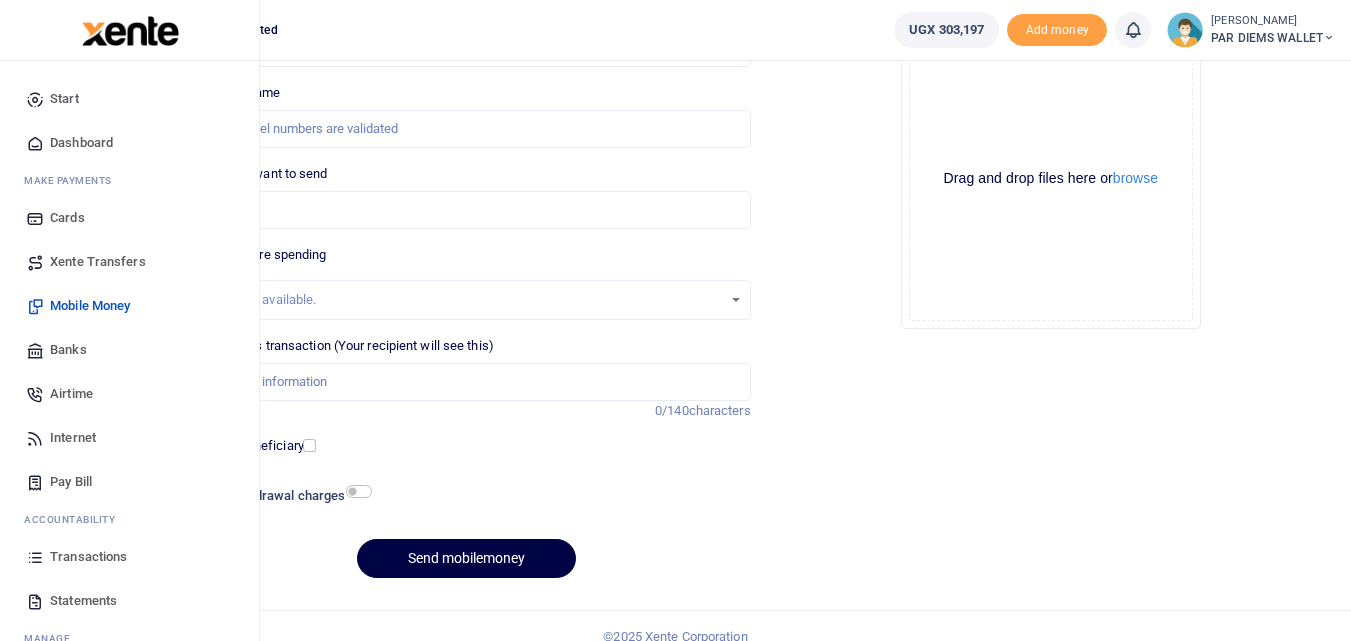 click at bounding box center [35, 557] 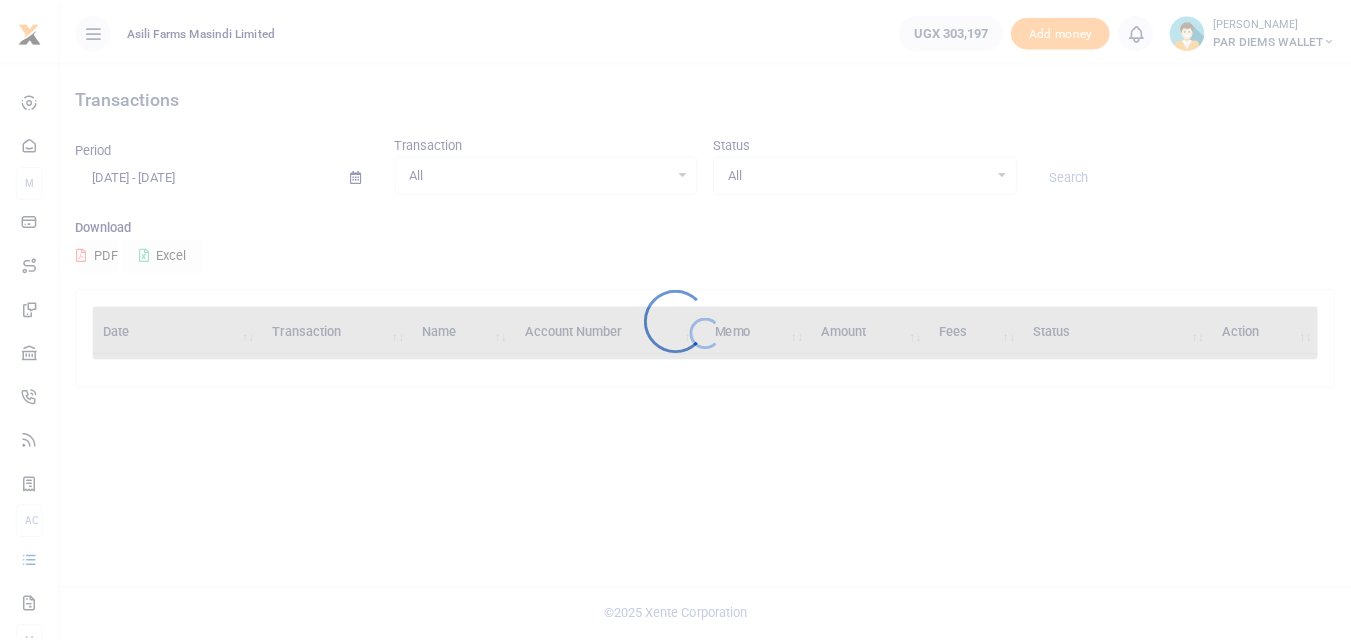 scroll, scrollTop: 0, scrollLeft: 0, axis: both 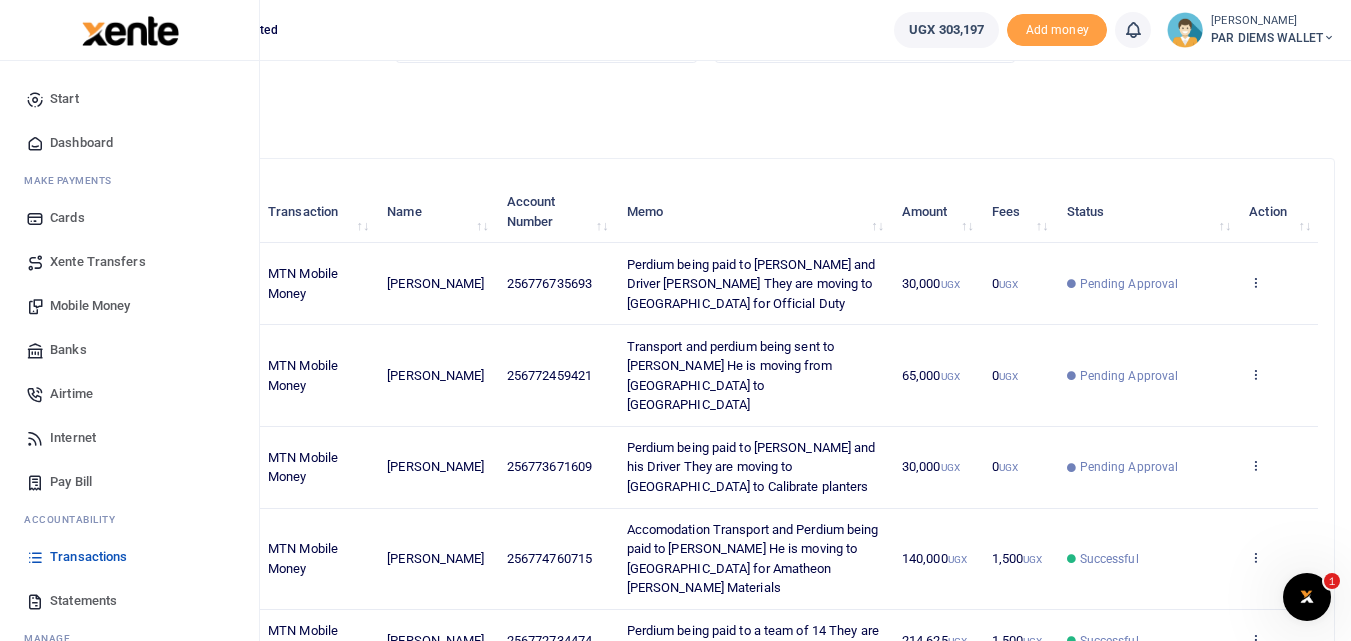click on "Xente Transfers" at bounding box center (98, 262) 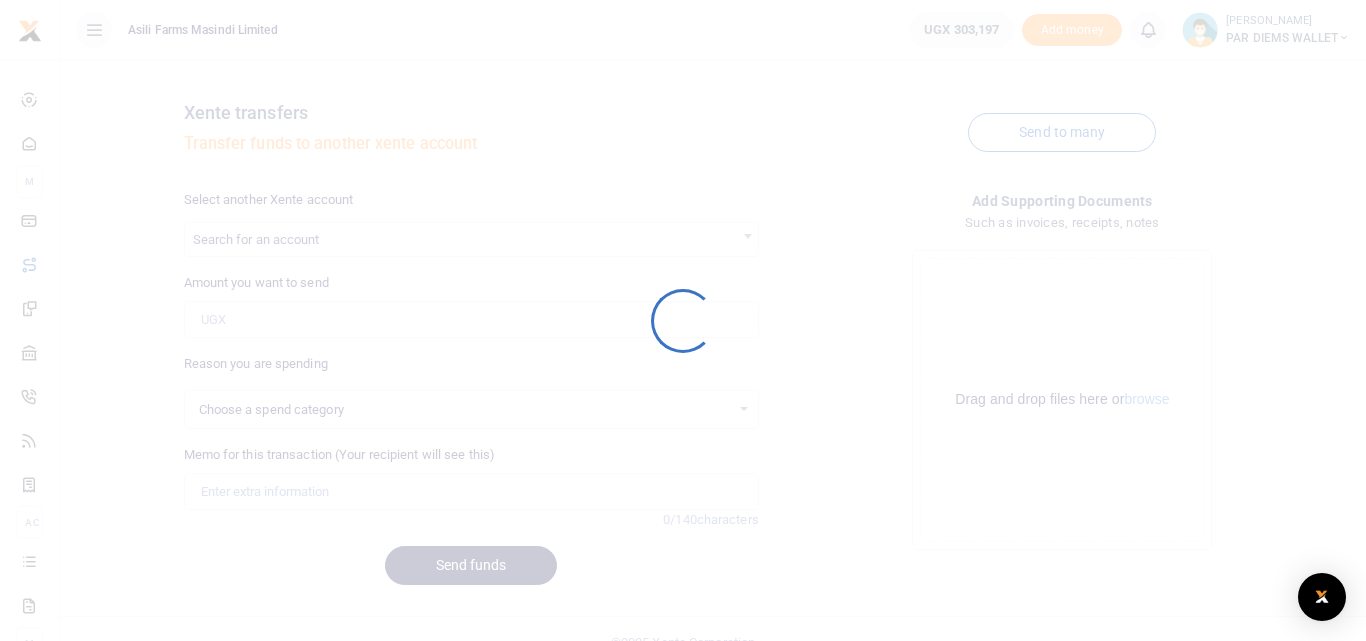 select 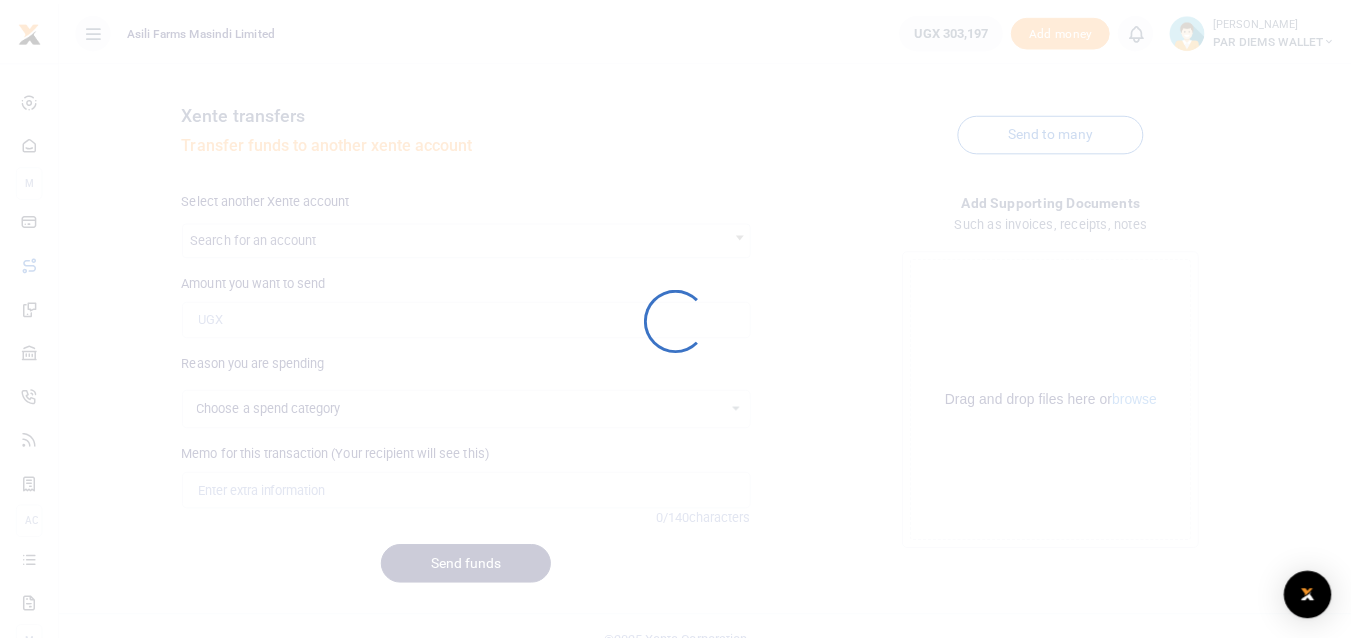 scroll, scrollTop: 0, scrollLeft: 0, axis: both 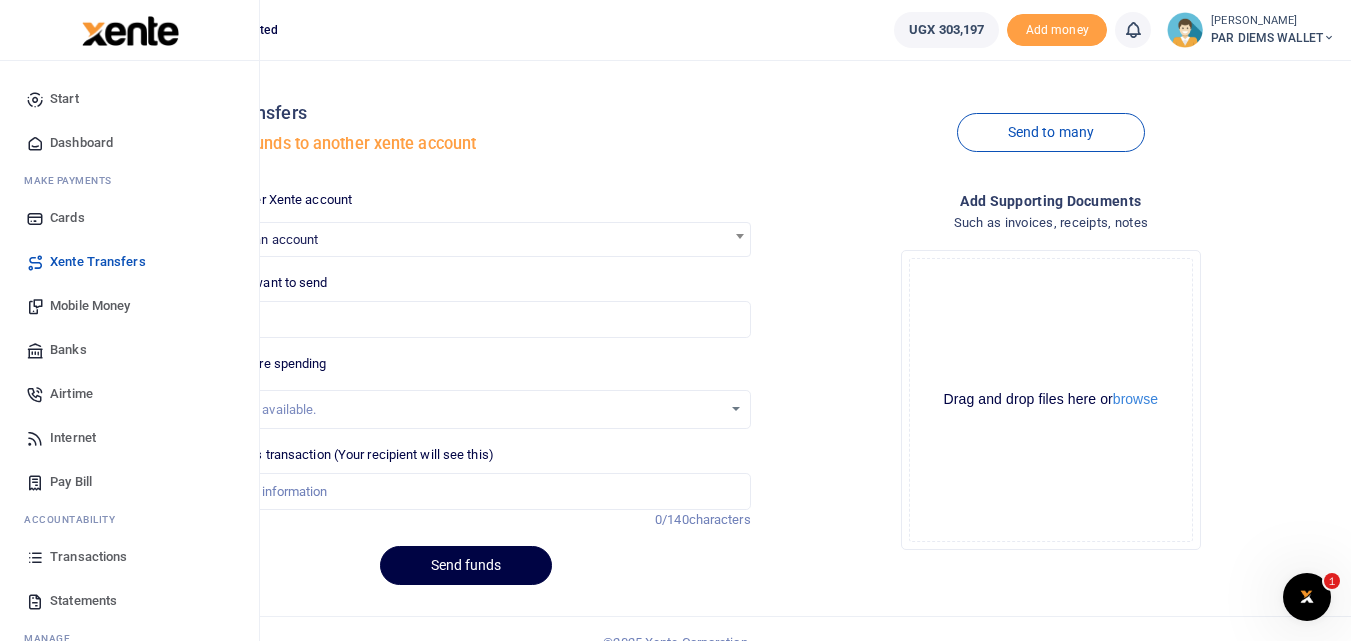 click on "Mobile Money" at bounding box center (90, 306) 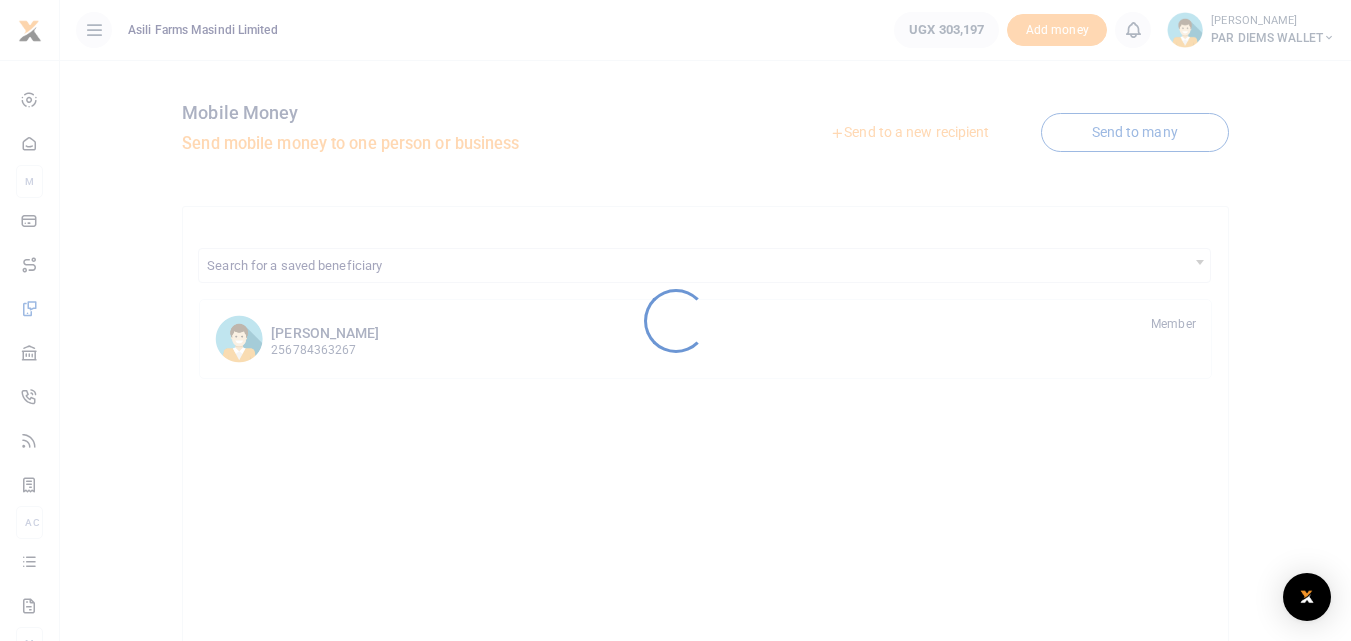 scroll, scrollTop: 0, scrollLeft: 0, axis: both 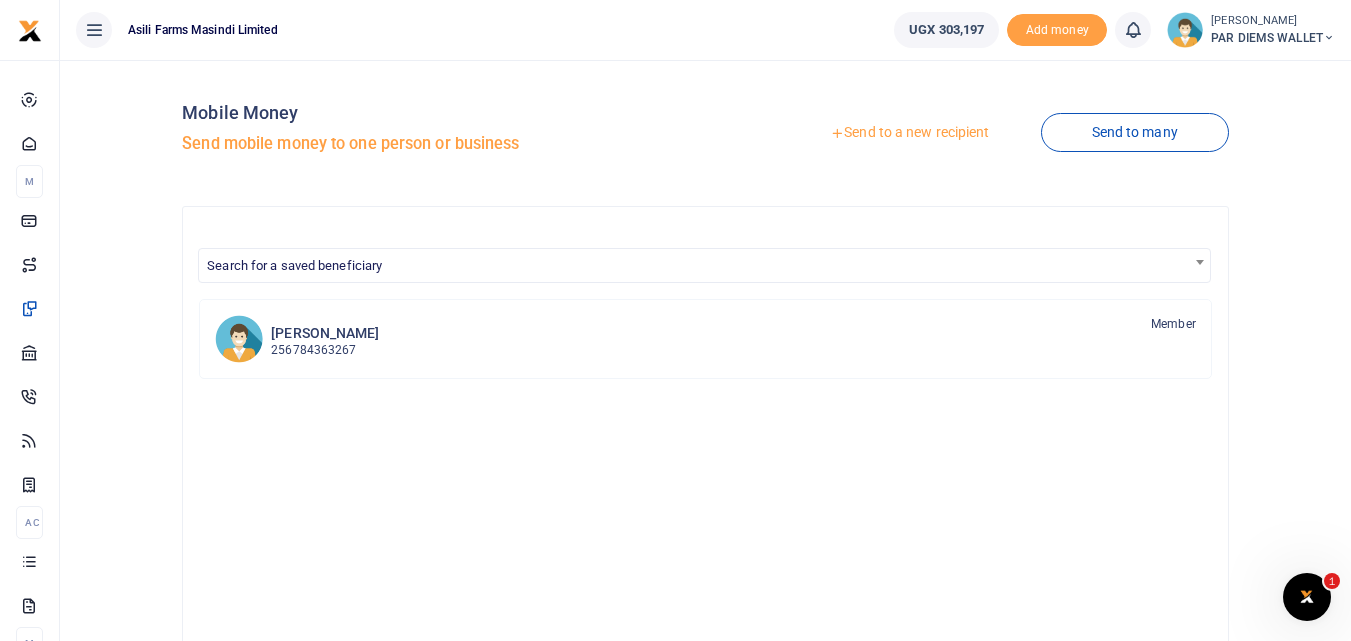 click at bounding box center [675, 320] 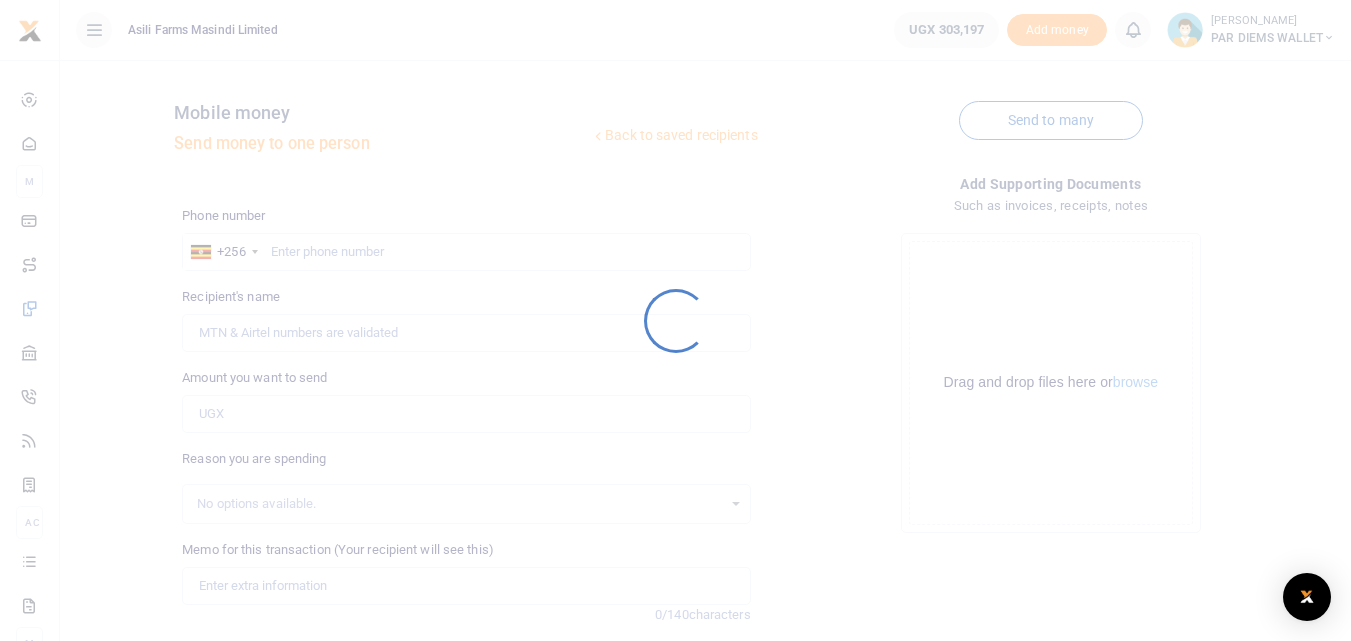 scroll, scrollTop: 0, scrollLeft: 0, axis: both 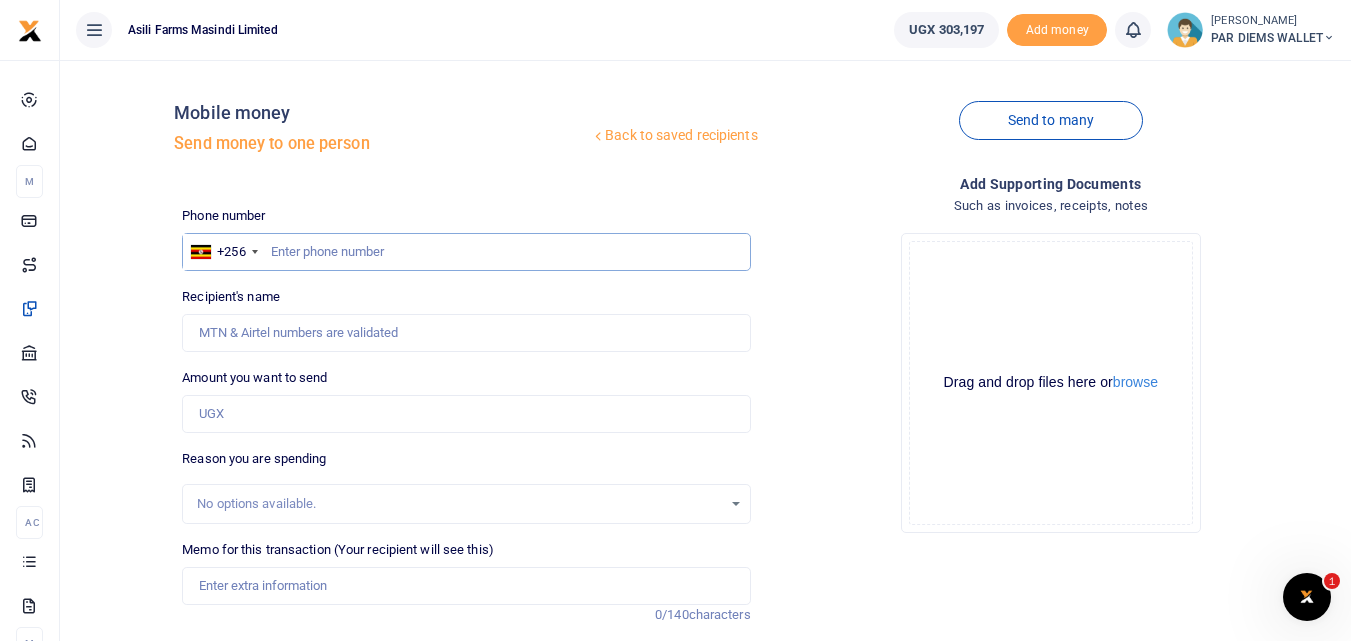 click at bounding box center [466, 252] 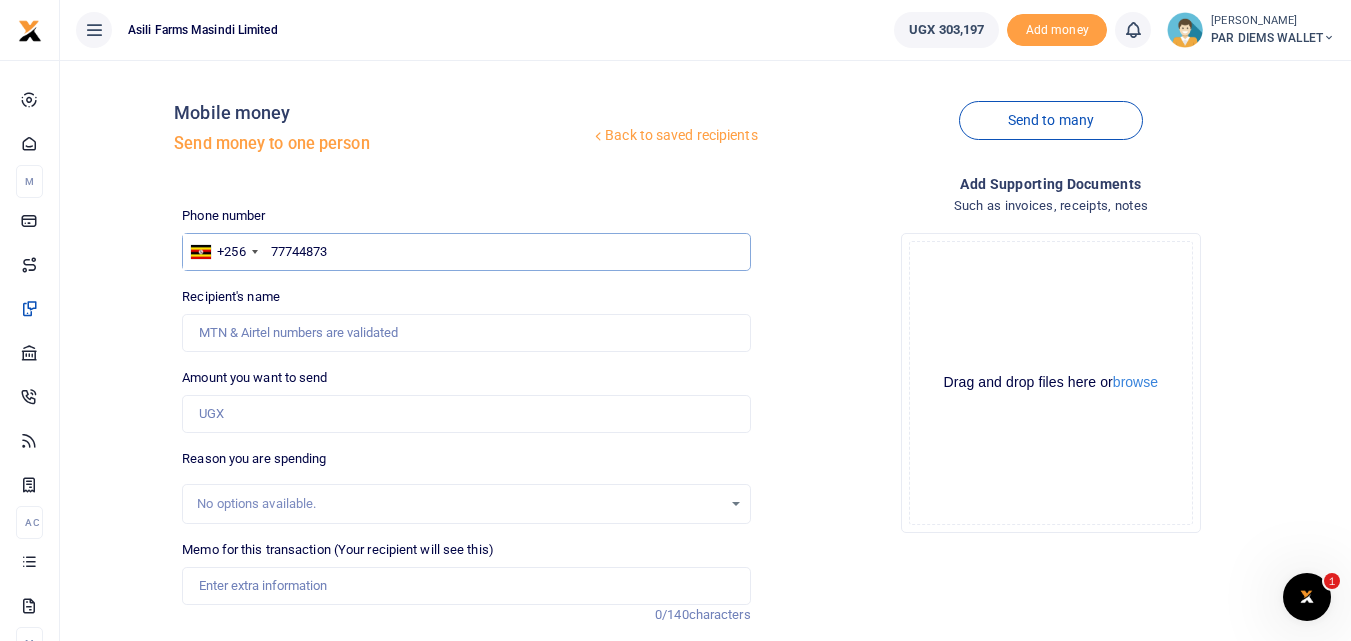 type on "777448732" 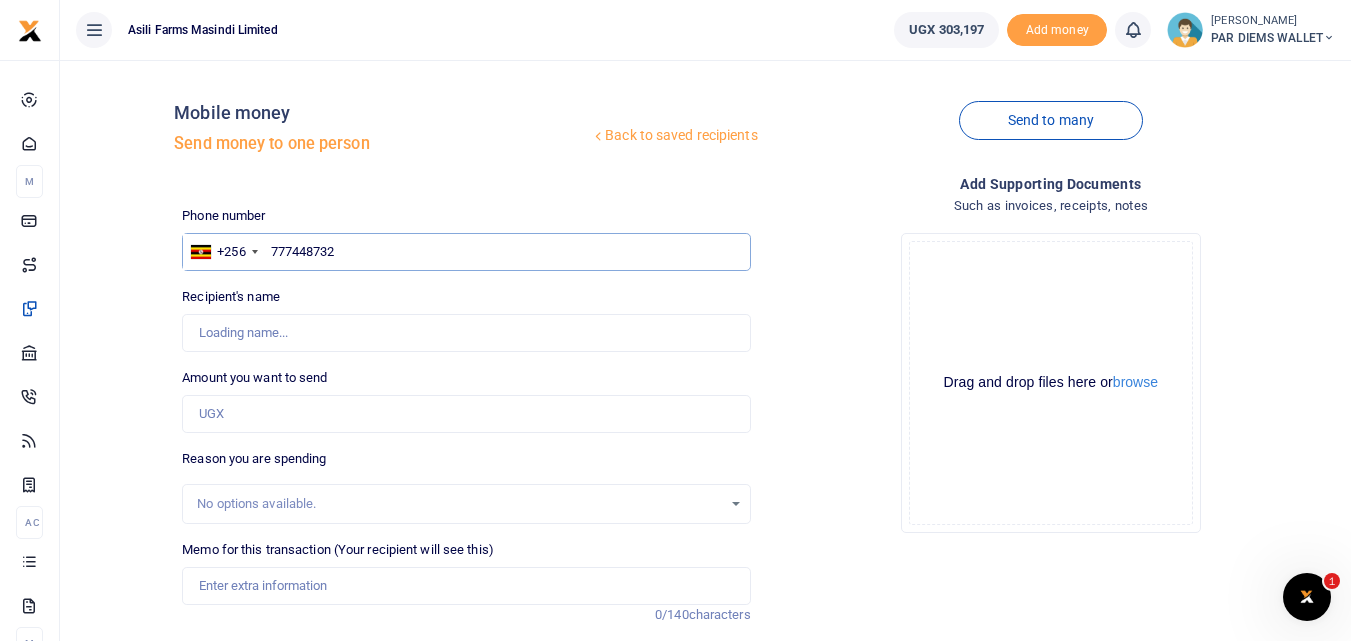 type on "Alaisa Byogero" 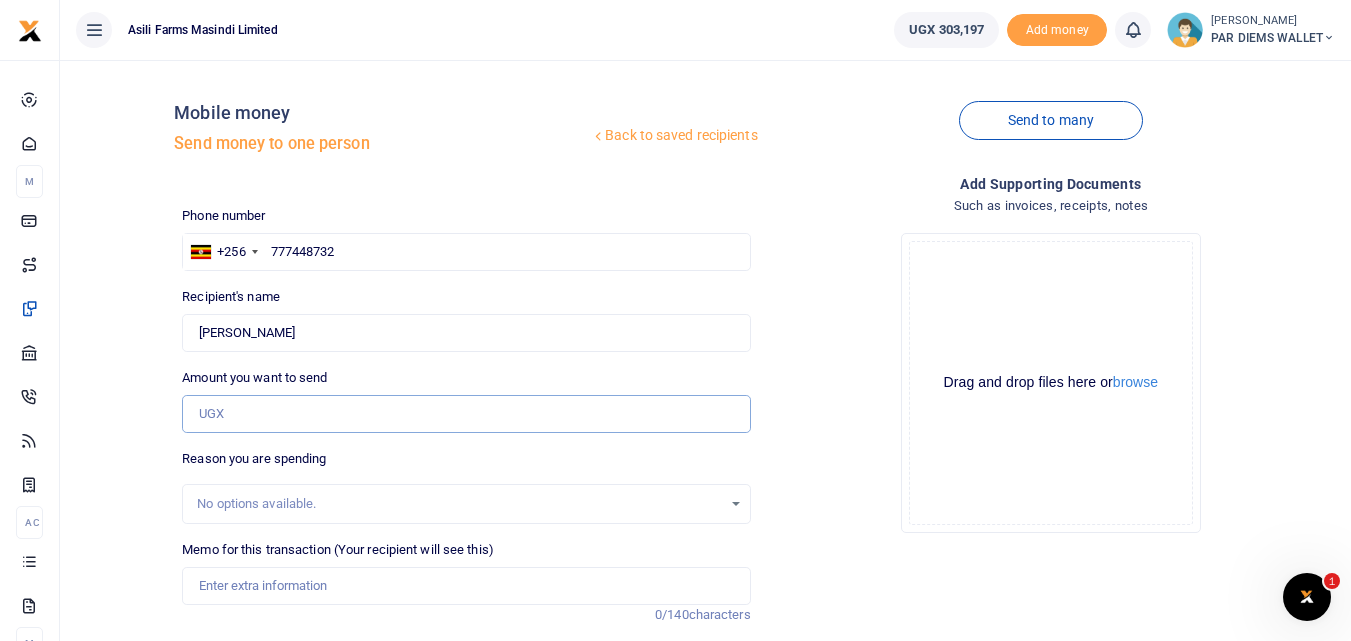 click on "Amount you want to send" at bounding box center (466, 414) 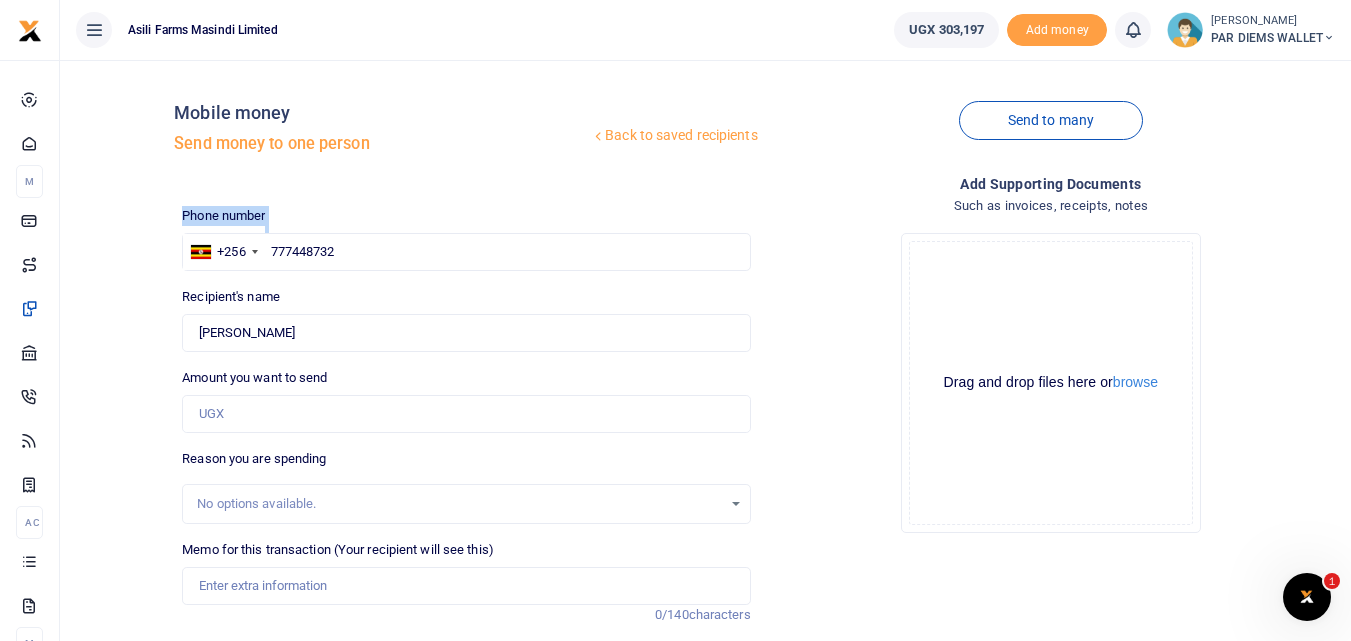 drag, startPoint x: 480, startPoint y: 220, endPoint x: 456, endPoint y: 248, distance: 36.878178 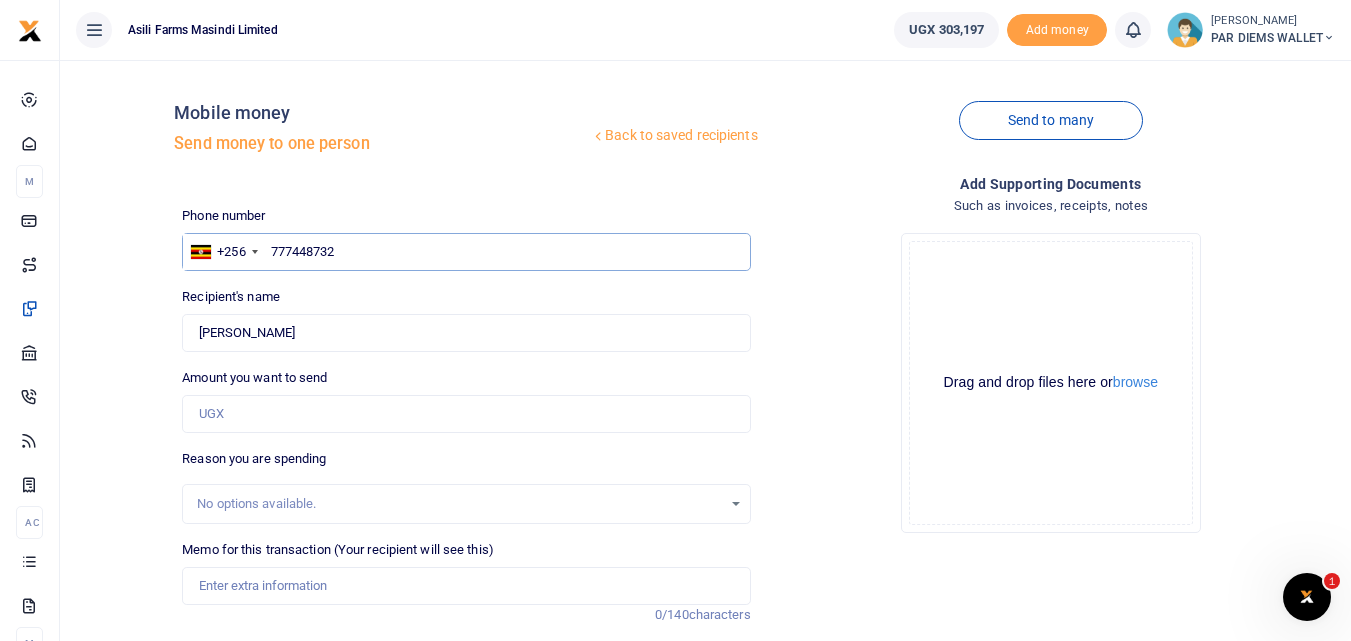 click on "777448732" at bounding box center (466, 252) 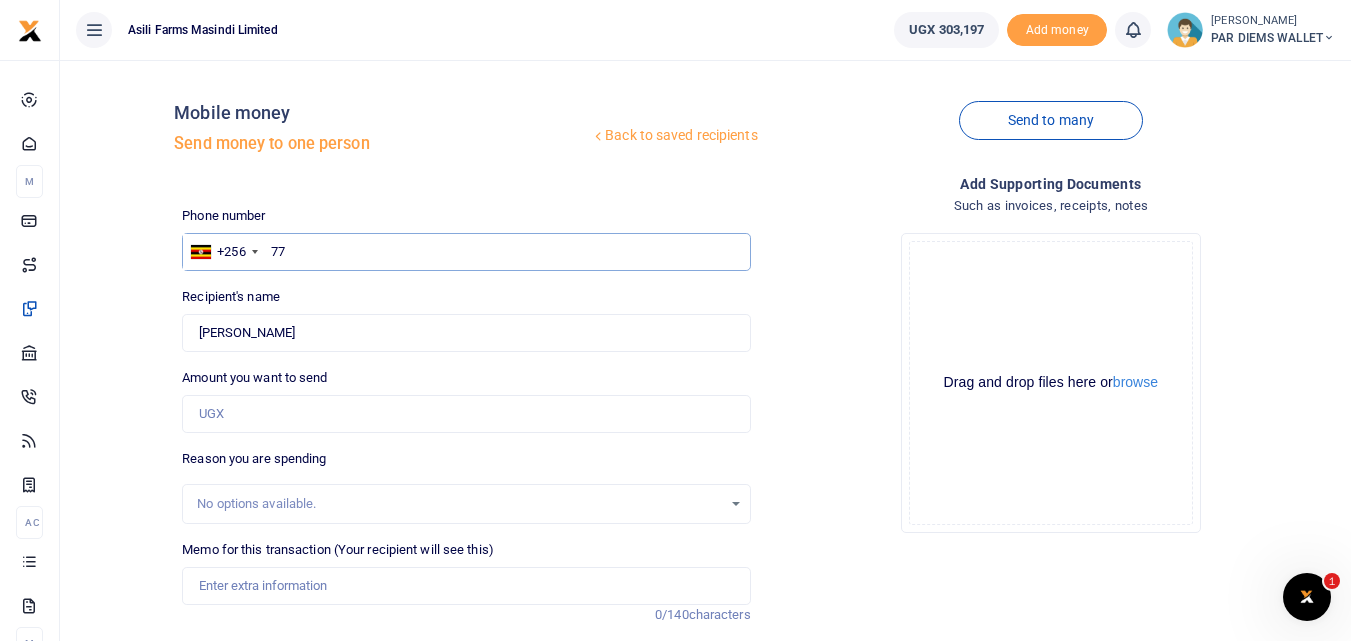 type on "7" 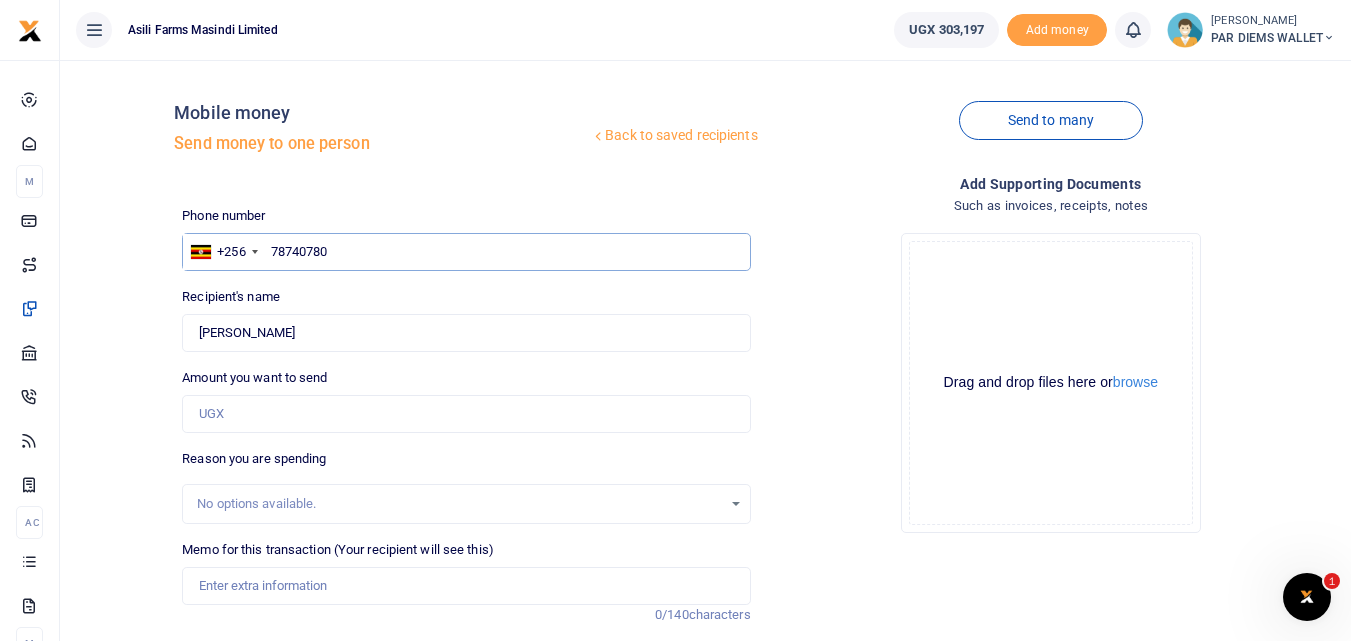type on "787407802" 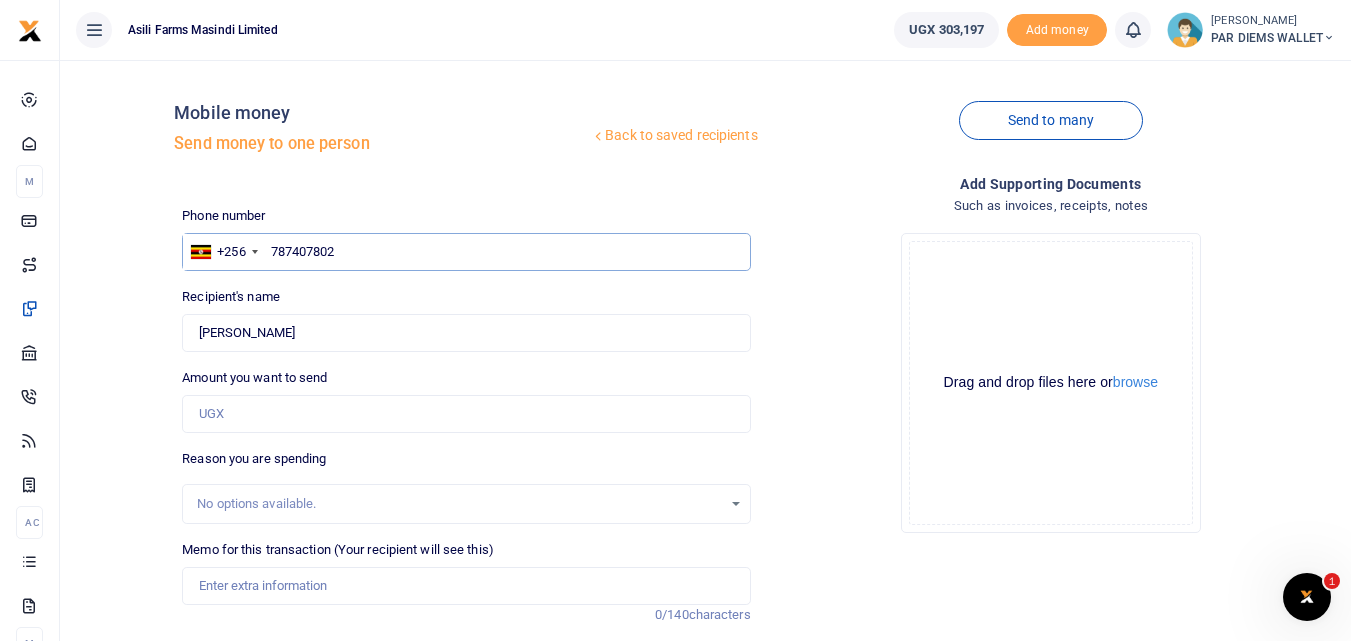 type on "Deo Muwanga" 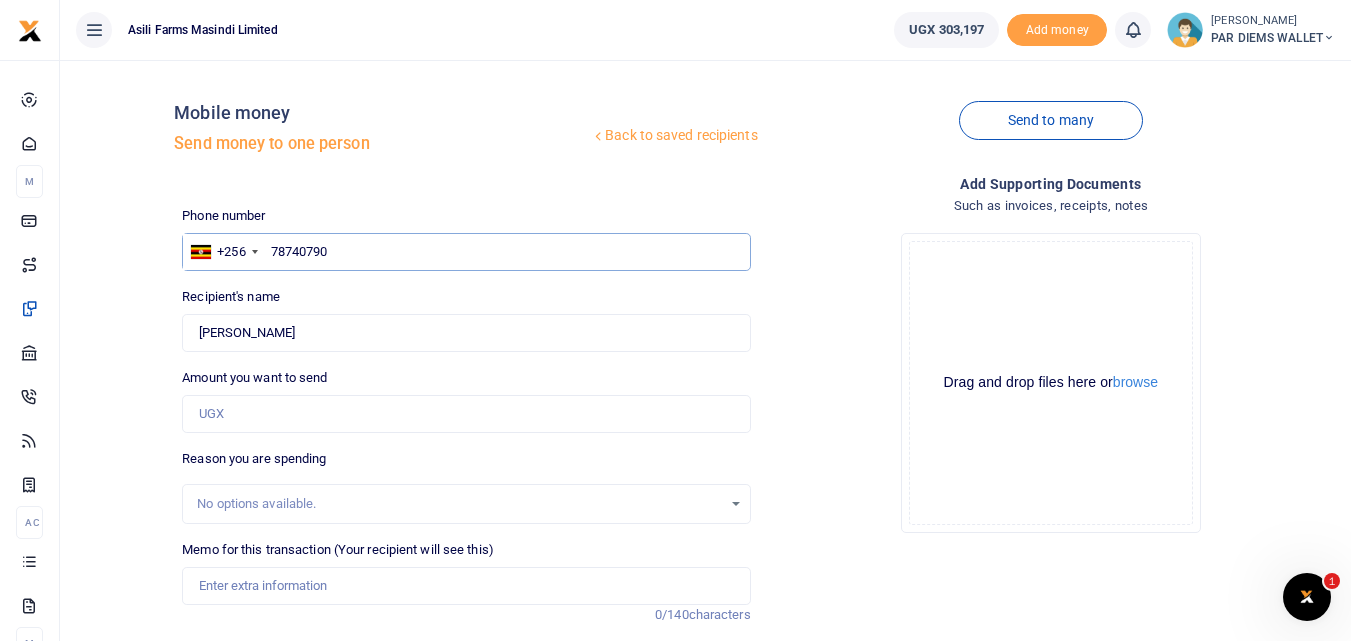 type on "787407902" 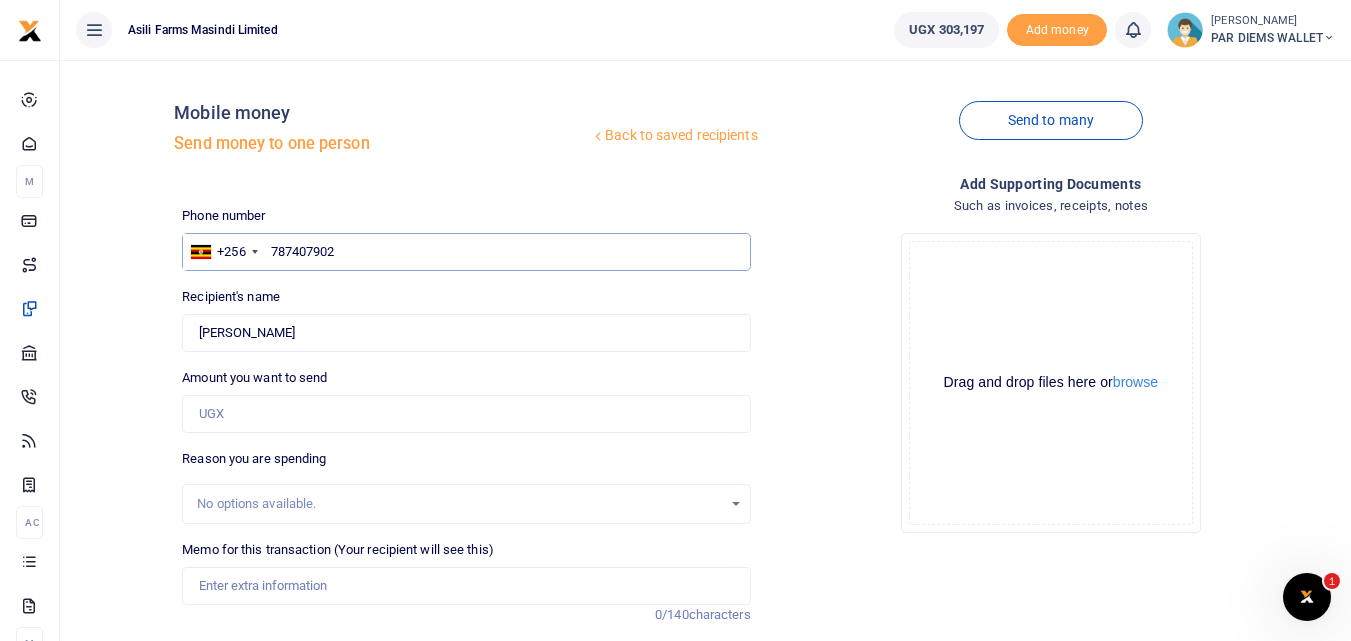 type on "Rhone Onzivua" 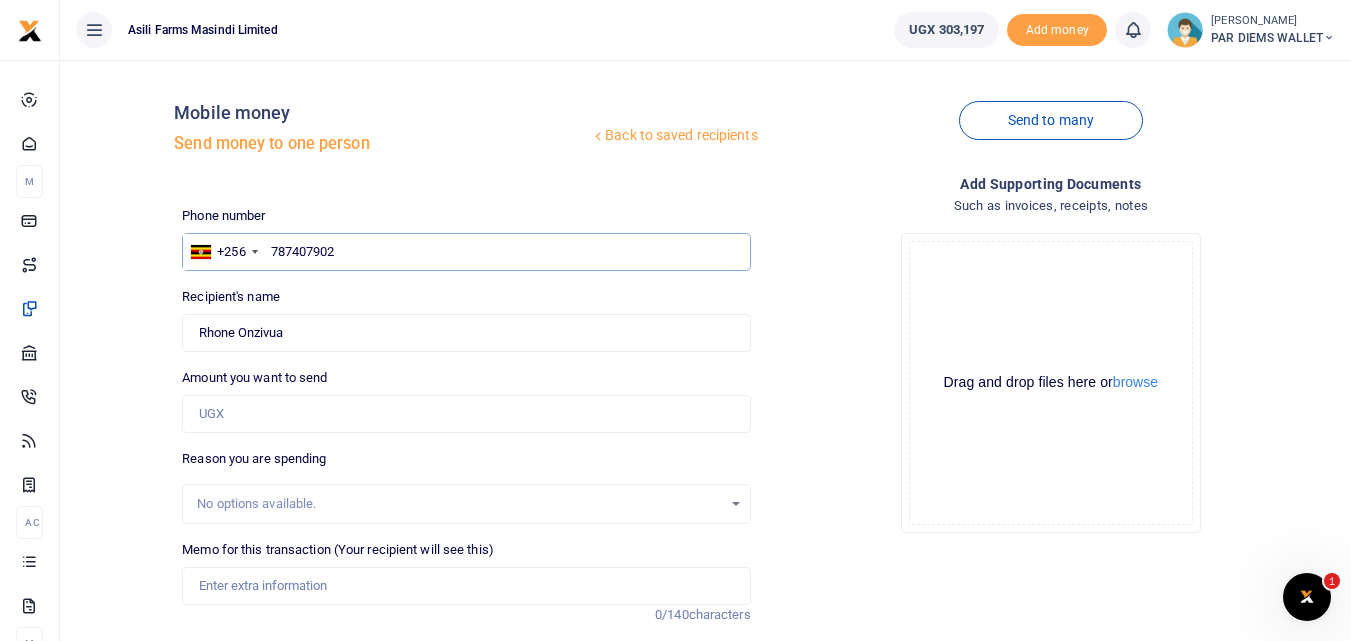 type on "787407902" 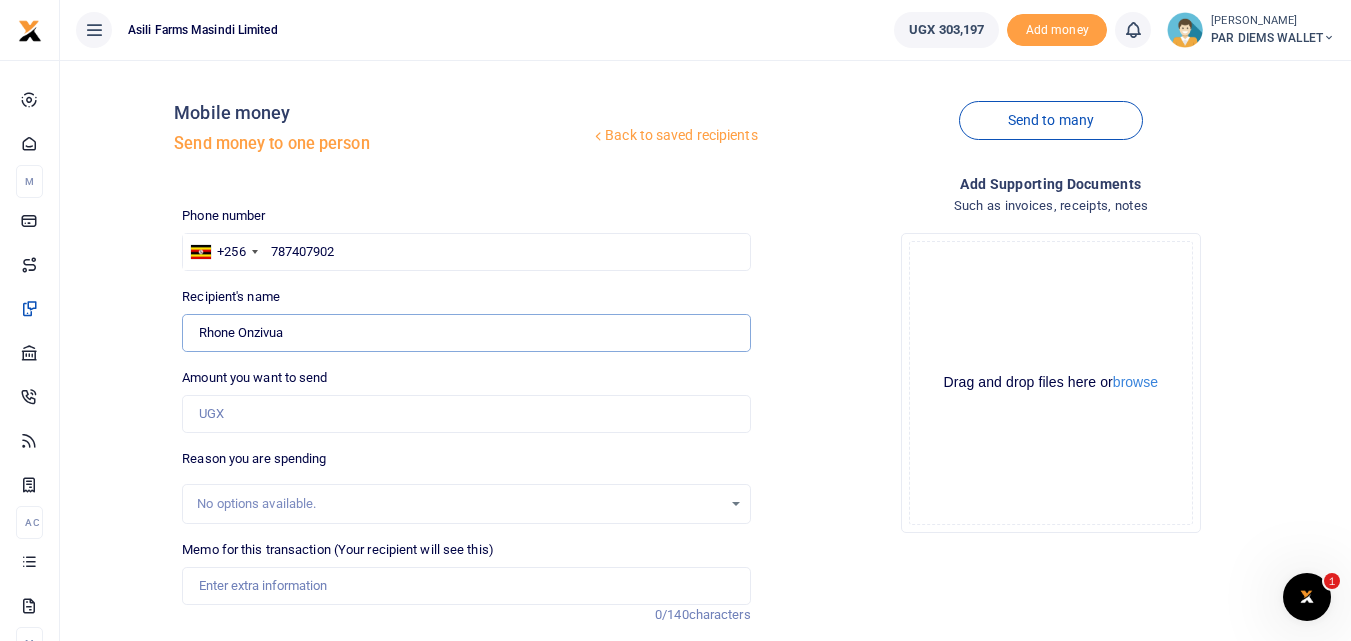 click on "Found" at bounding box center (466, 333) 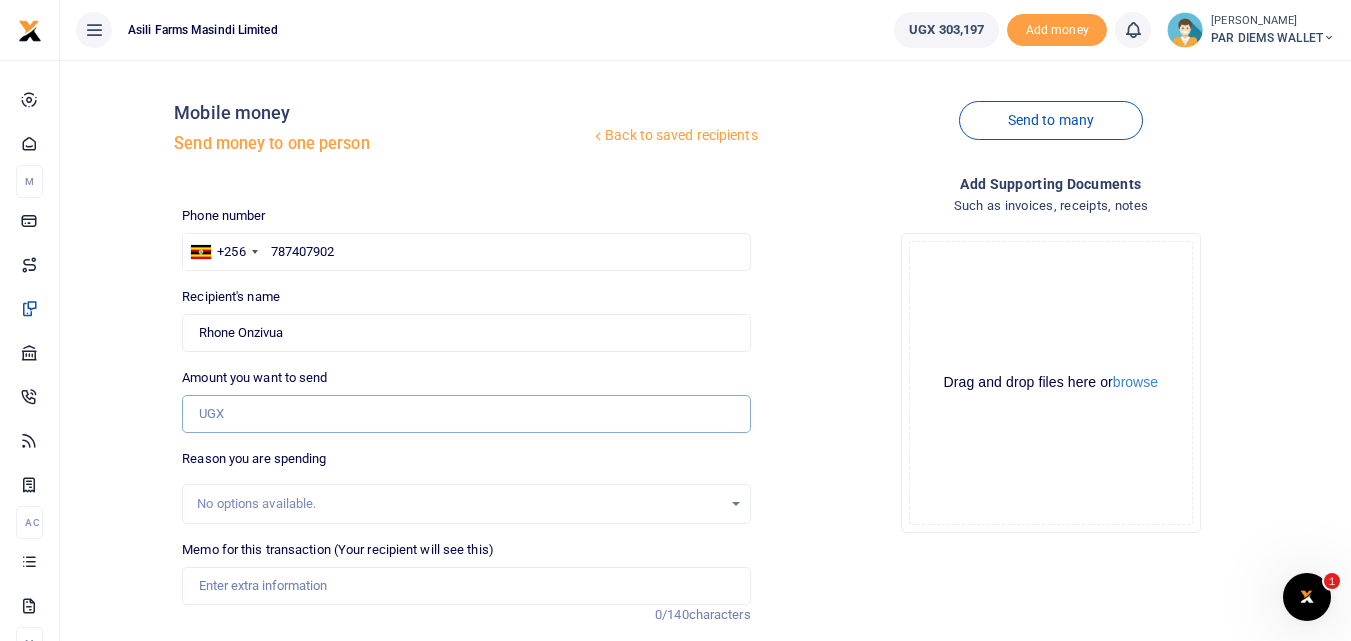 click on "Amount you want to send" at bounding box center [466, 414] 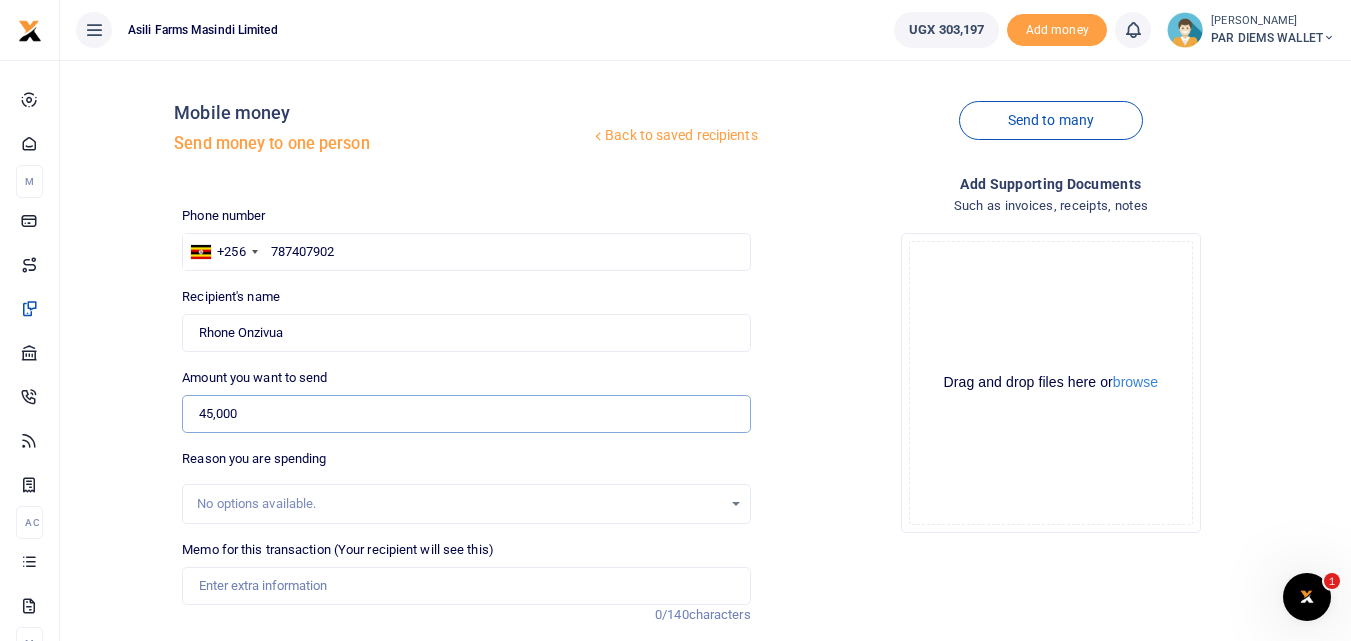 type on "45,000" 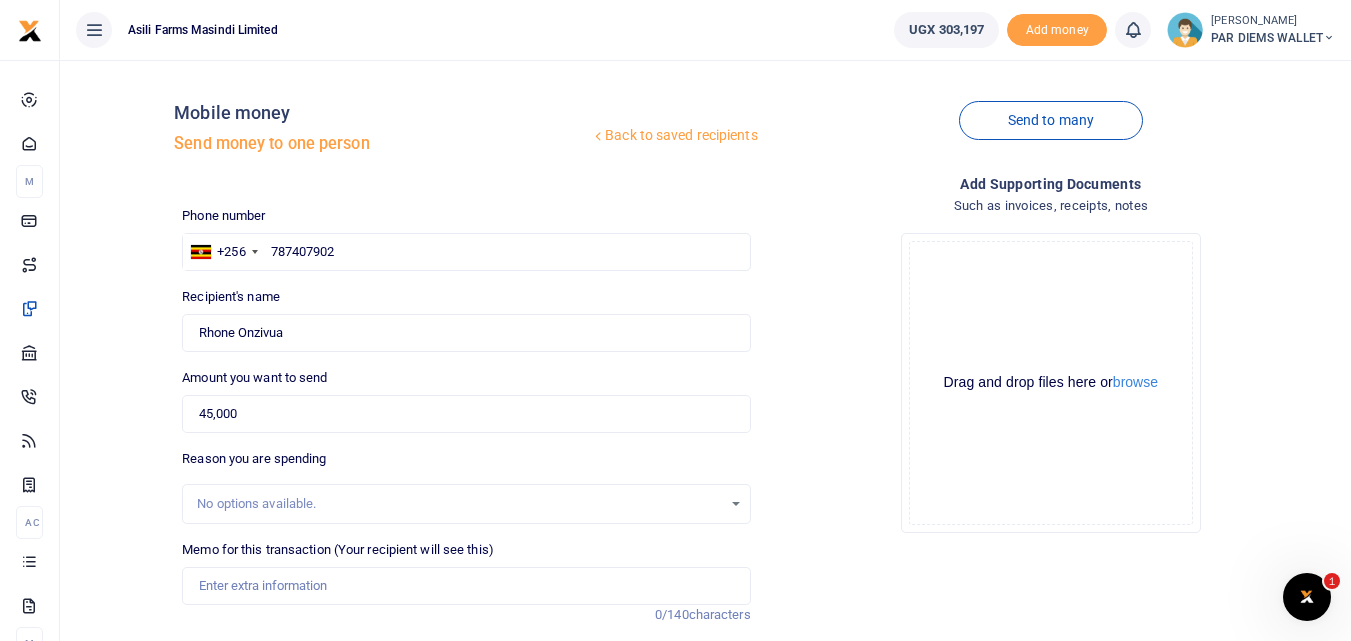 drag, startPoint x: 1355, startPoint y: 246, endPoint x: 975, endPoint y: 318, distance: 386.7609 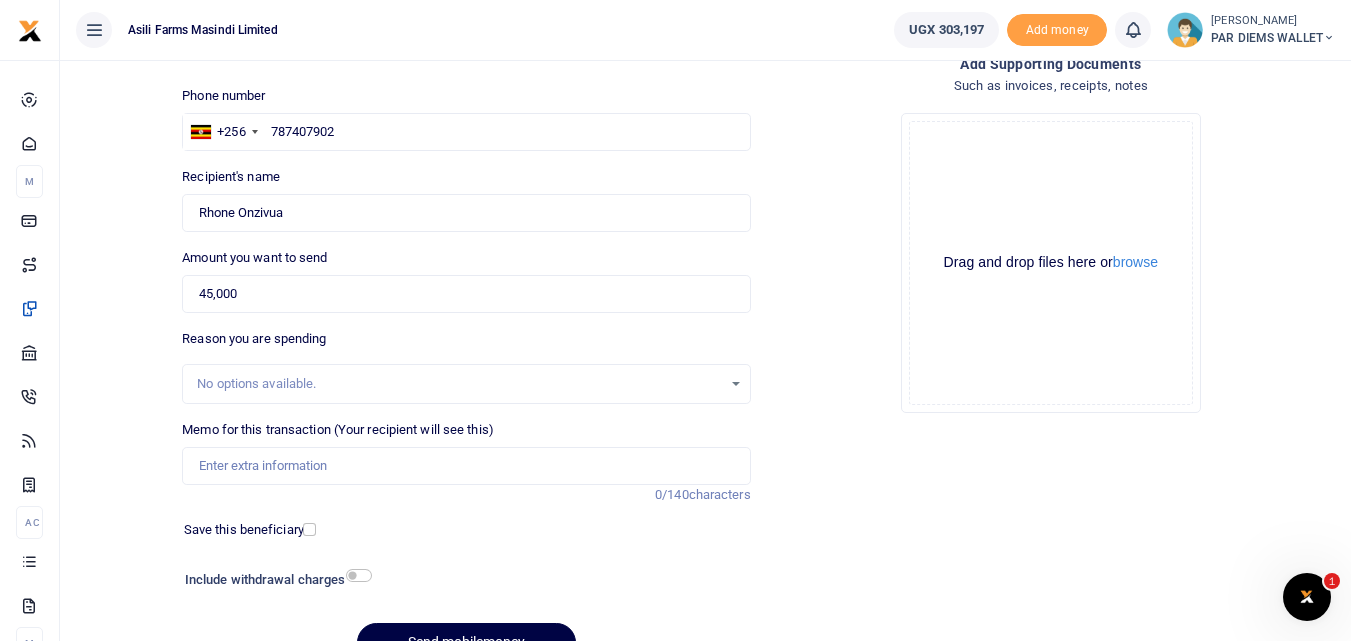 scroll, scrollTop: 123, scrollLeft: 0, axis: vertical 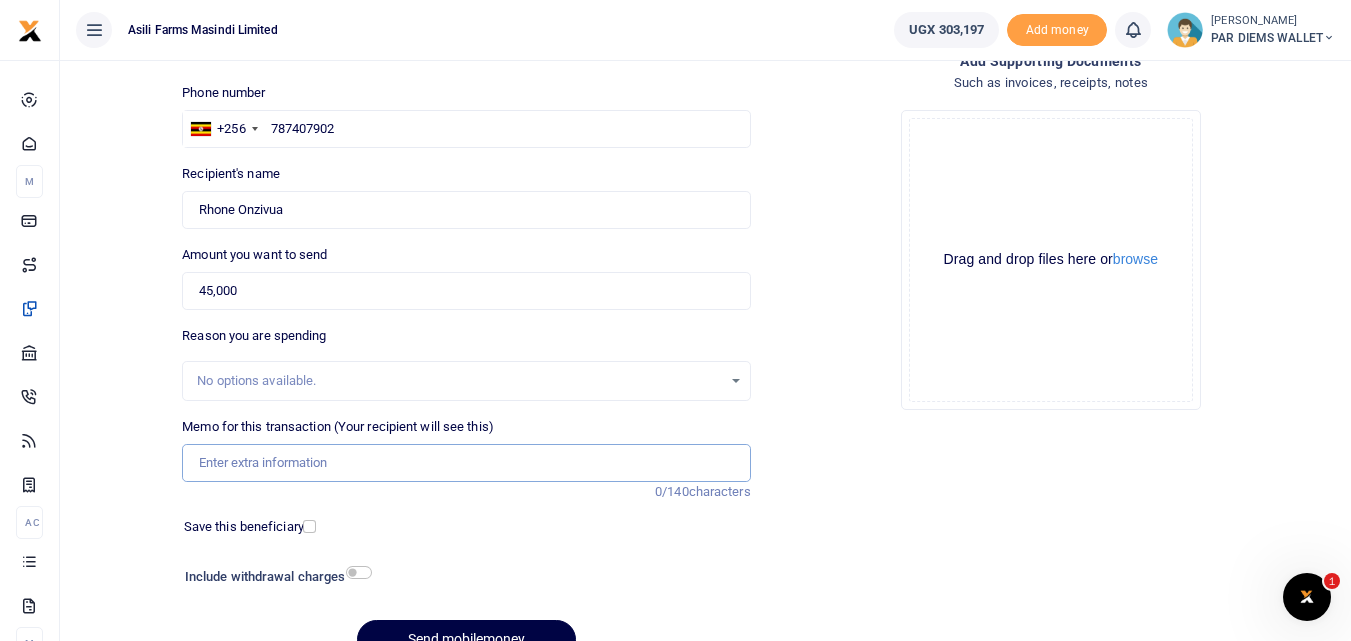 click on "Memo for this transaction (Your recipient will see this)" at bounding box center (466, 463) 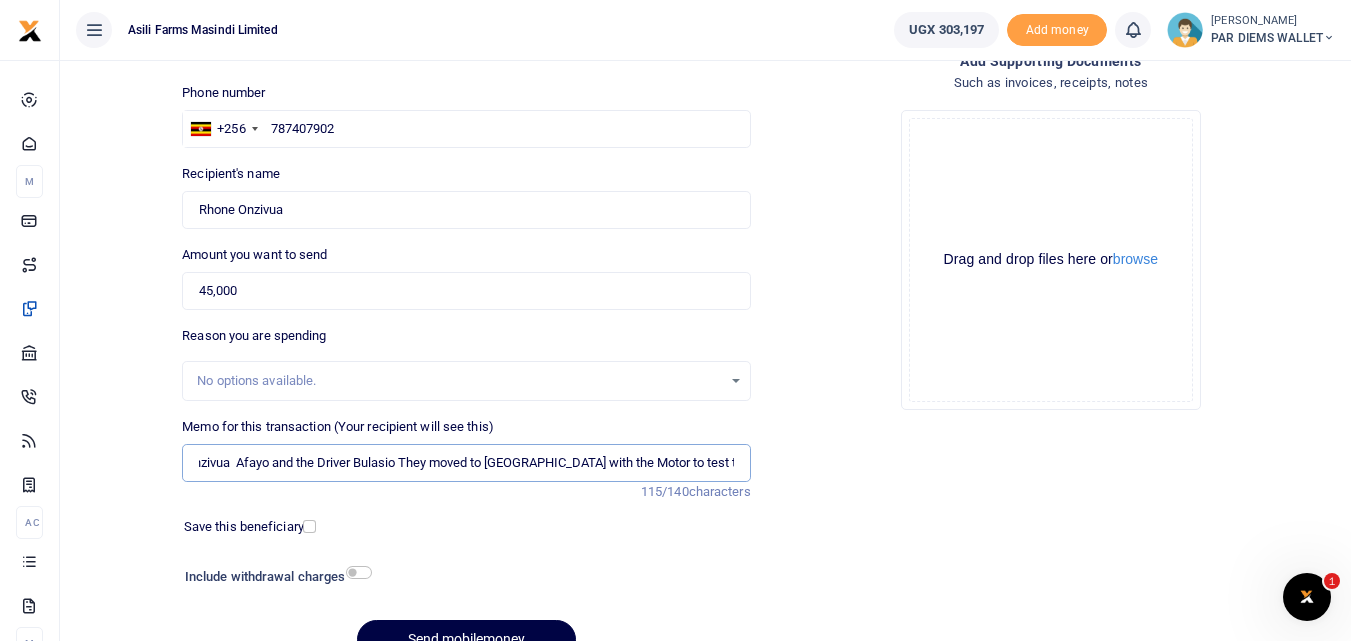 scroll, scrollTop: 0, scrollLeft: 144, axis: horizontal 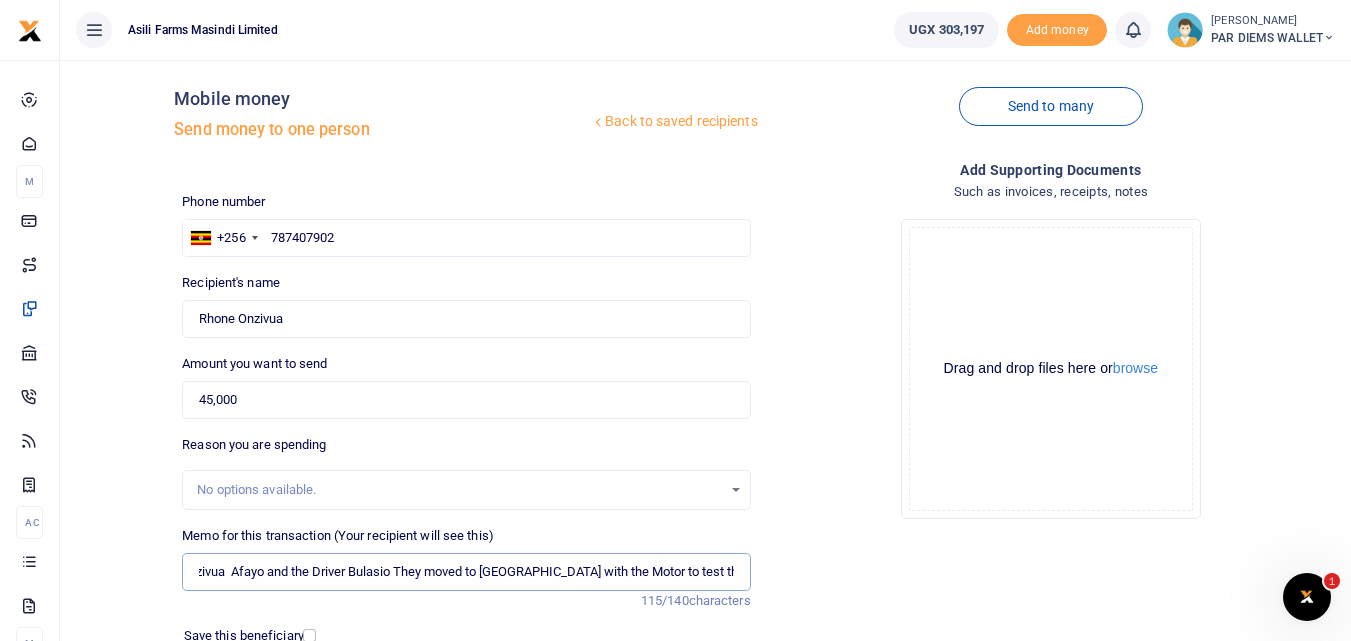 type on "Perdium being paid to Onzivua  Afayo and the Driver Bulasio They moved to [GEOGRAPHIC_DATA] with the Motor to test the Dryer" 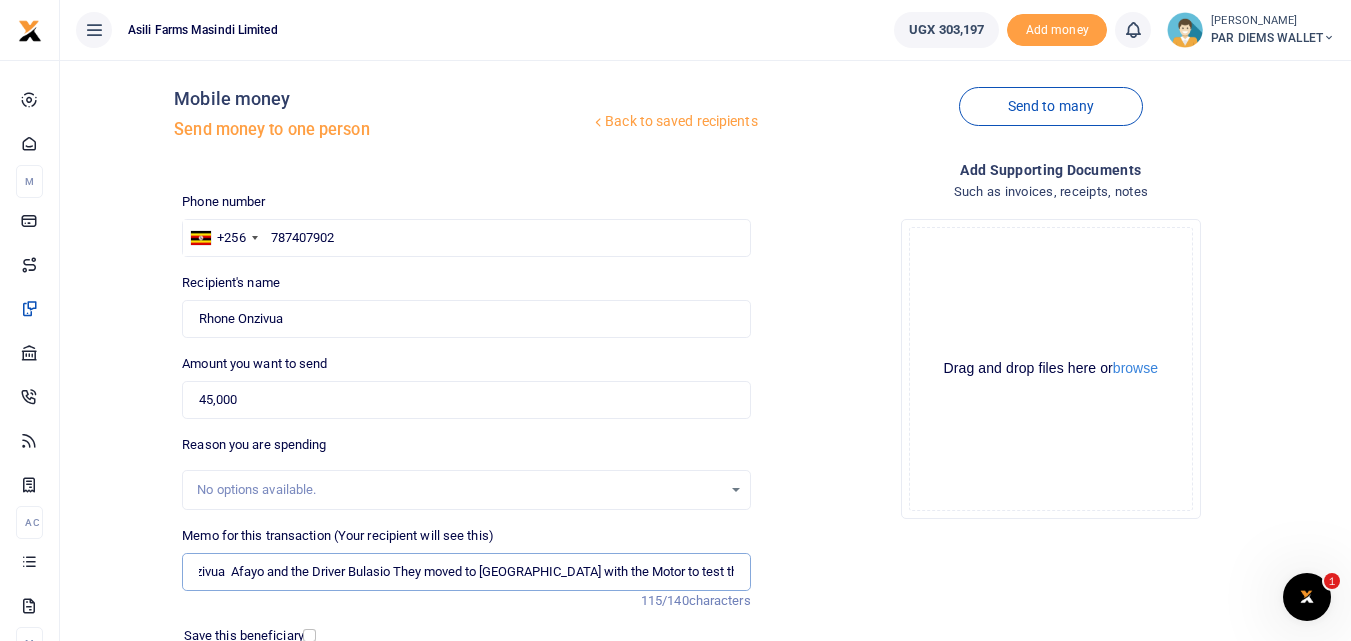 scroll, scrollTop: 0, scrollLeft: 0, axis: both 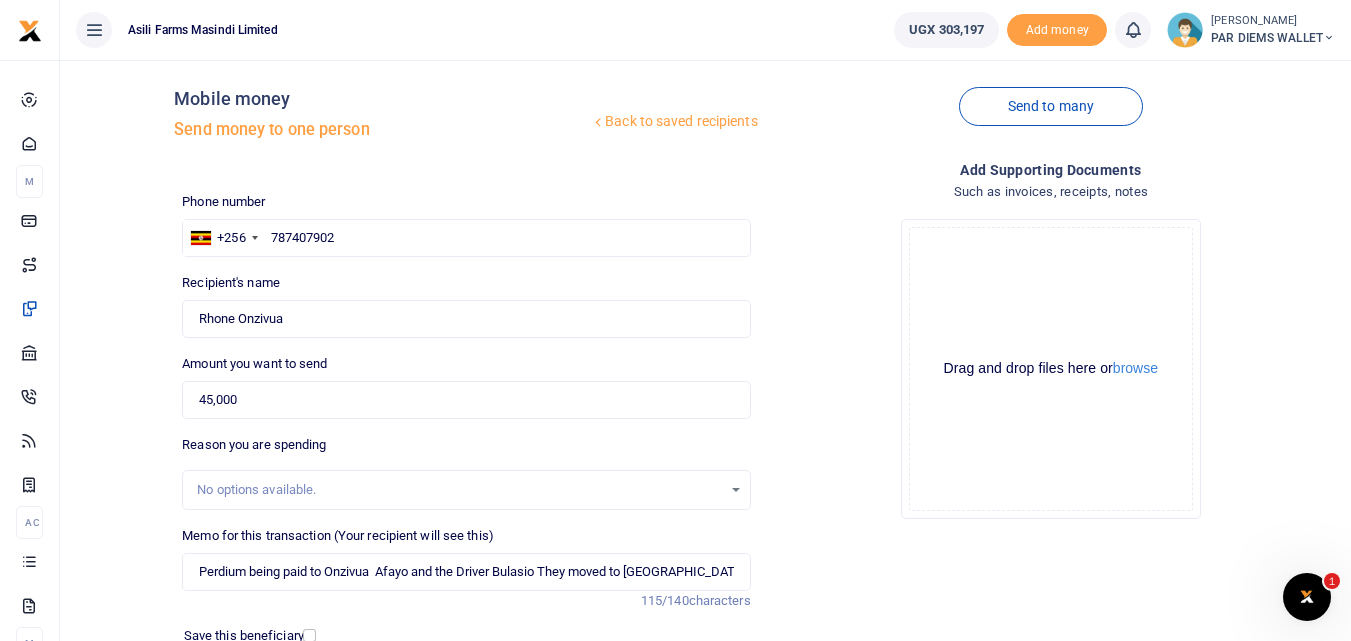 click on "Drag and drop files here or  browse Powered by  Uppy" 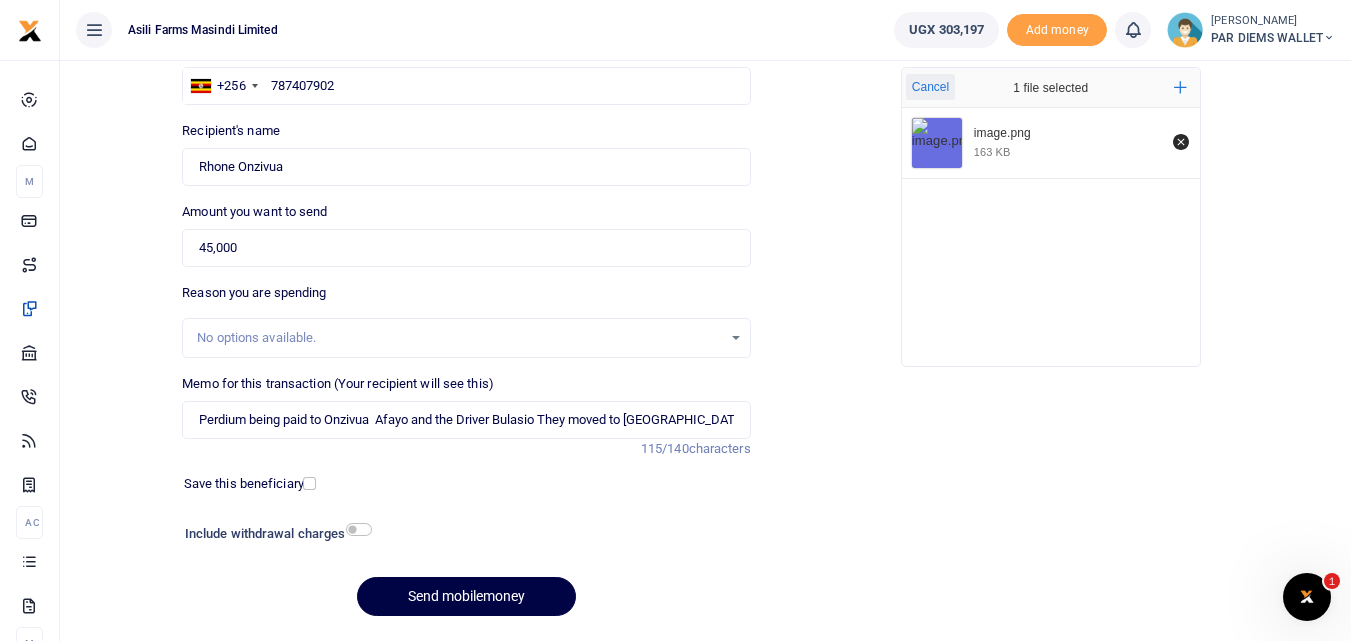 scroll, scrollTop: 225, scrollLeft: 0, axis: vertical 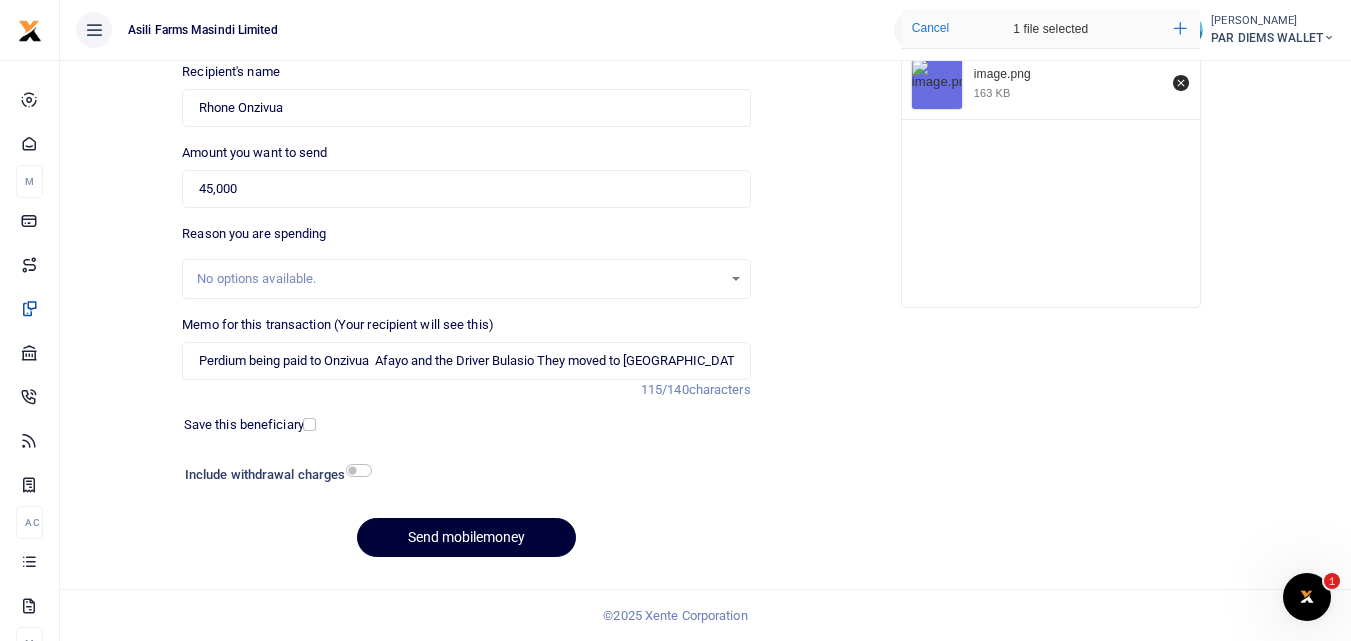 click on "Send mobilemoney" at bounding box center (466, 537) 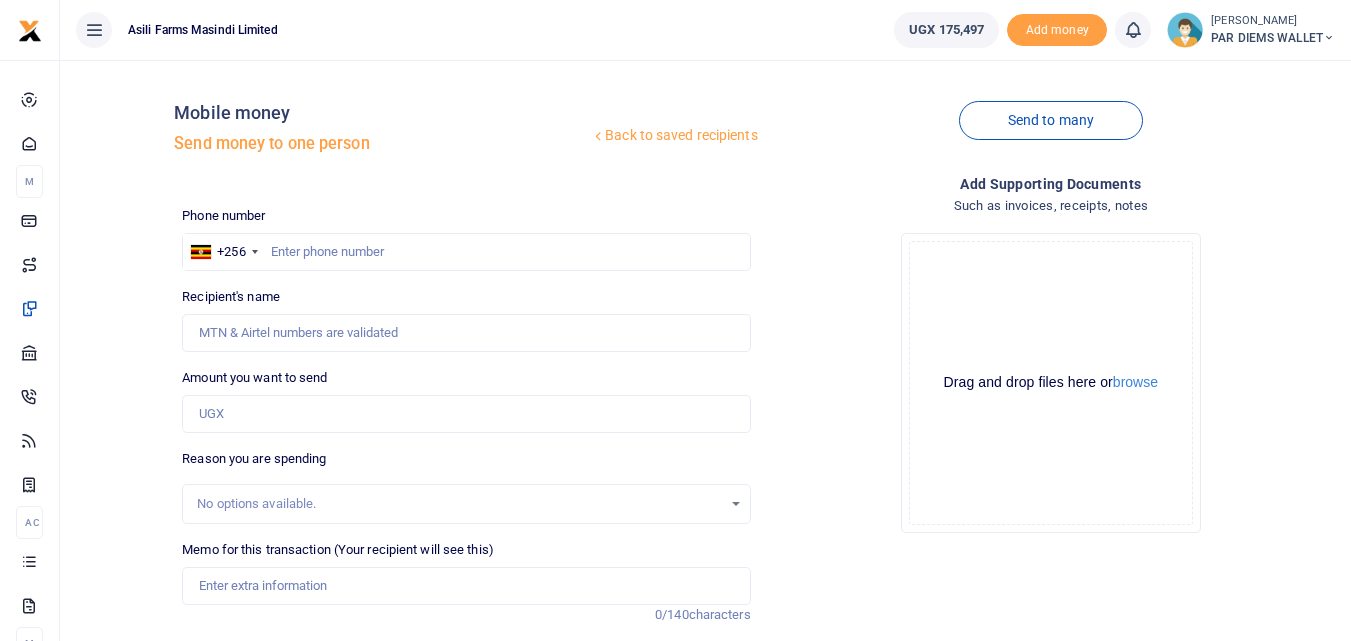 scroll, scrollTop: 225, scrollLeft: 0, axis: vertical 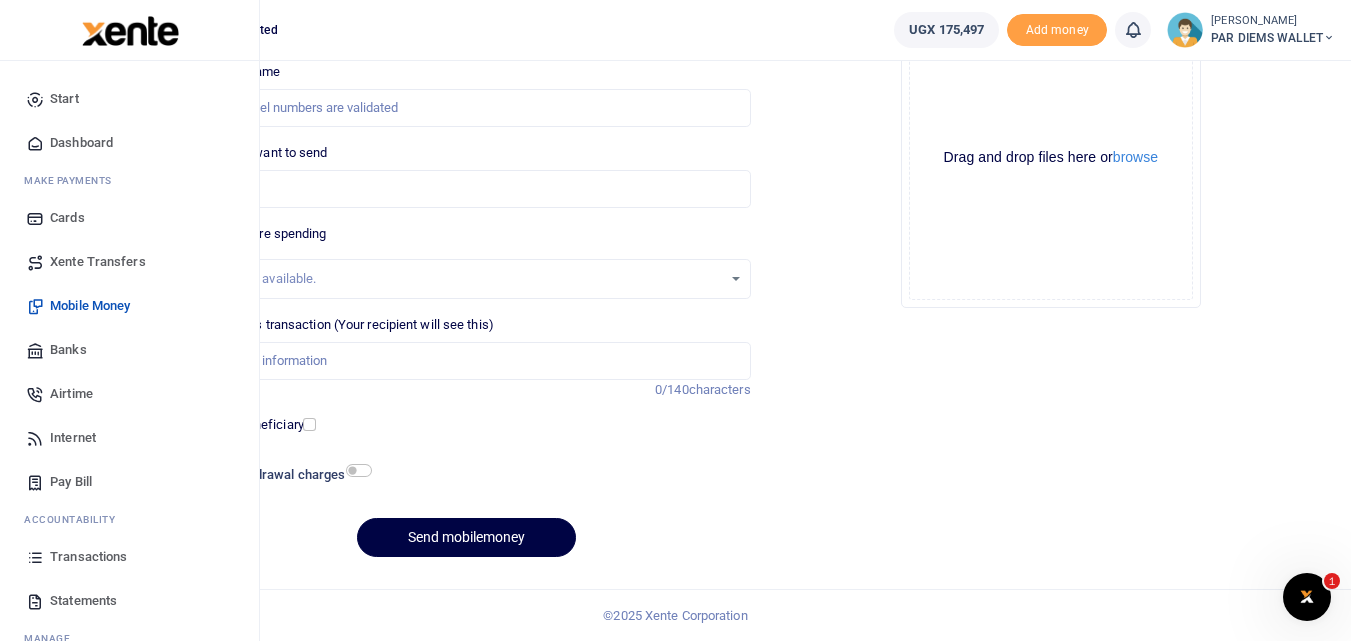 click at bounding box center [35, 557] 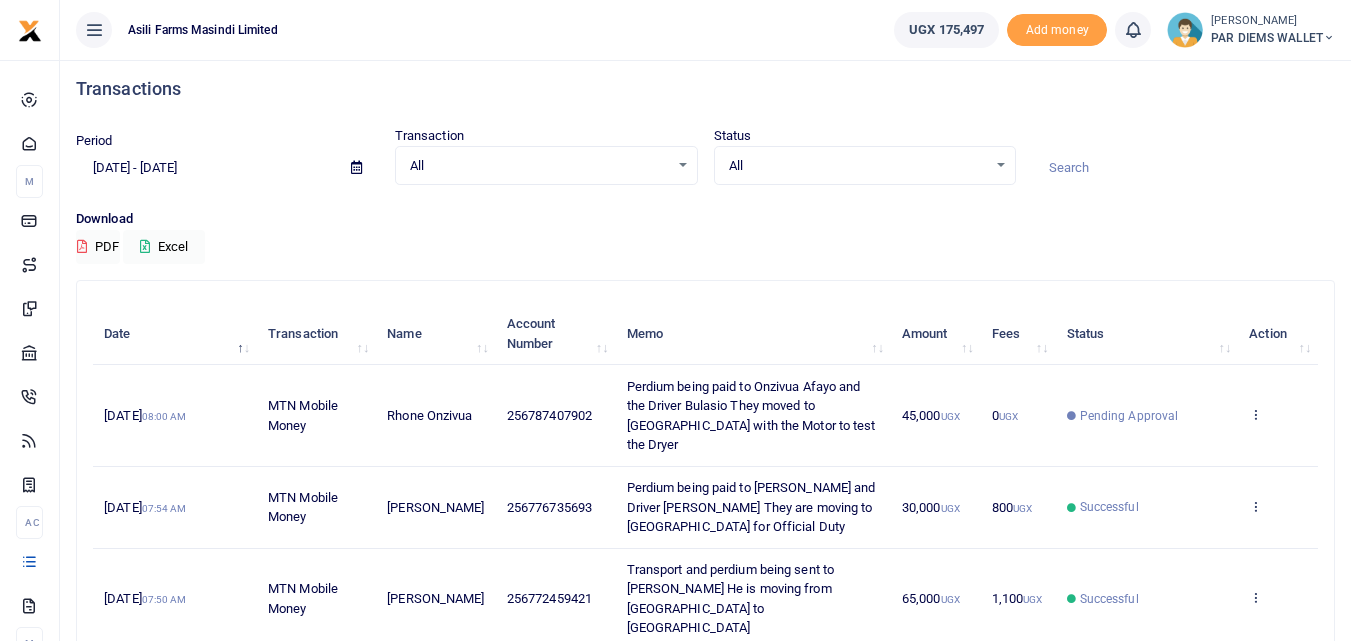 scroll, scrollTop: 0, scrollLeft: 0, axis: both 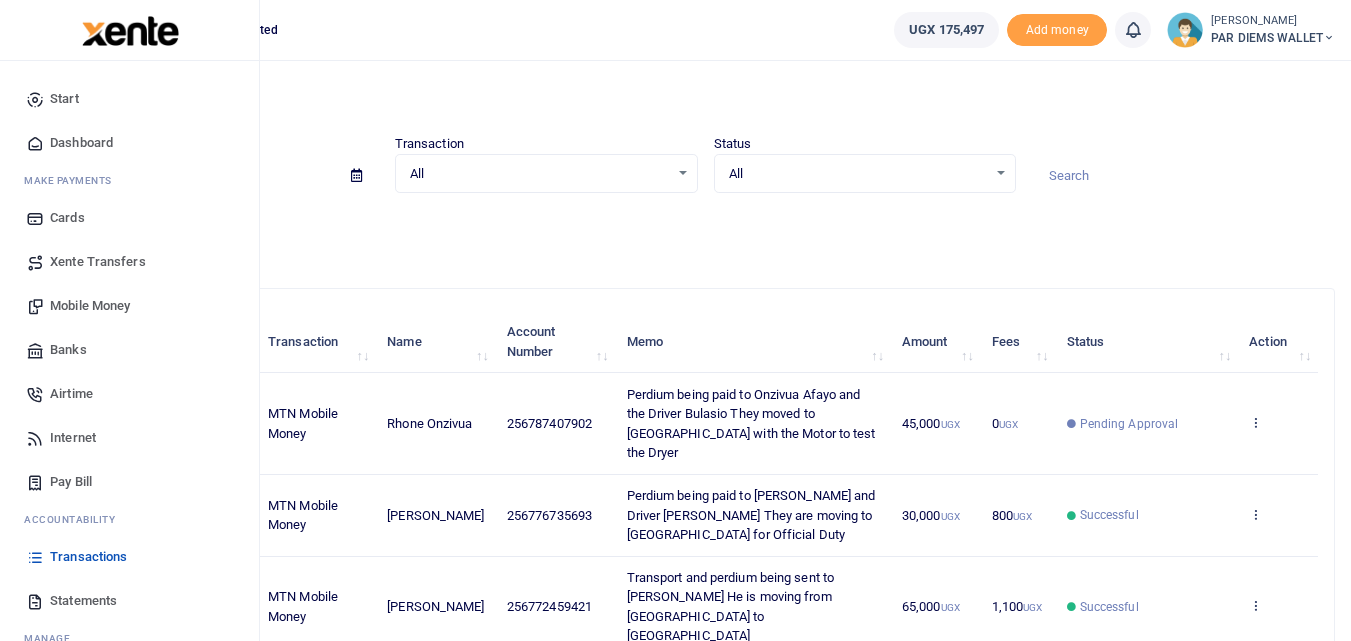click on "Mobile Money" at bounding box center [90, 306] 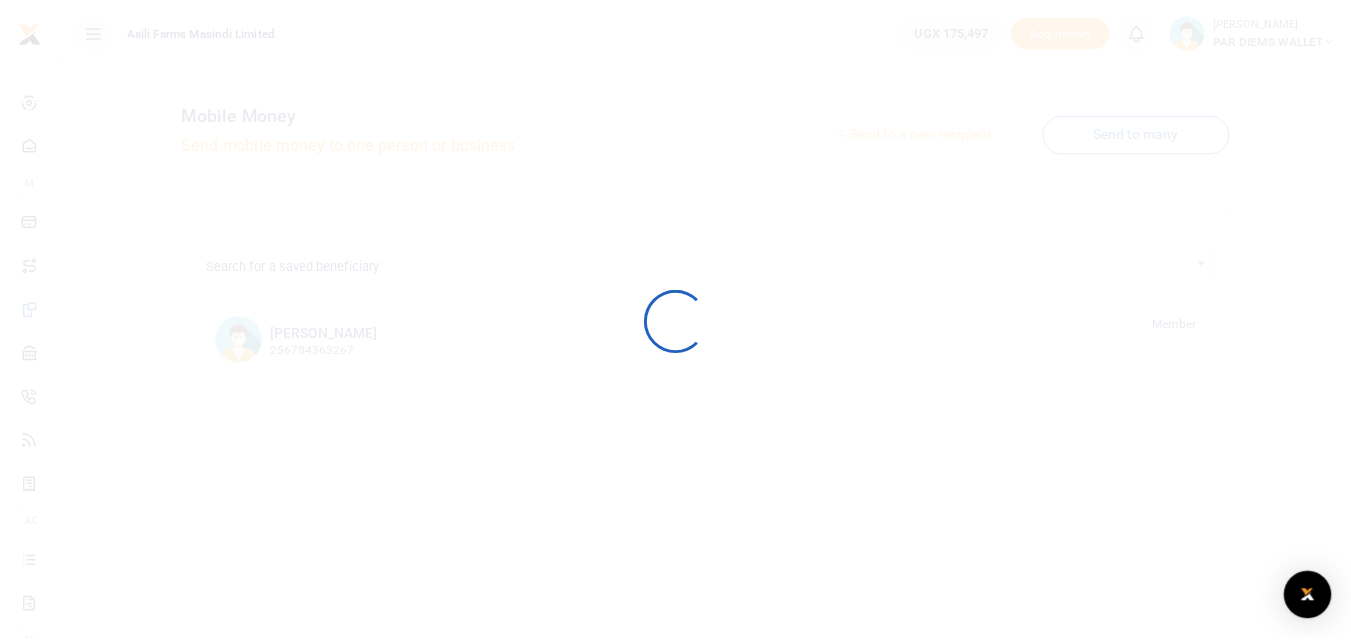 scroll, scrollTop: 0, scrollLeft: 0, axis: both 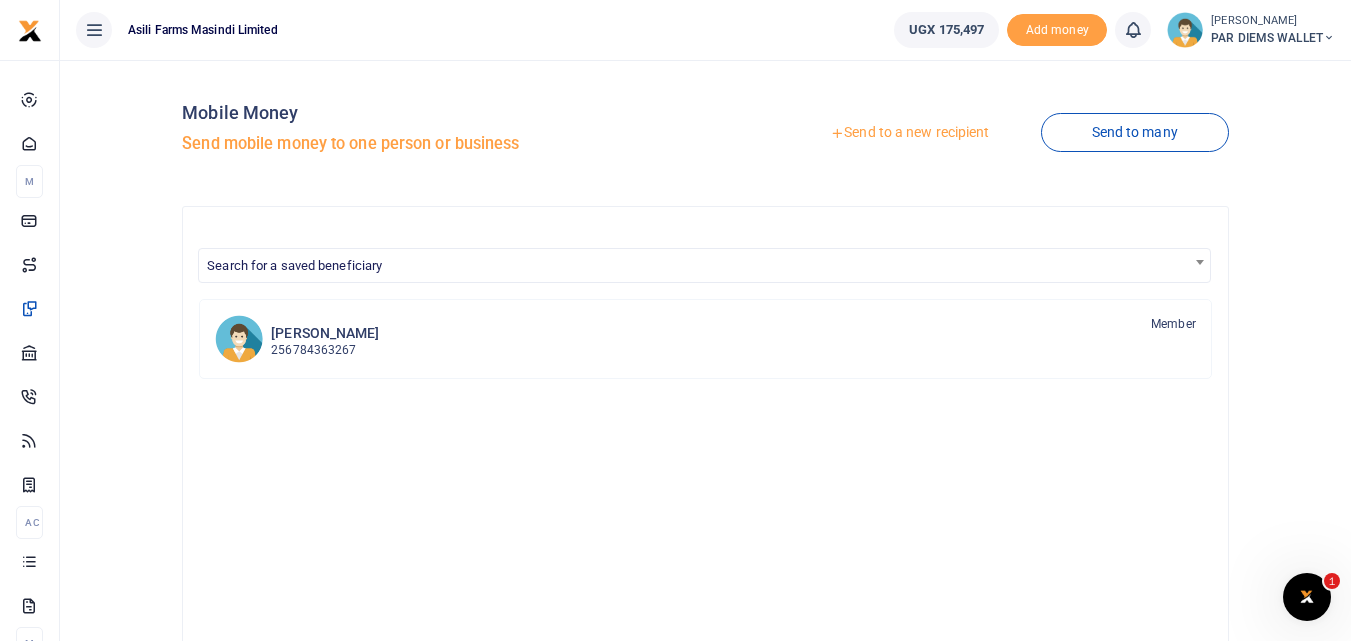 click on "Send to a new recipient" at bounding box center (909, 133) 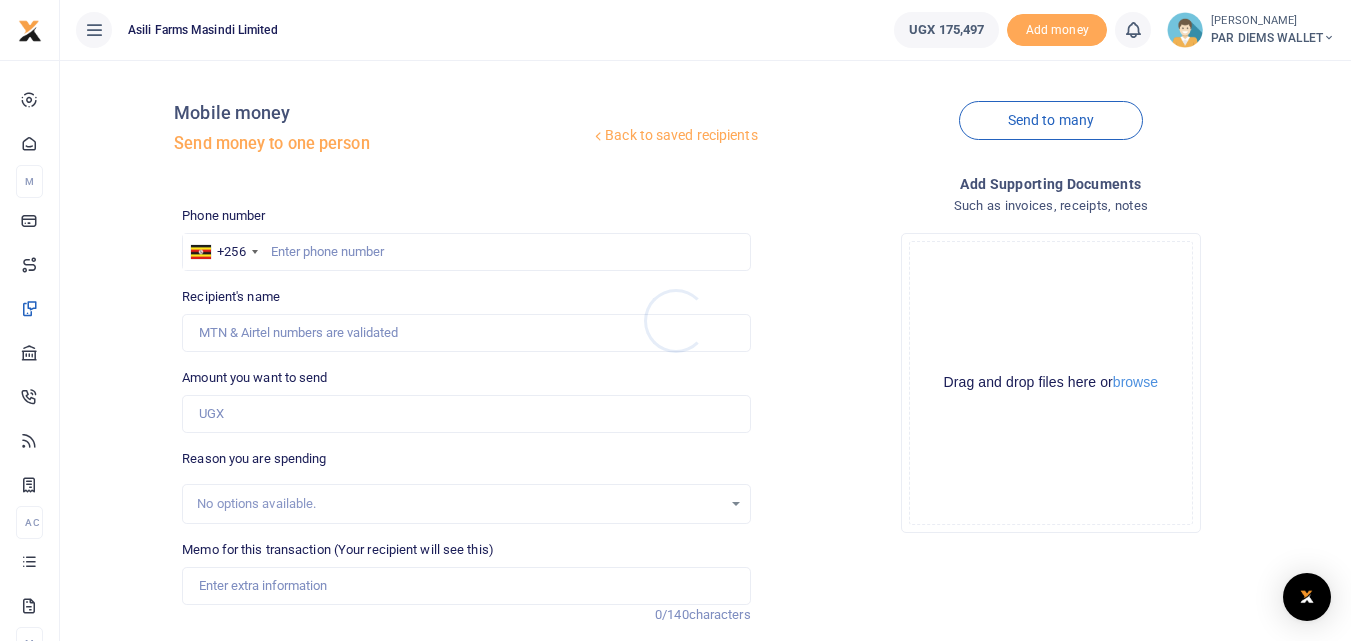 scroll, scrollTop: 0, scrollLeft: 0, axis: both 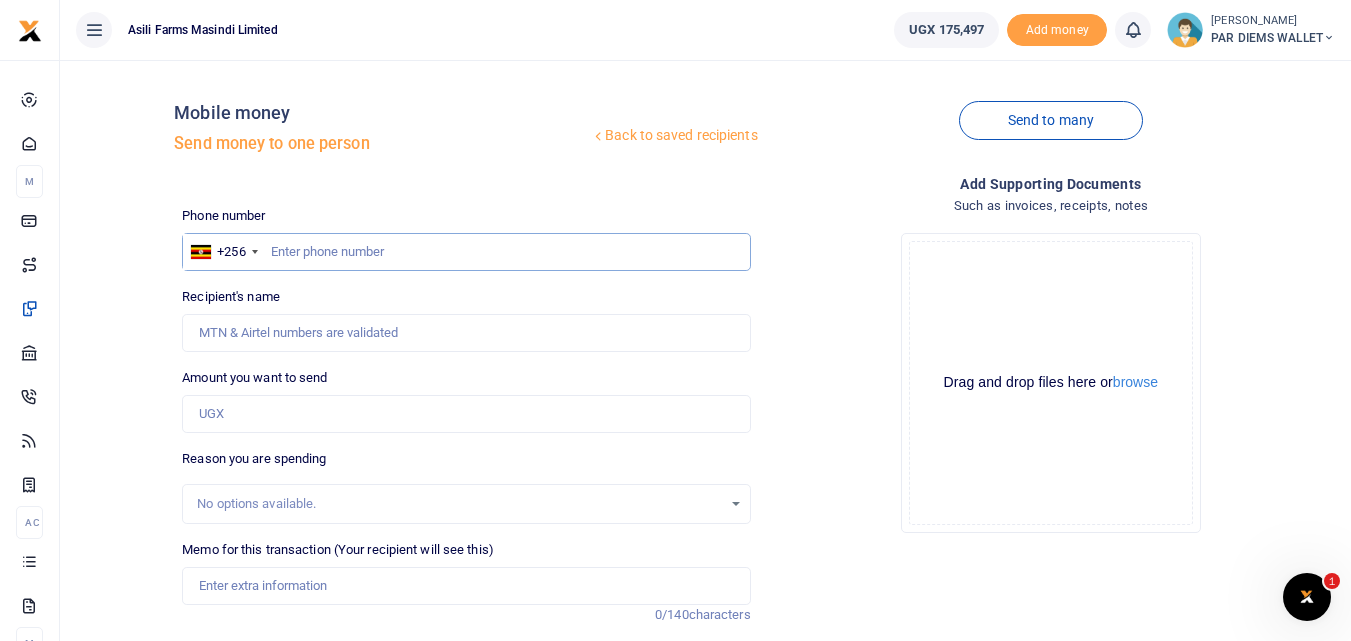 click at bounding box center (466, 252) 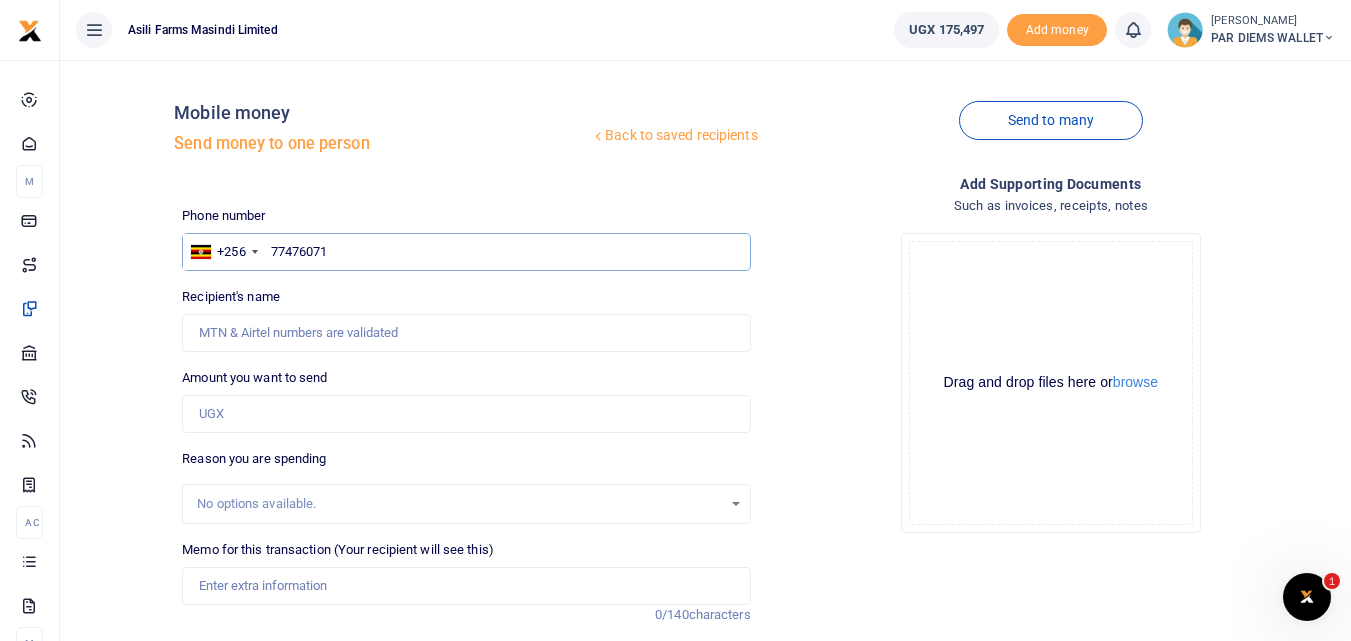 type on "774760715" 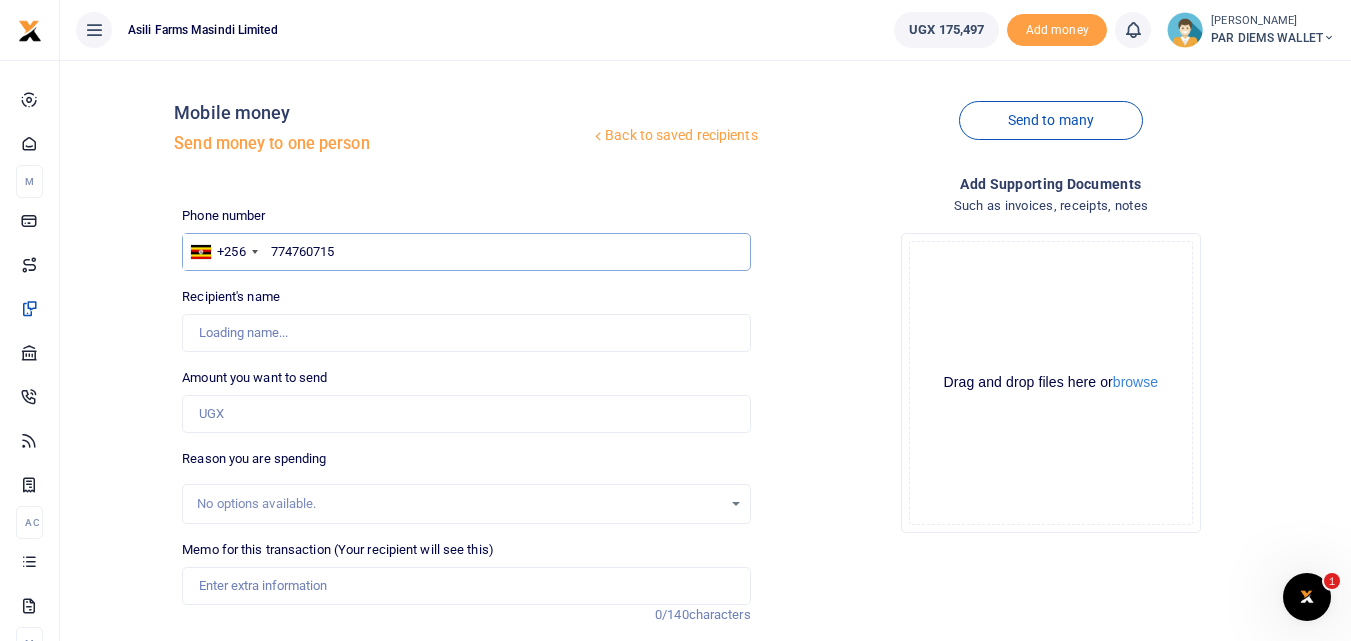 type on "Abdul Ganafa" 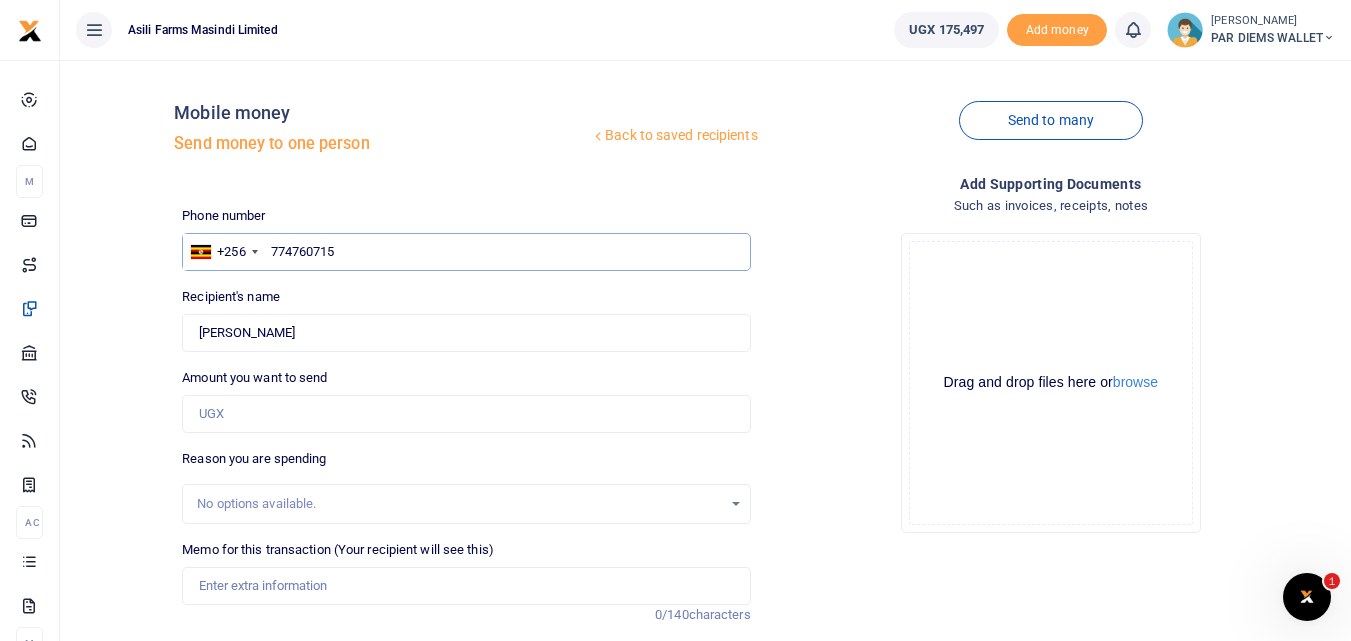 type on "774760715" 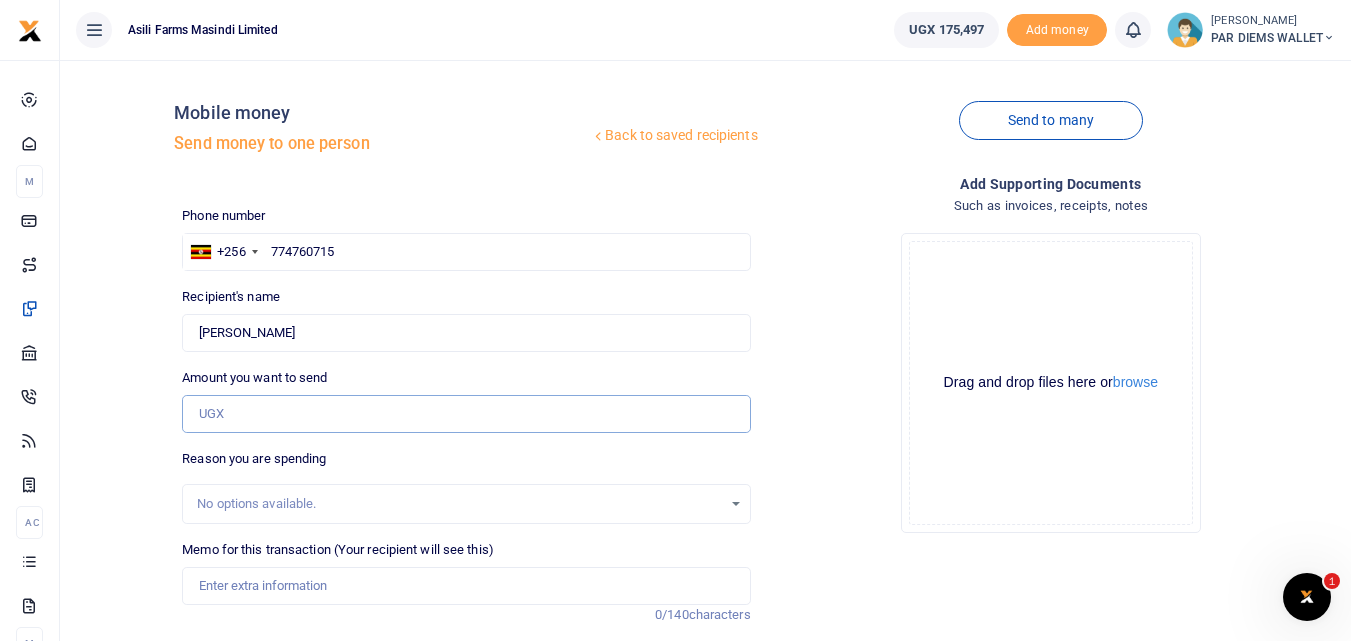 click on "Amount you want to send" at bounding box center [466, 414] 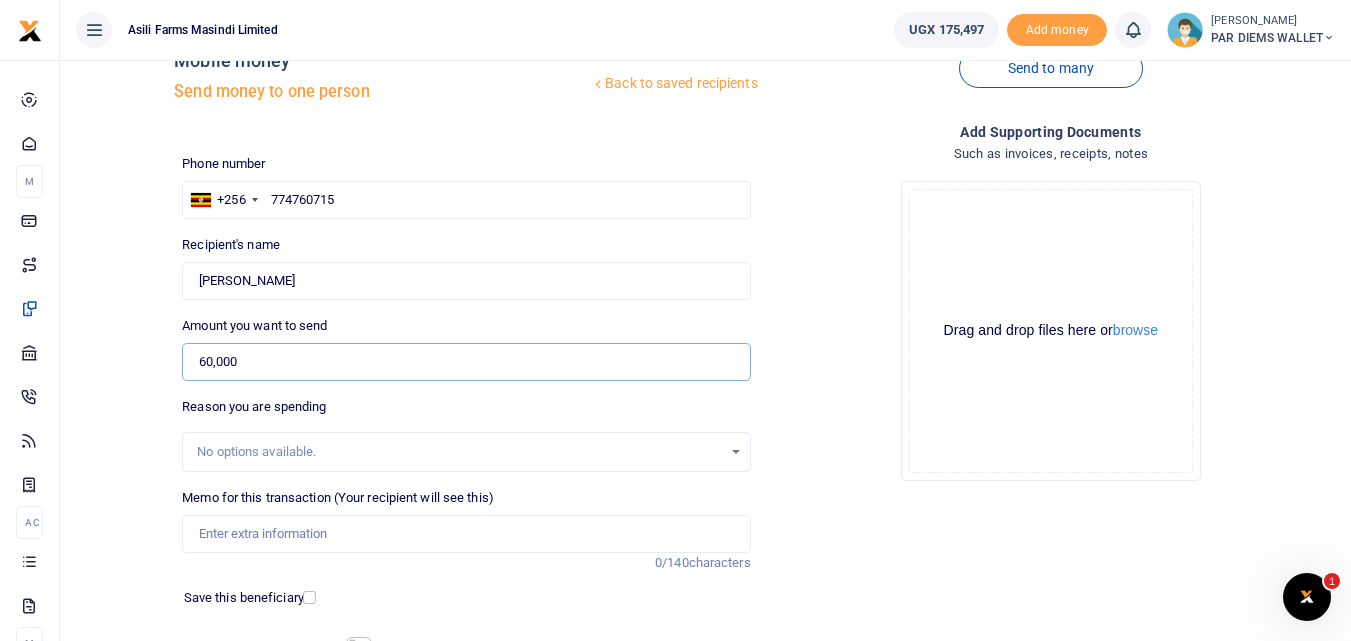 scroll, scrollTop: 165, scrollLeft: 0, axis: vertical 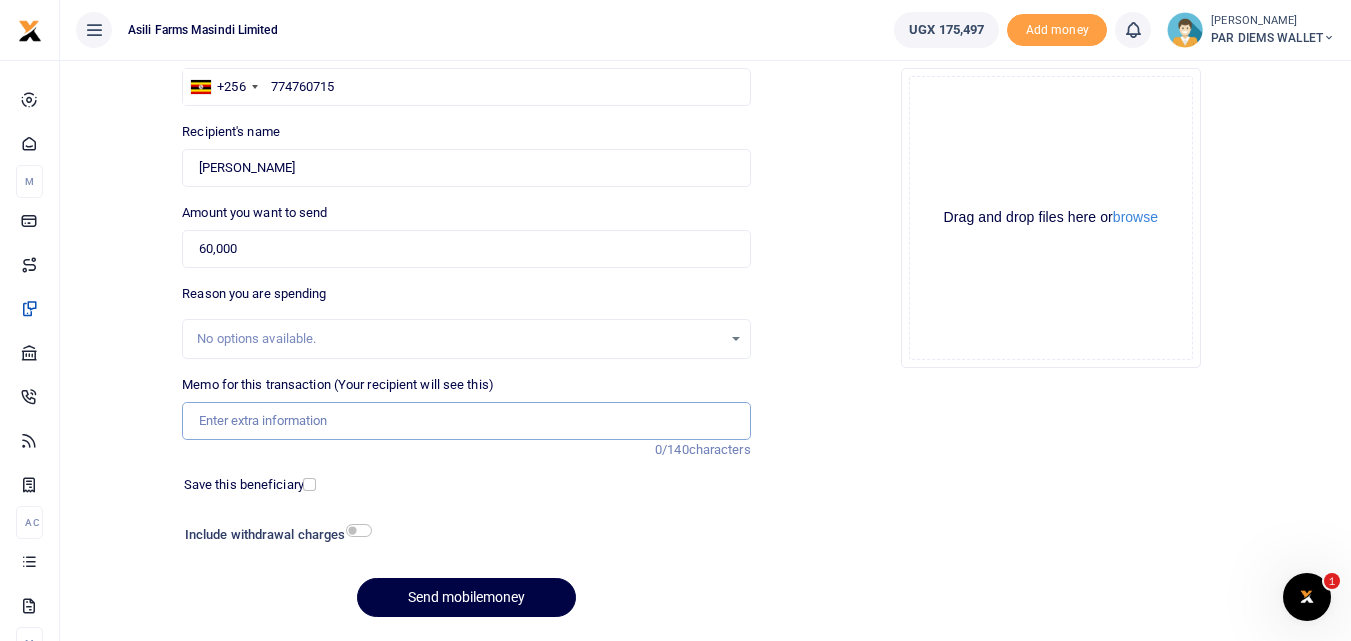 click on "Memo for this transaction (Your recipient will see this)" at bounding box center [466, 421] 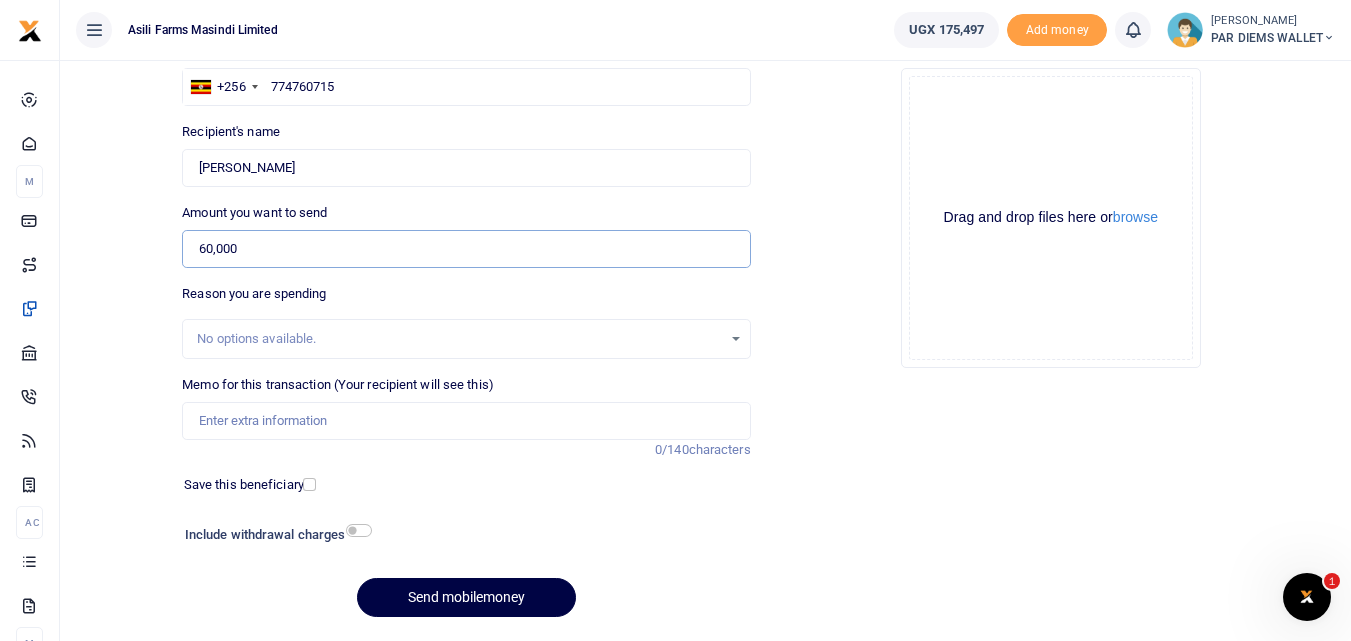 click on "60,000" at bounding box center (466, 249) 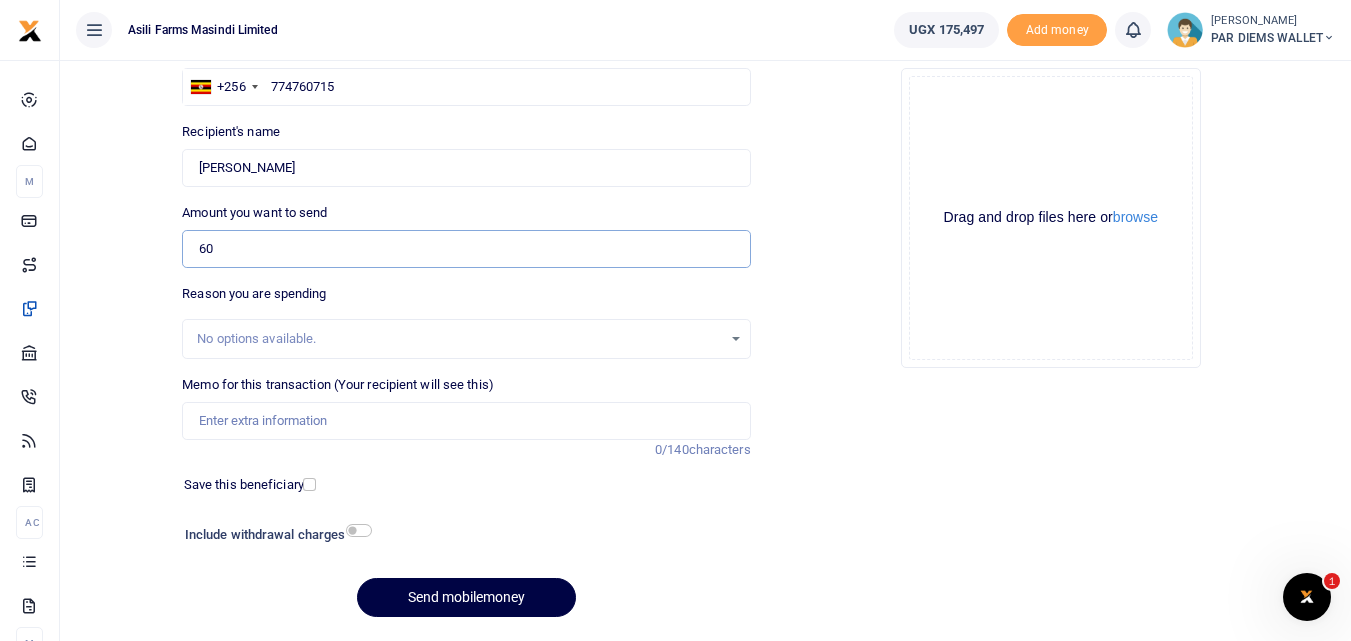 type on "6" 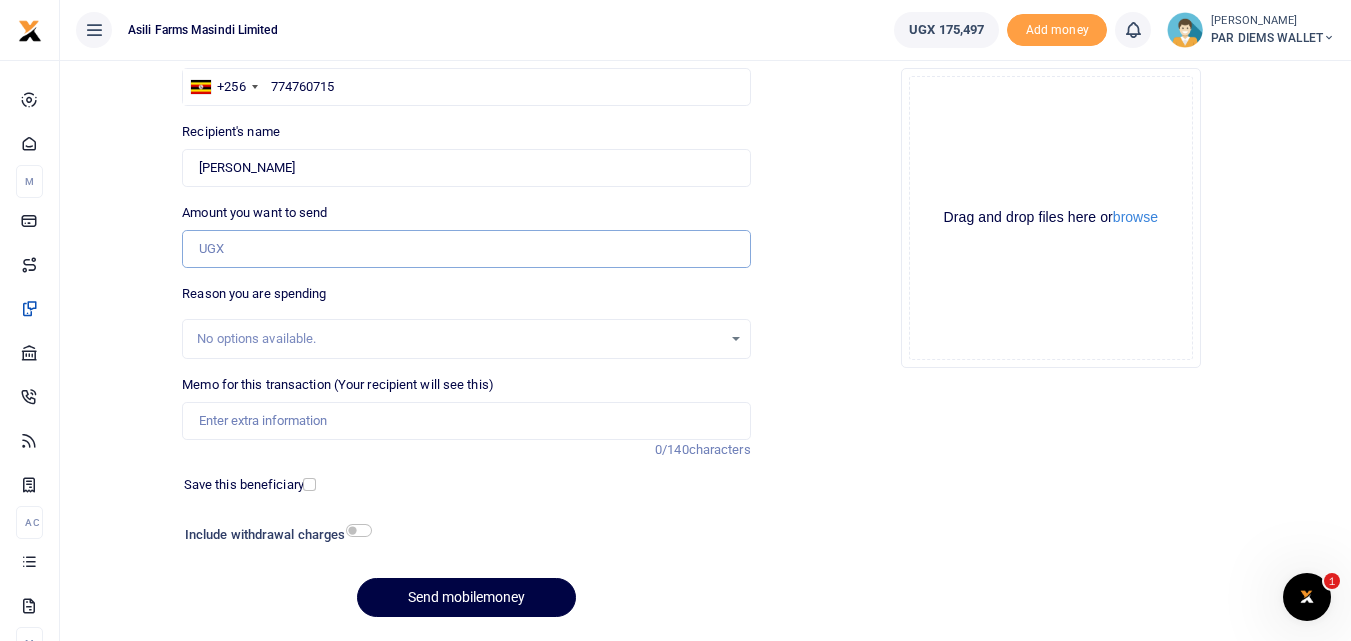 type on "0" 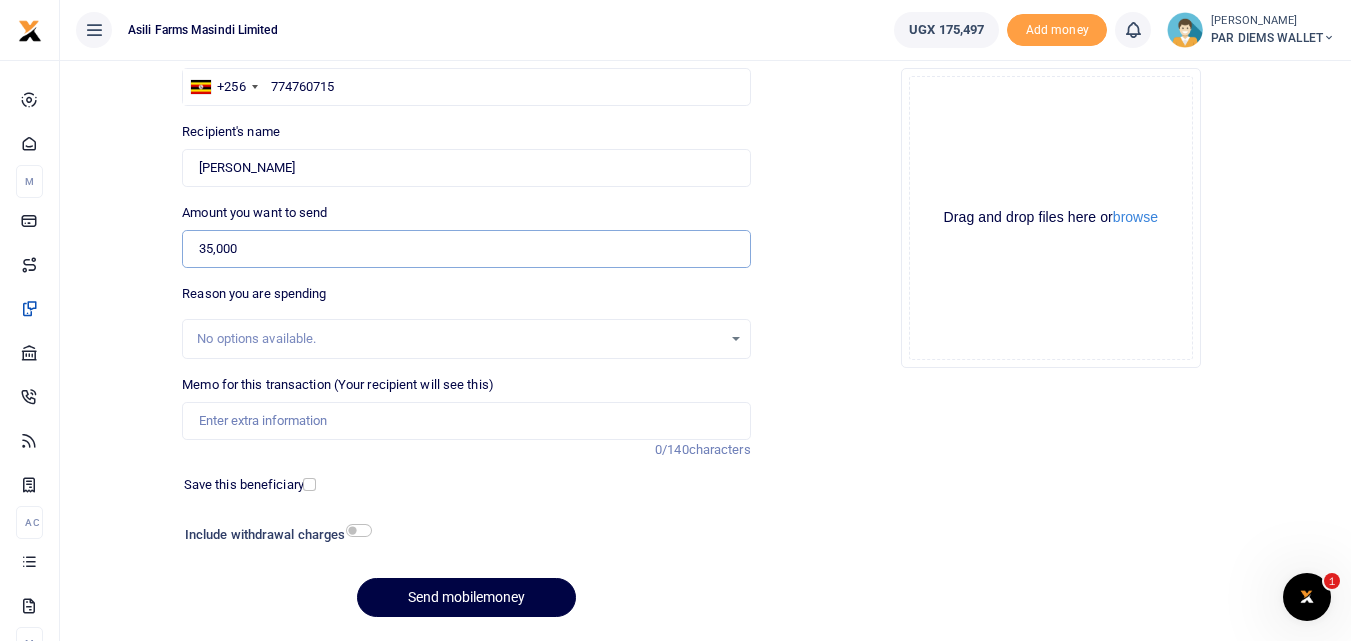 type on "35,000" 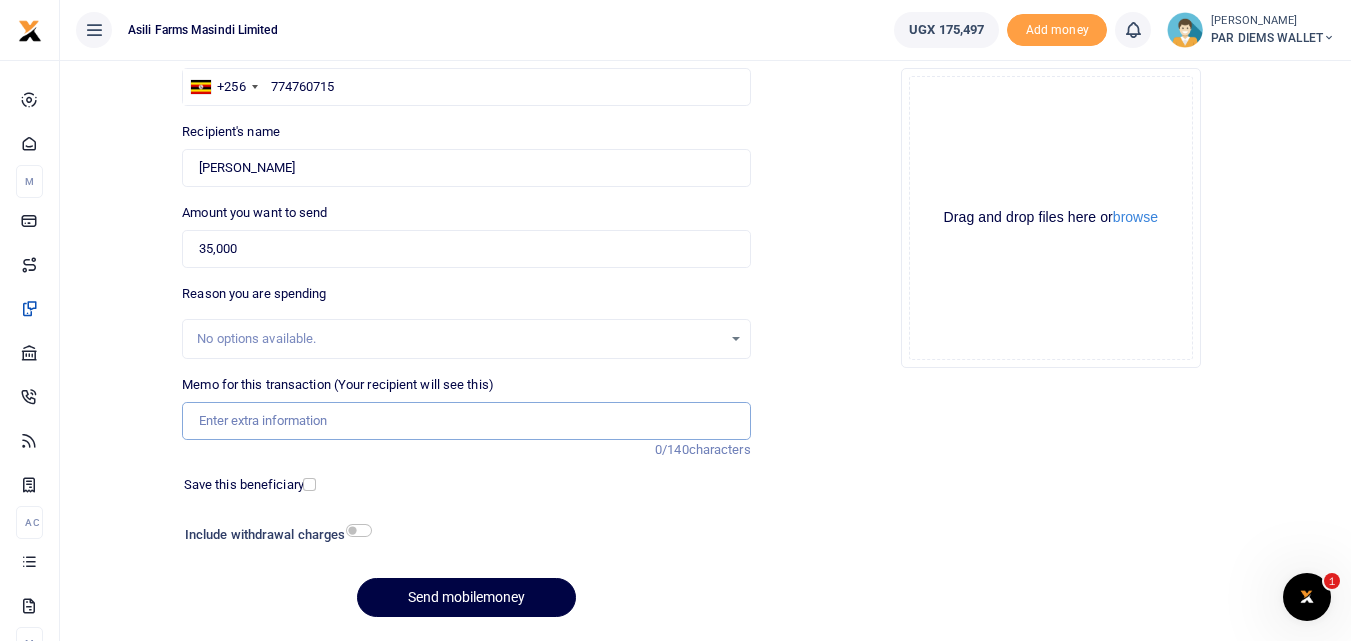 click on "Memo for this transaction (Your recipient will see this)" at bounding box center (466, 421) 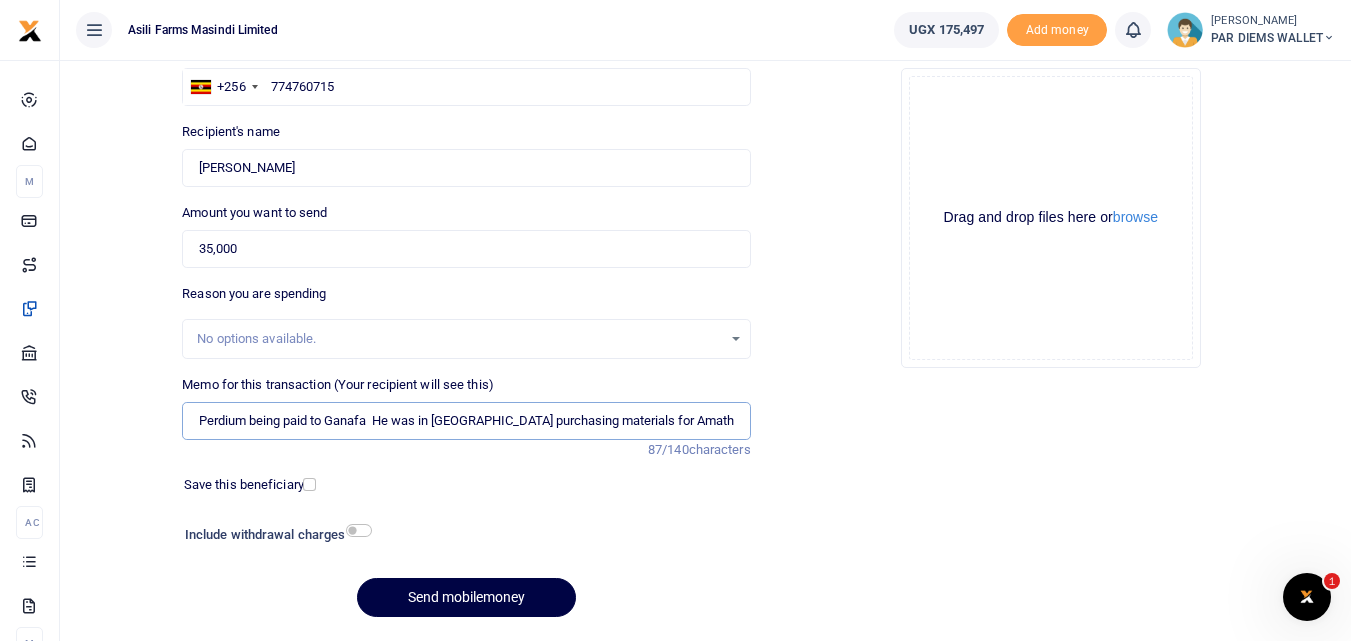 type on "Perdium being paid to Ganafa  He was in [GEOGRAPHIC_DATA] purchasing materials for Amatheon Dryer" 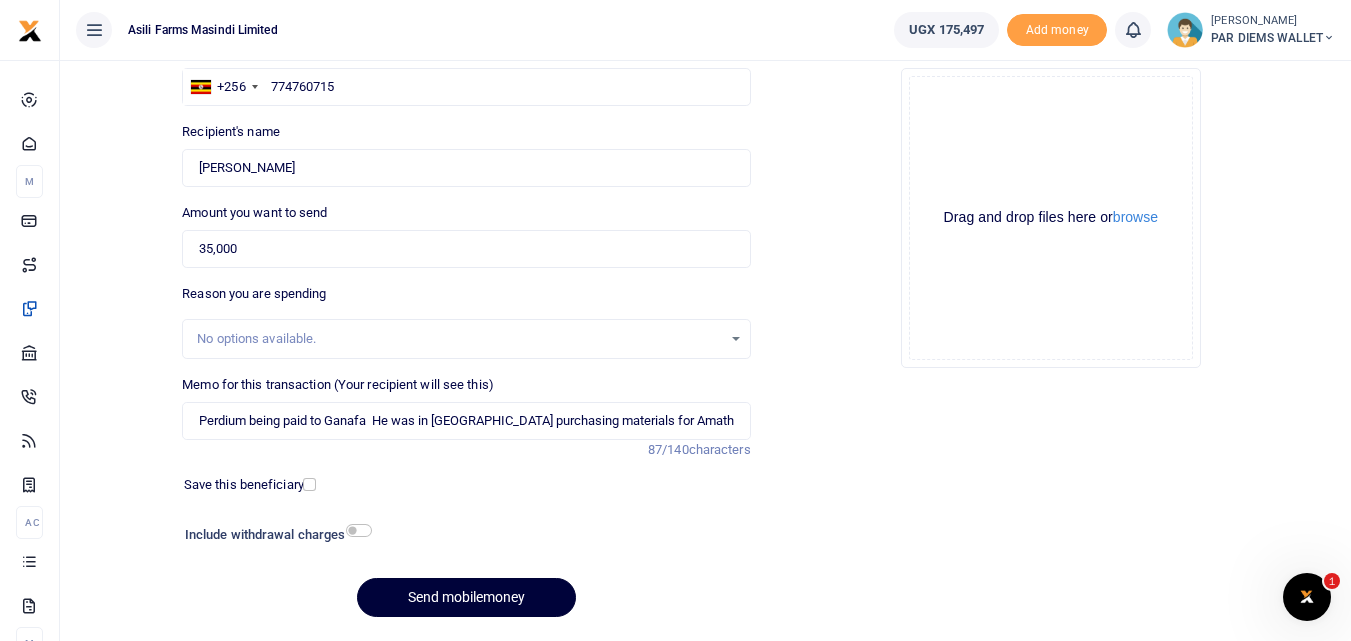 click on "Send mobilemoney" at bounding box center (466, 597) 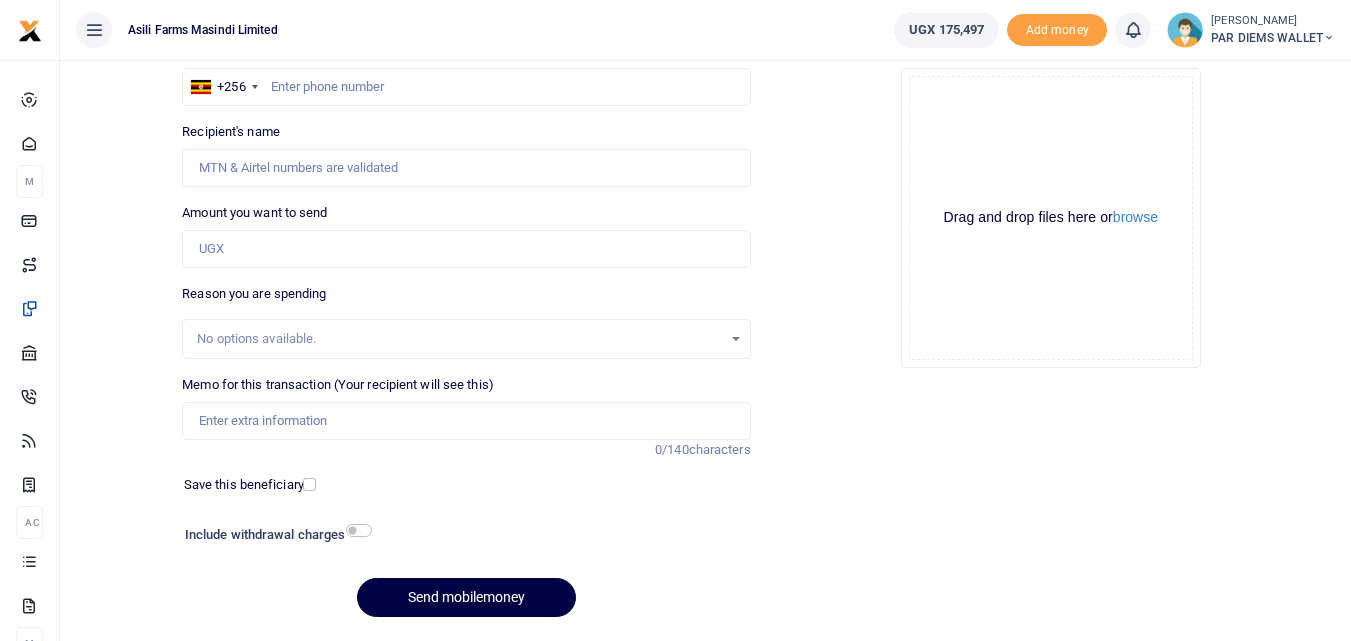 scroll, scrollTop: 165, scrollLeft: 0, axis: vertical 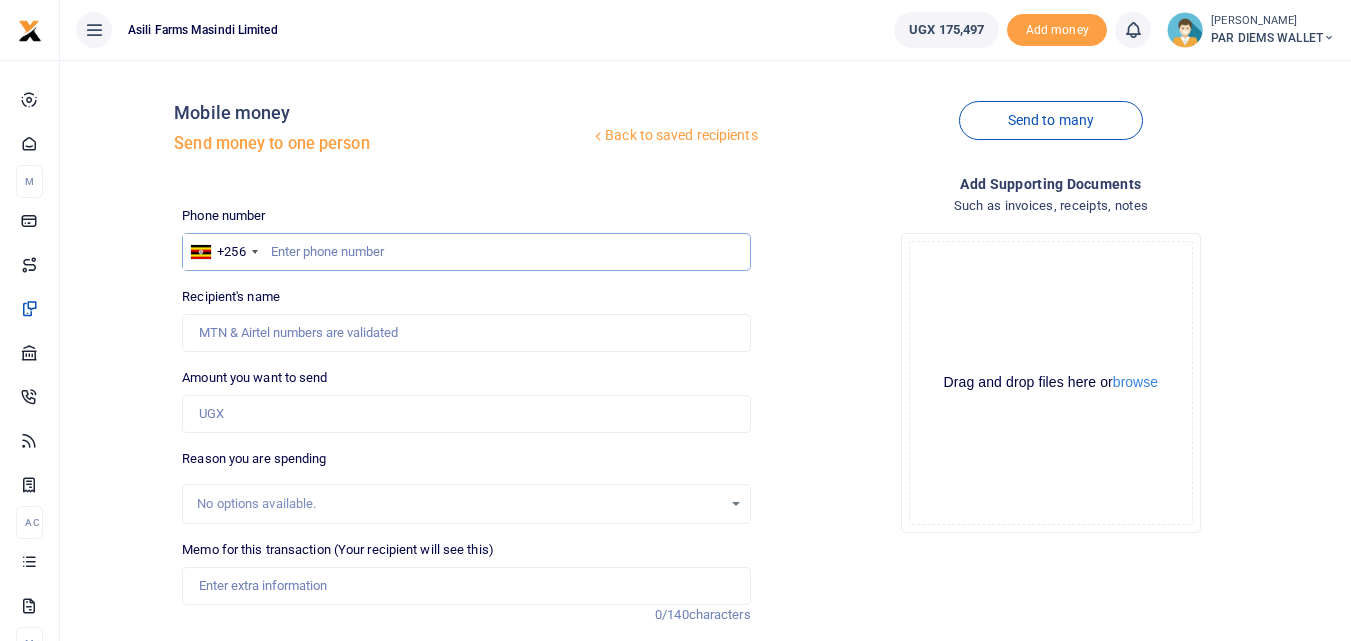 click at bounding box center [466, 252] 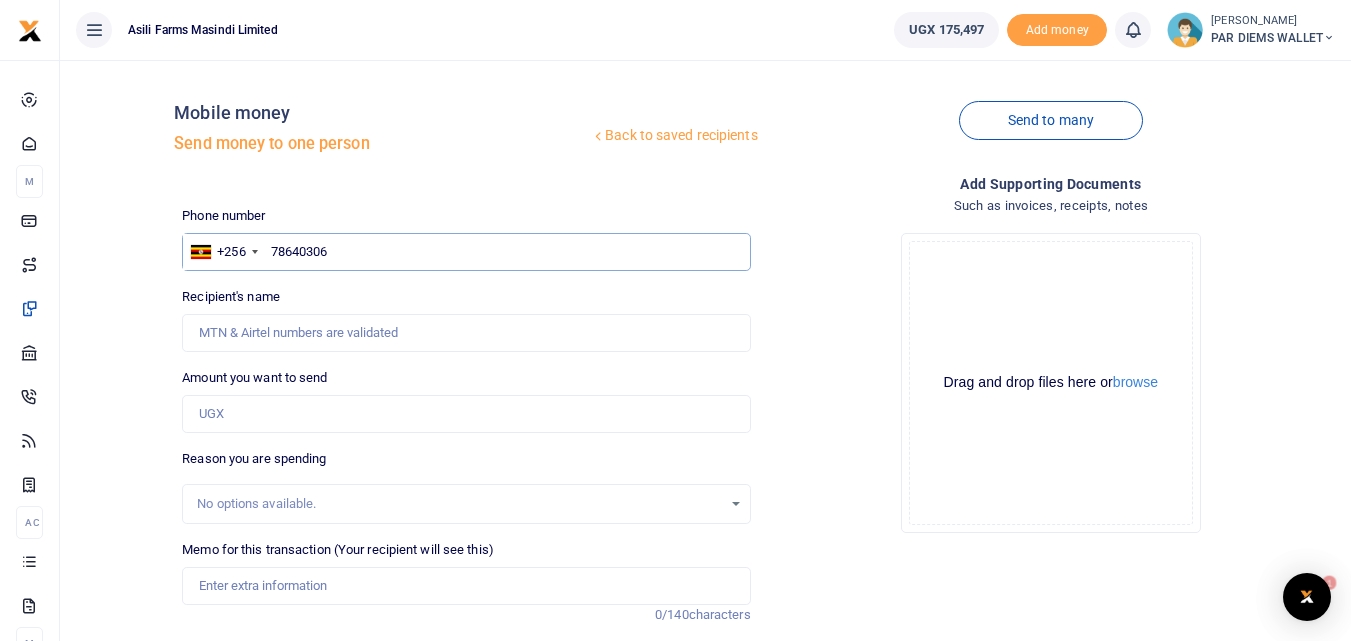 scroll, scrollTop: 0, scrollLeft: 0, axis: both 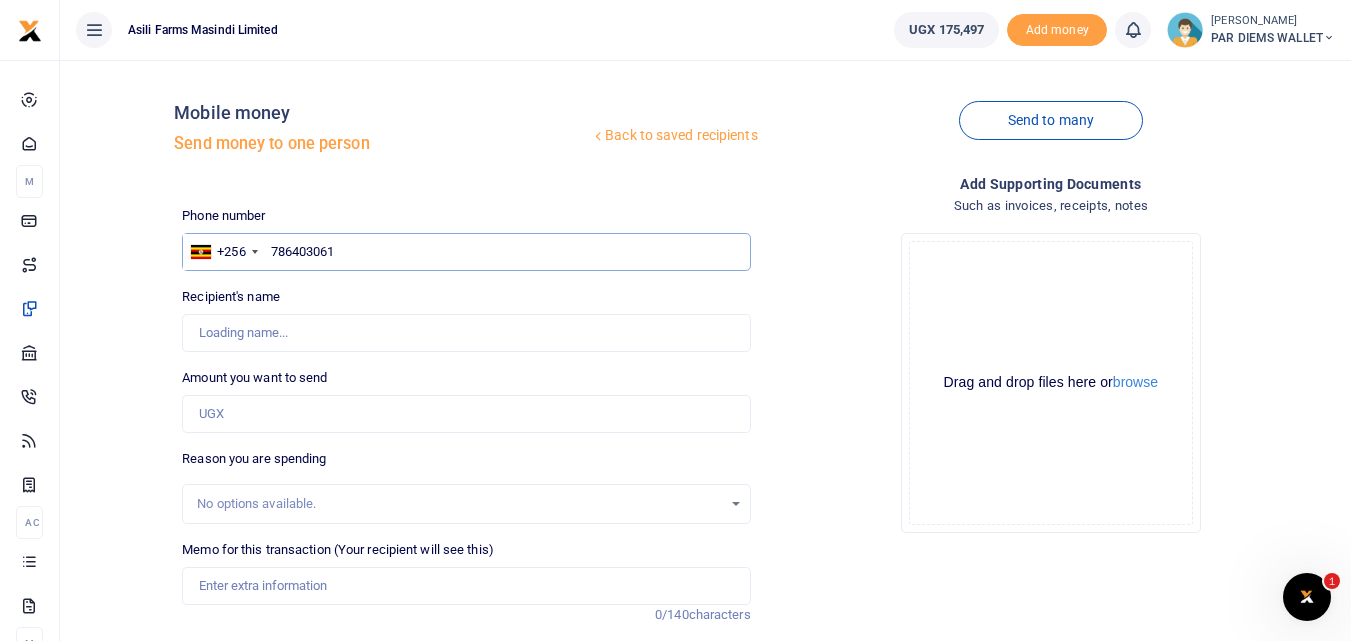 type on "786403061" 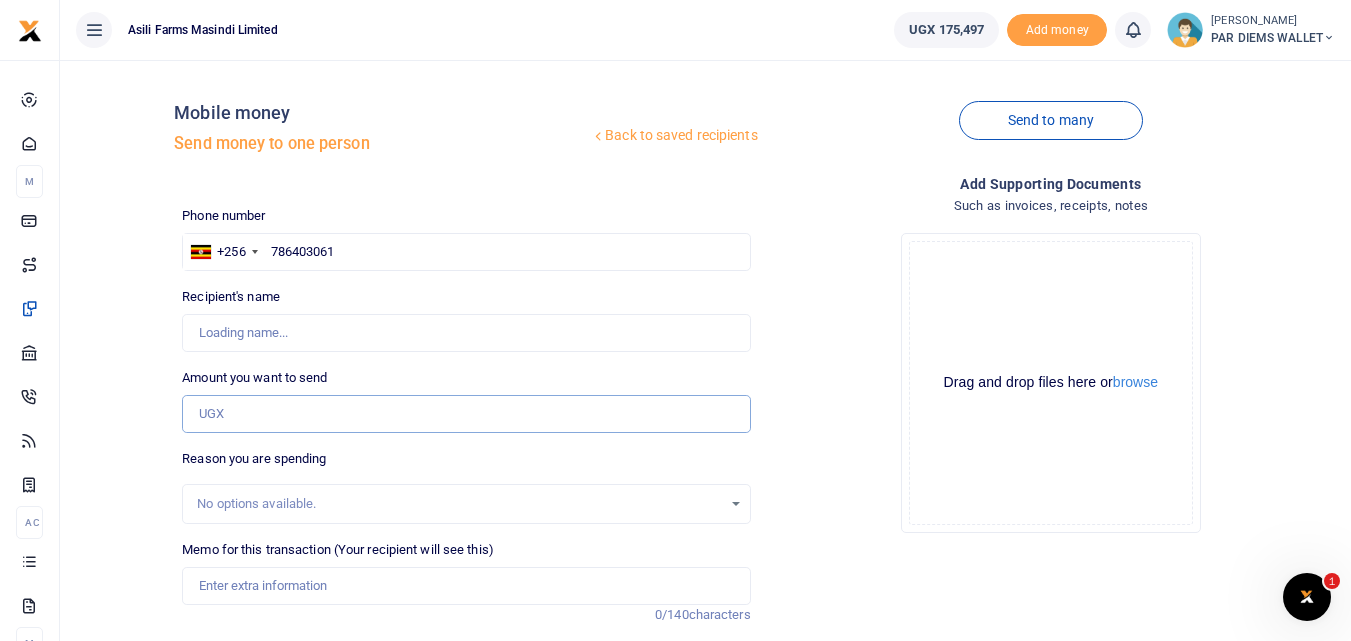 click on "Amount you want to send" at bounding box center (466, 414) 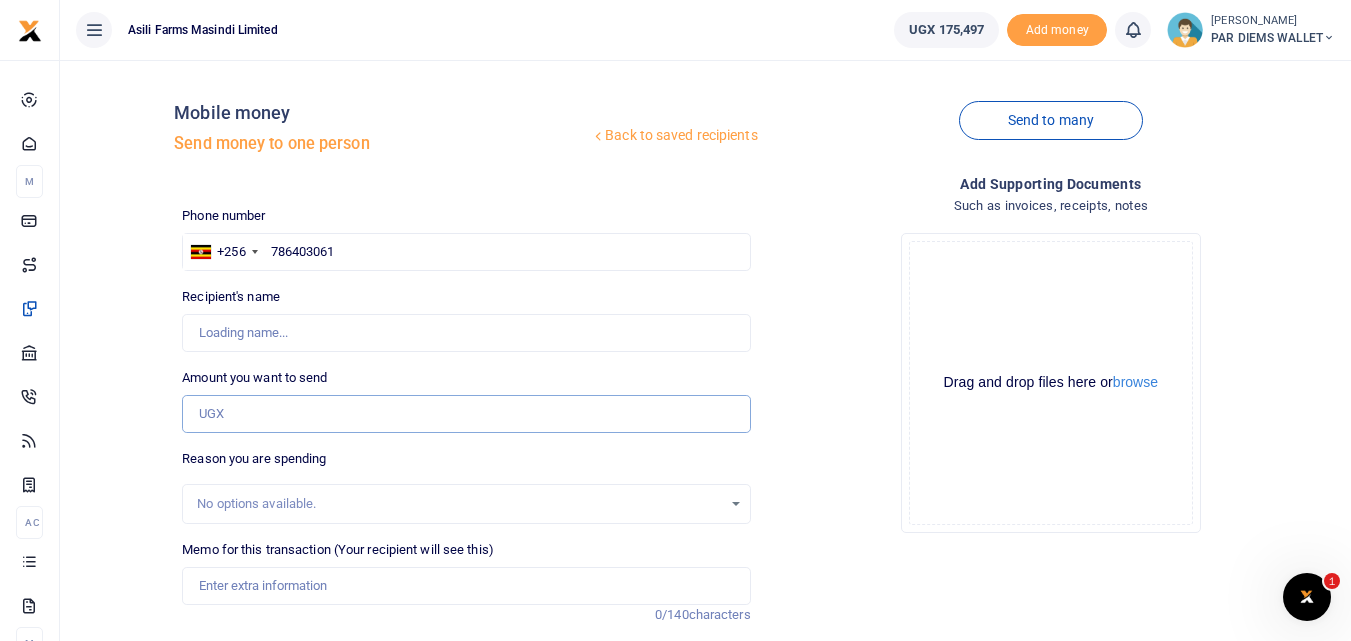 type on "Ruhweza David Mugisa" 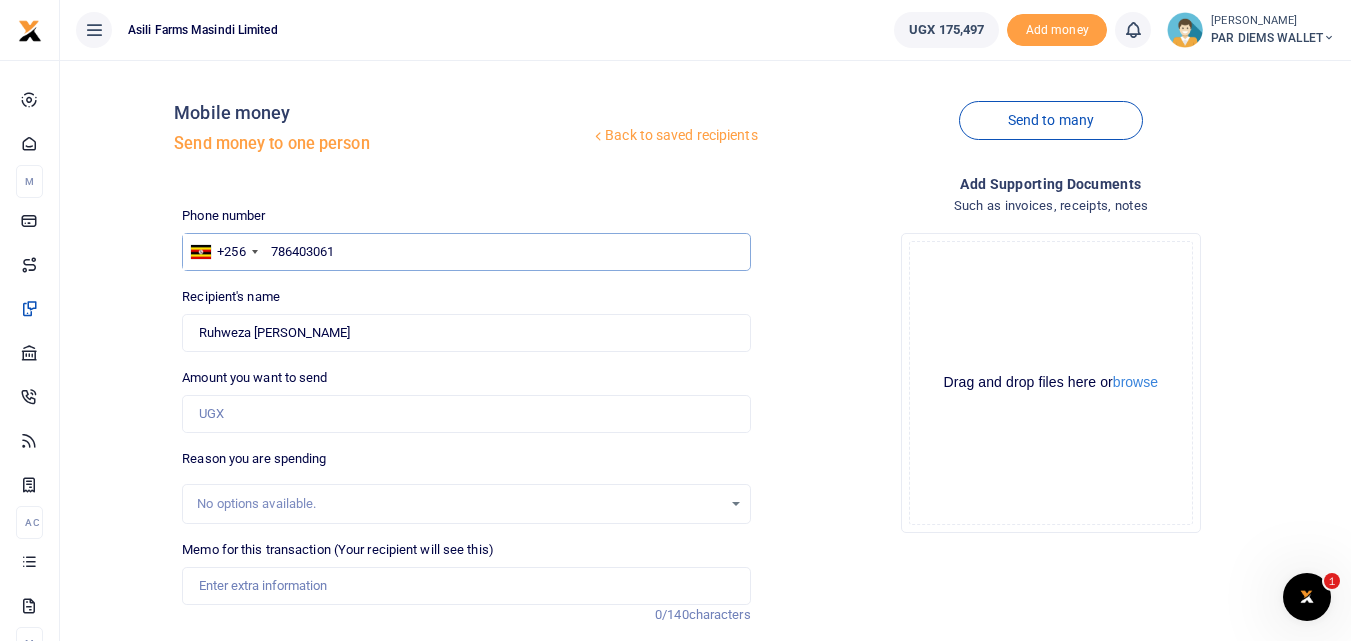 click on "786403061" at bounding box center (466, 252) 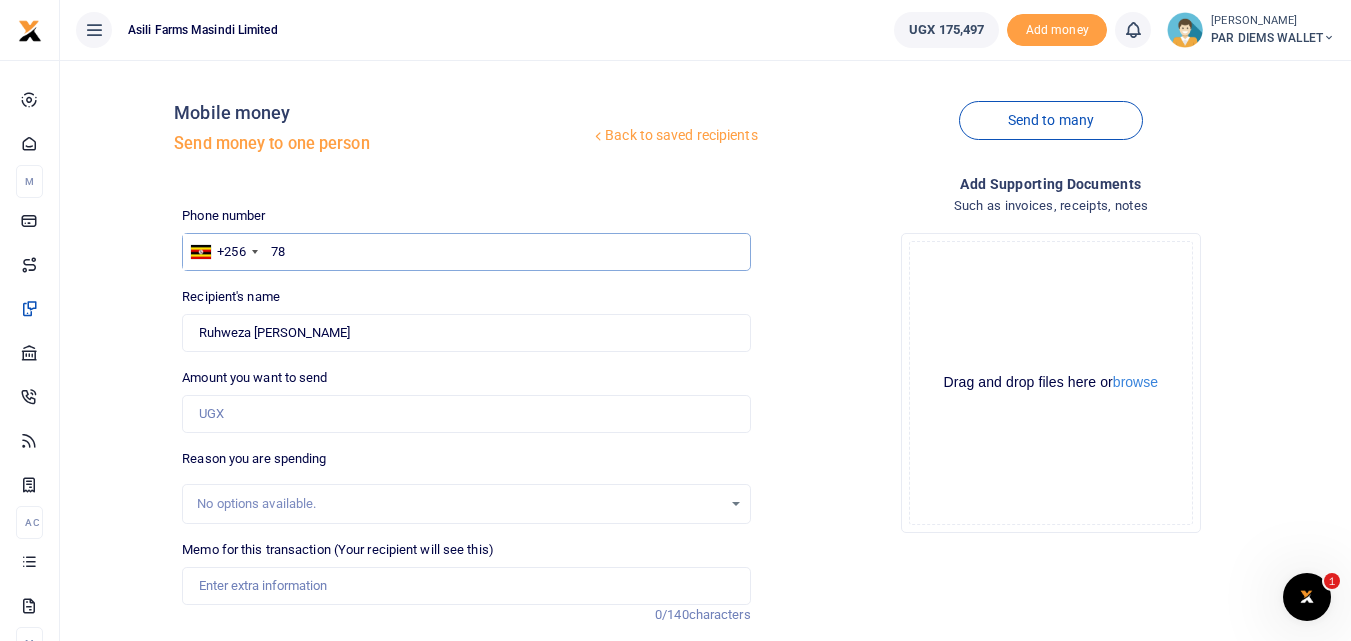 type on "7" 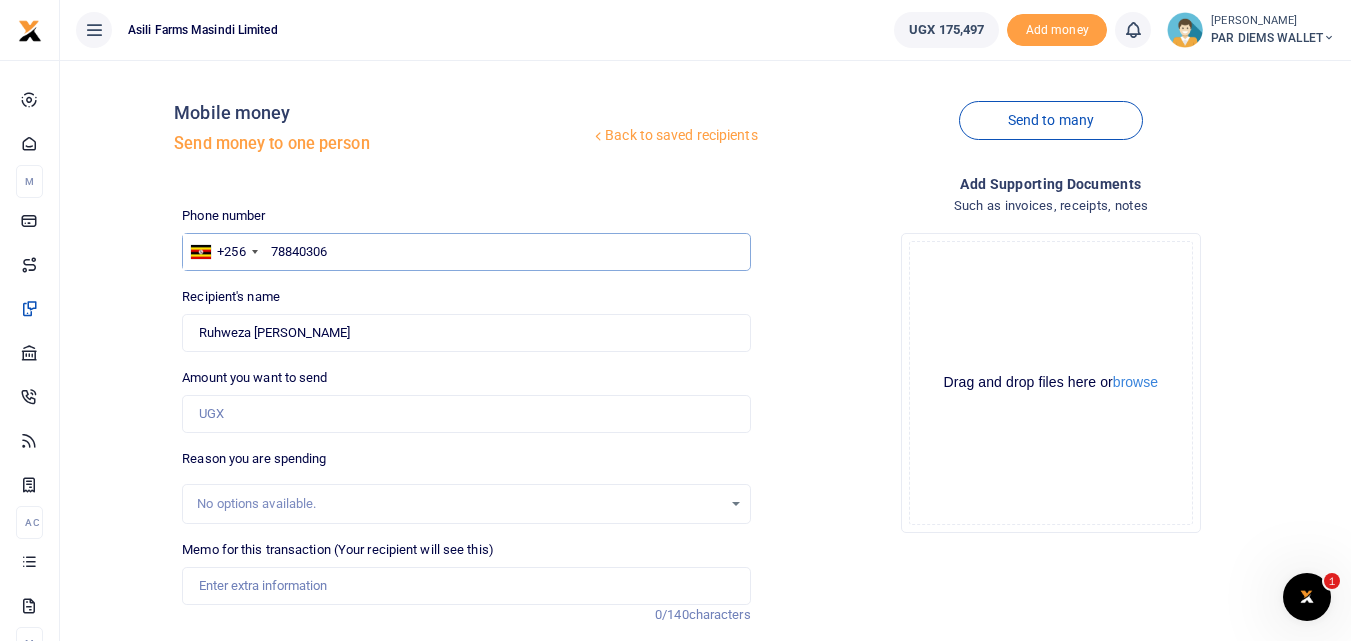 type on "788403061" 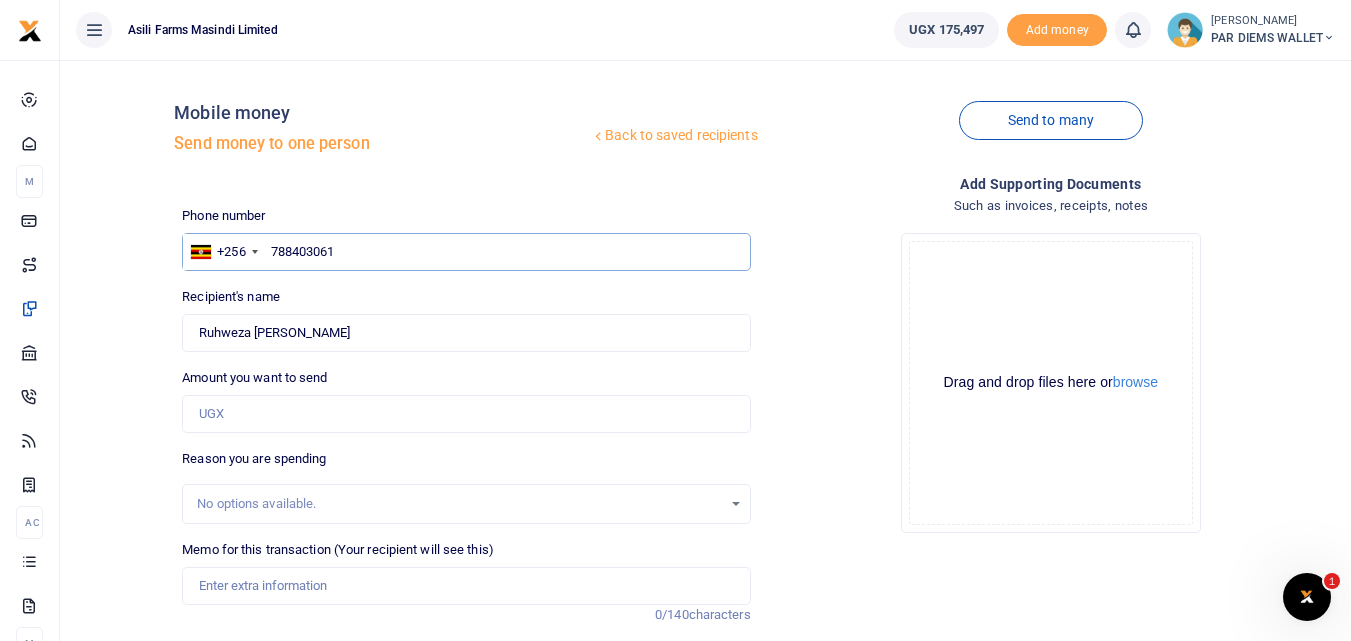 type on "Muhamad Kizito" 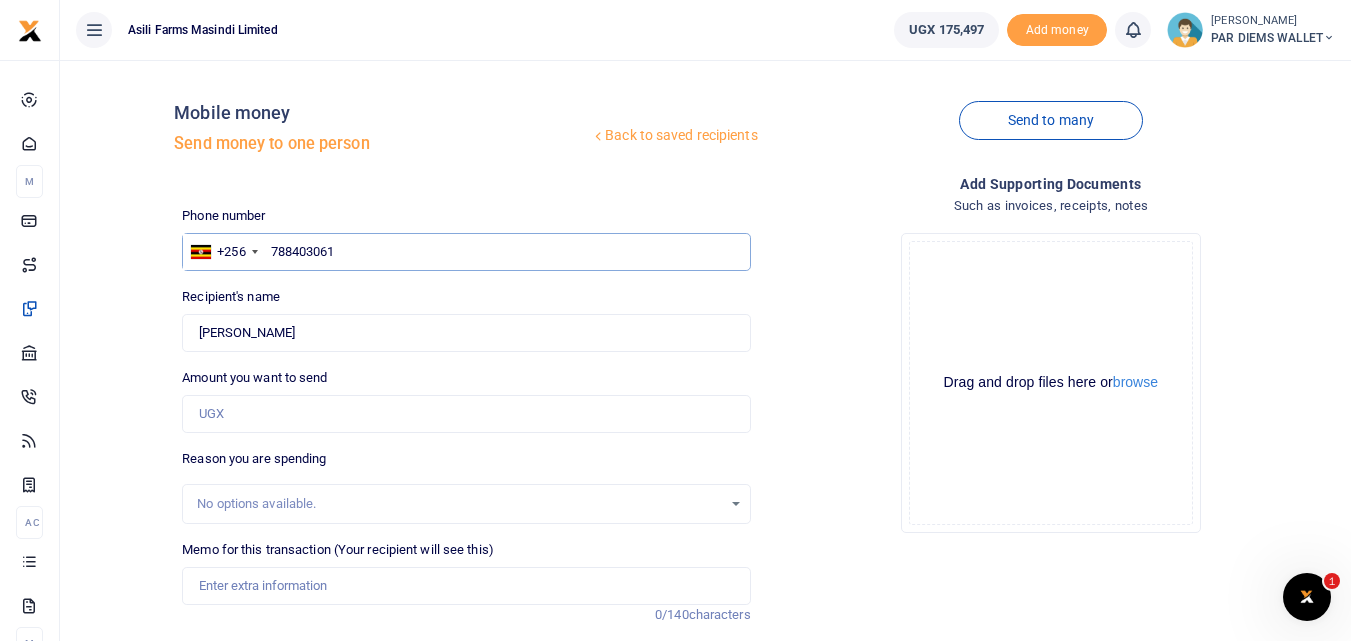 type on "788403061" 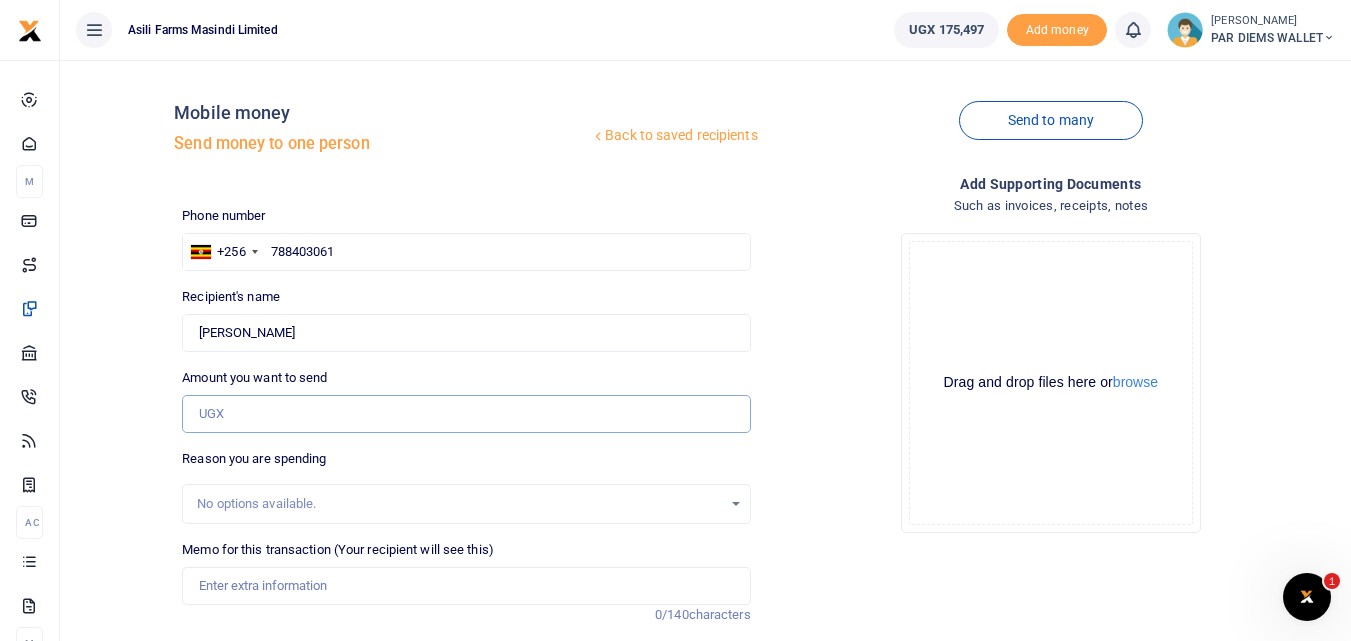 click on "Amount you want to send" at bounding box center (466, 414) 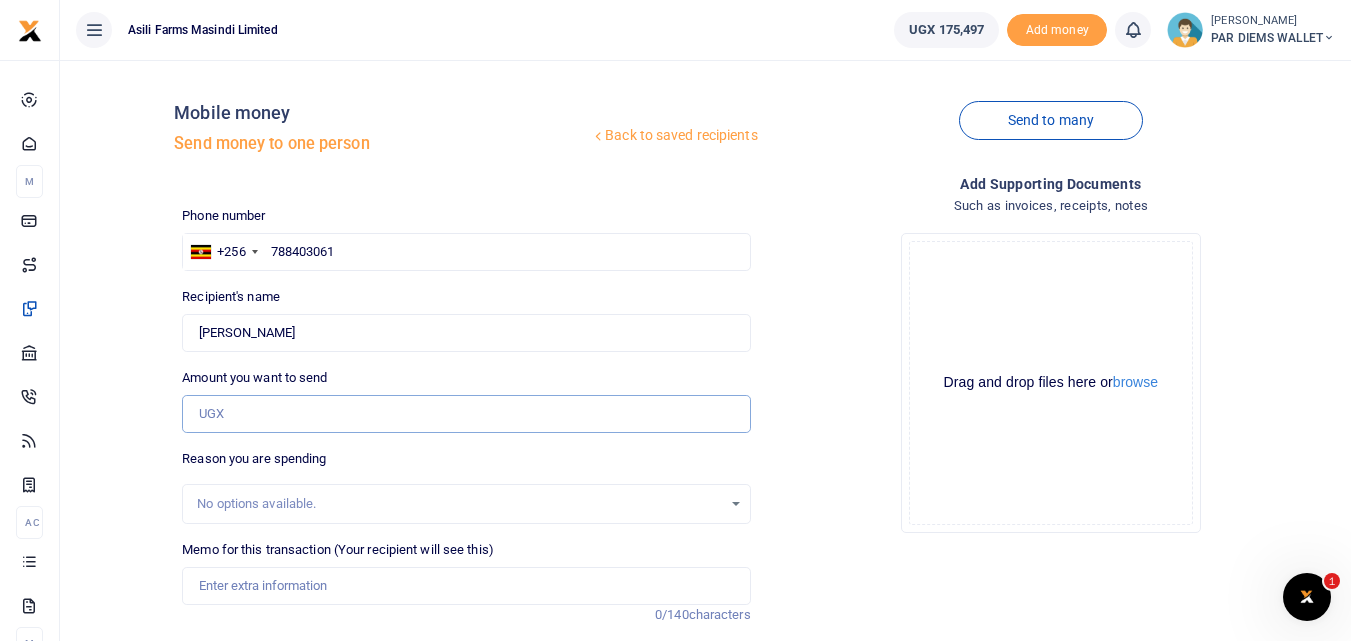 click on "Amount you want to send" at bounding box center (466, 414) 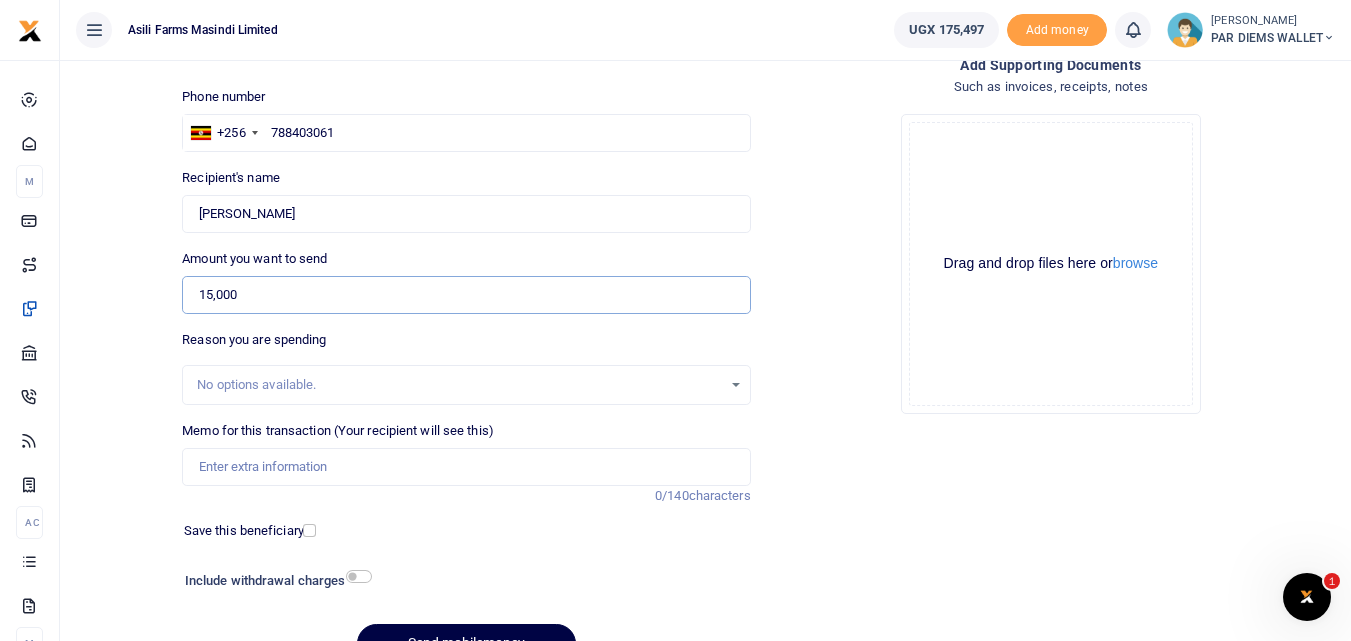 scroll, scrollTop: 189, scrollLeft: 0, axis: vertical 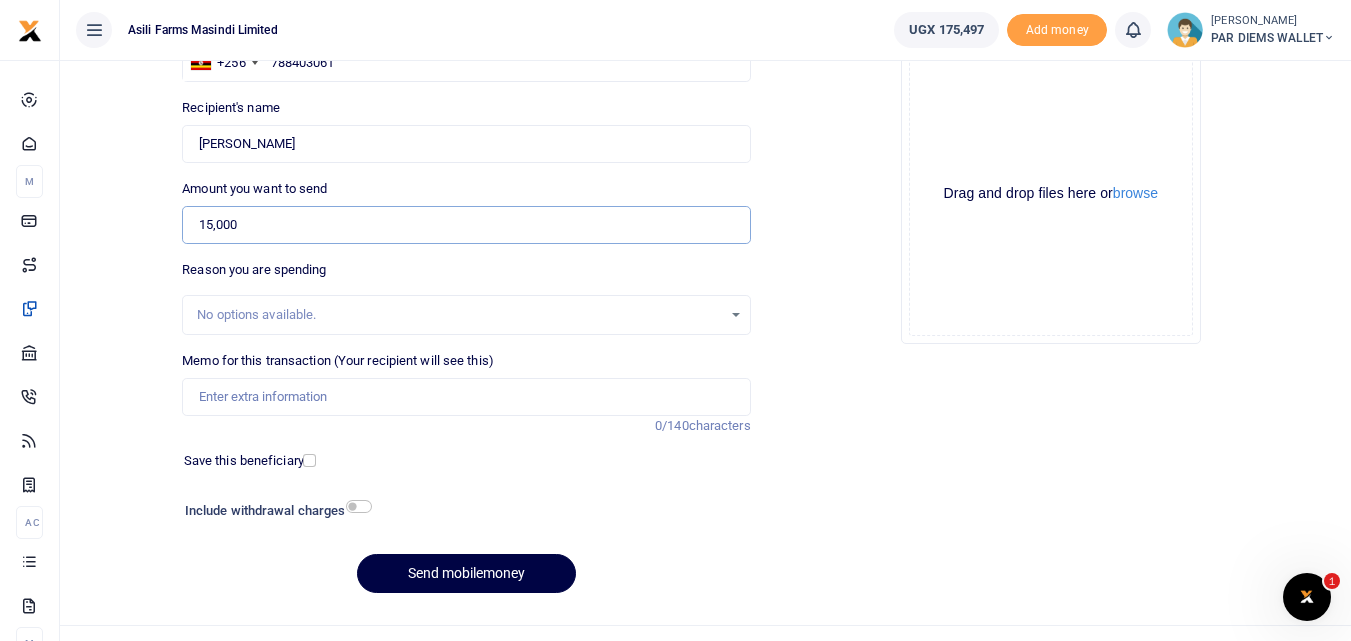 type on "15,000" 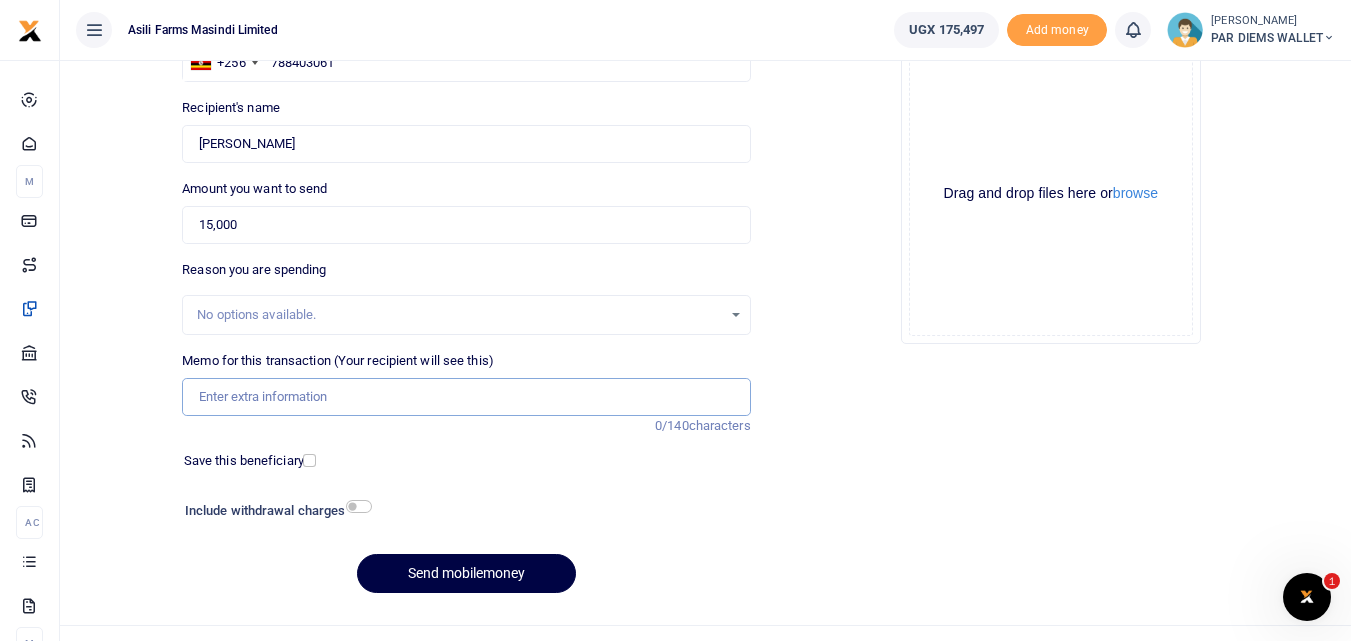 click on "Memo for this transaction (Your recipient will see this)" at bounding box center [466, 397] 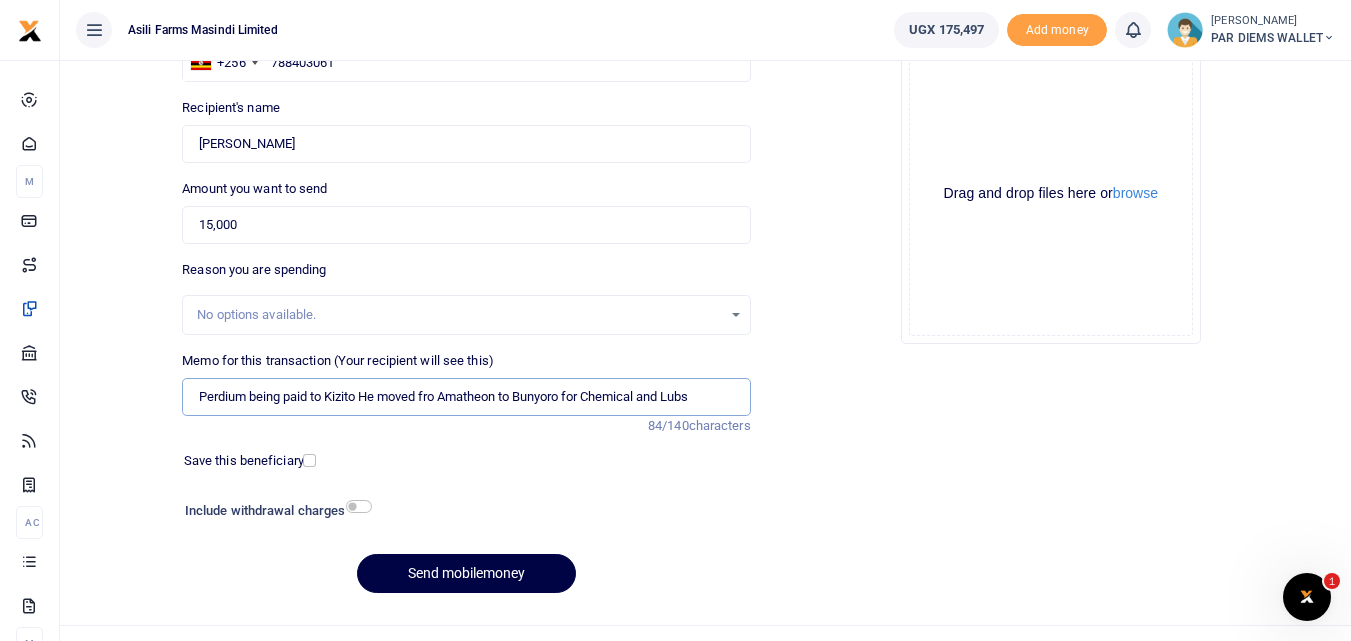type on "Perdium being paid to Kizito He moved fro Amatheon to Bunyoro for Chemical and Lubs" 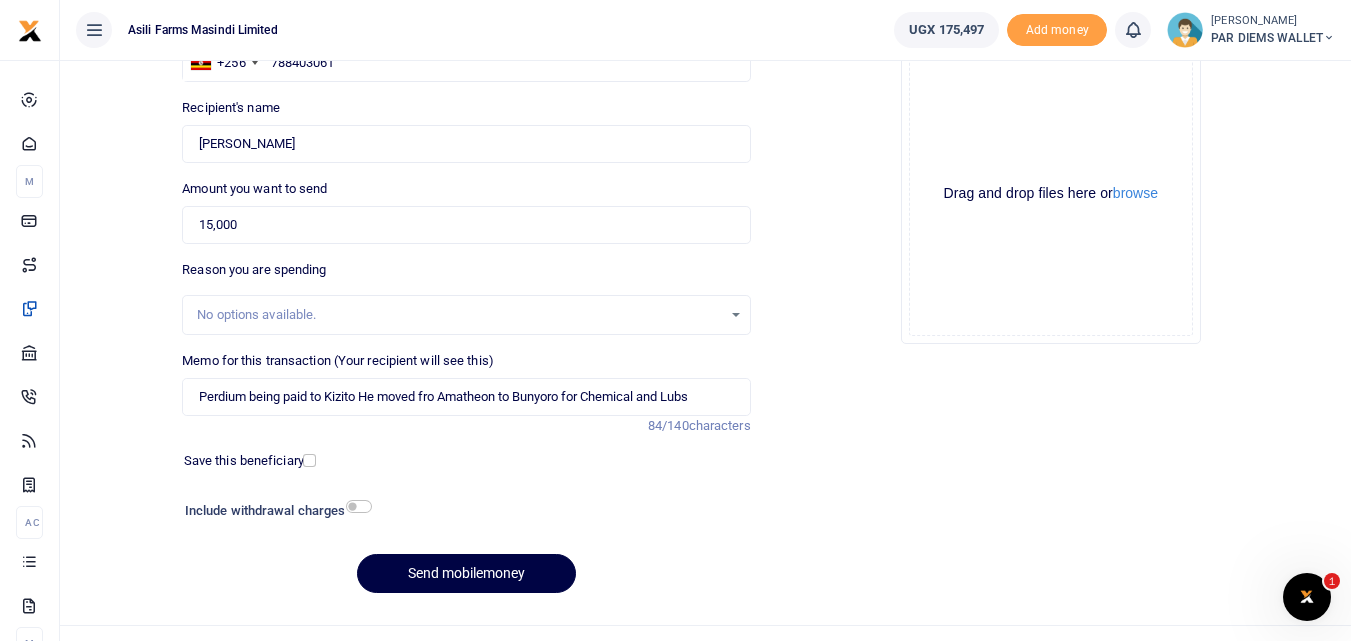 click on "Drag and drop files here or  browse Powered by  Uppy" 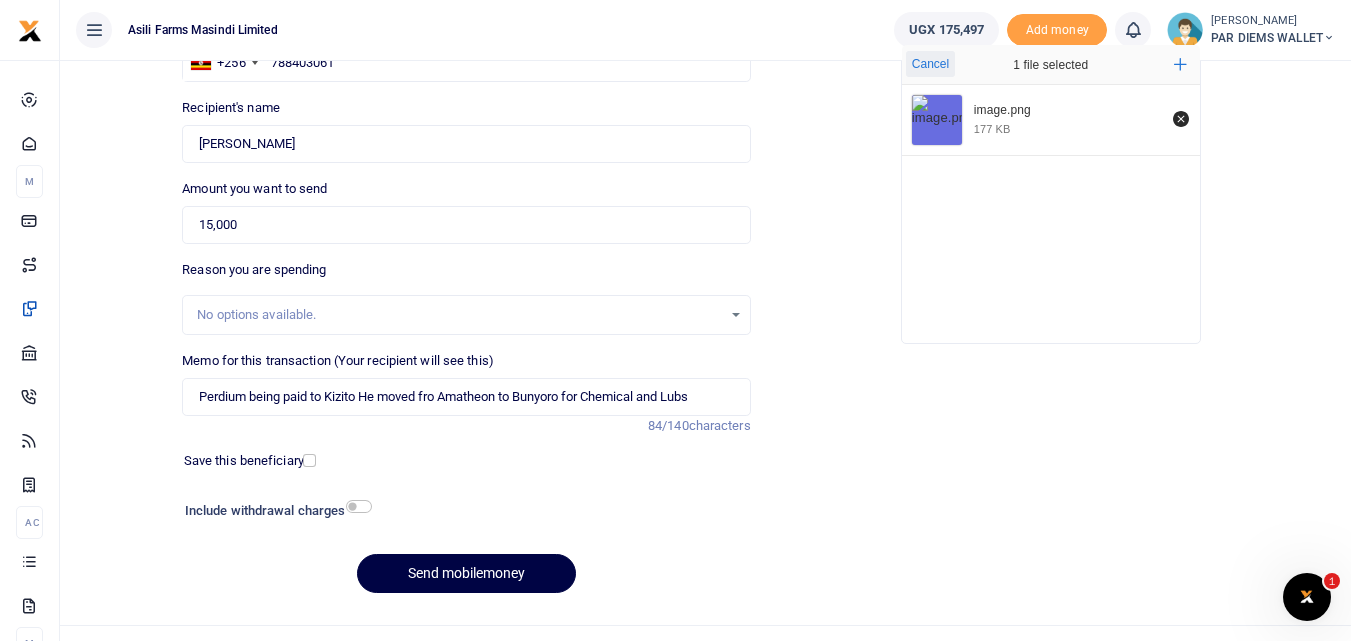 type 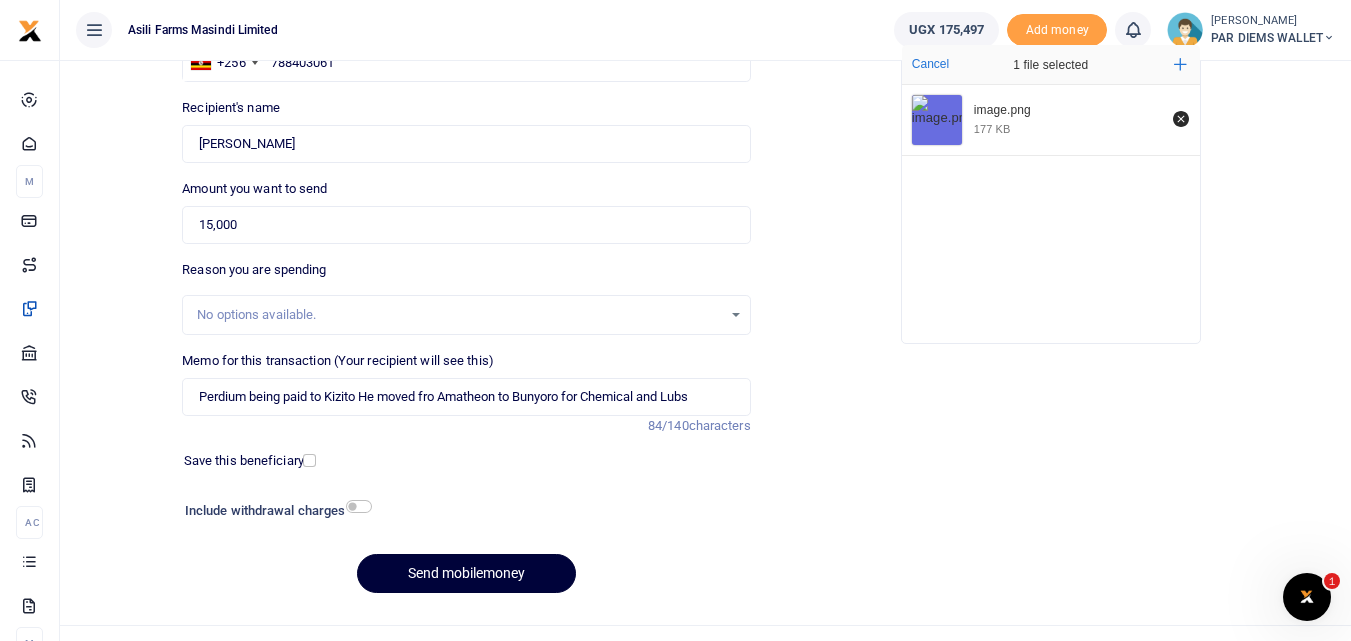 click on "Send mobilemoney" at bounding box center (466, 573) 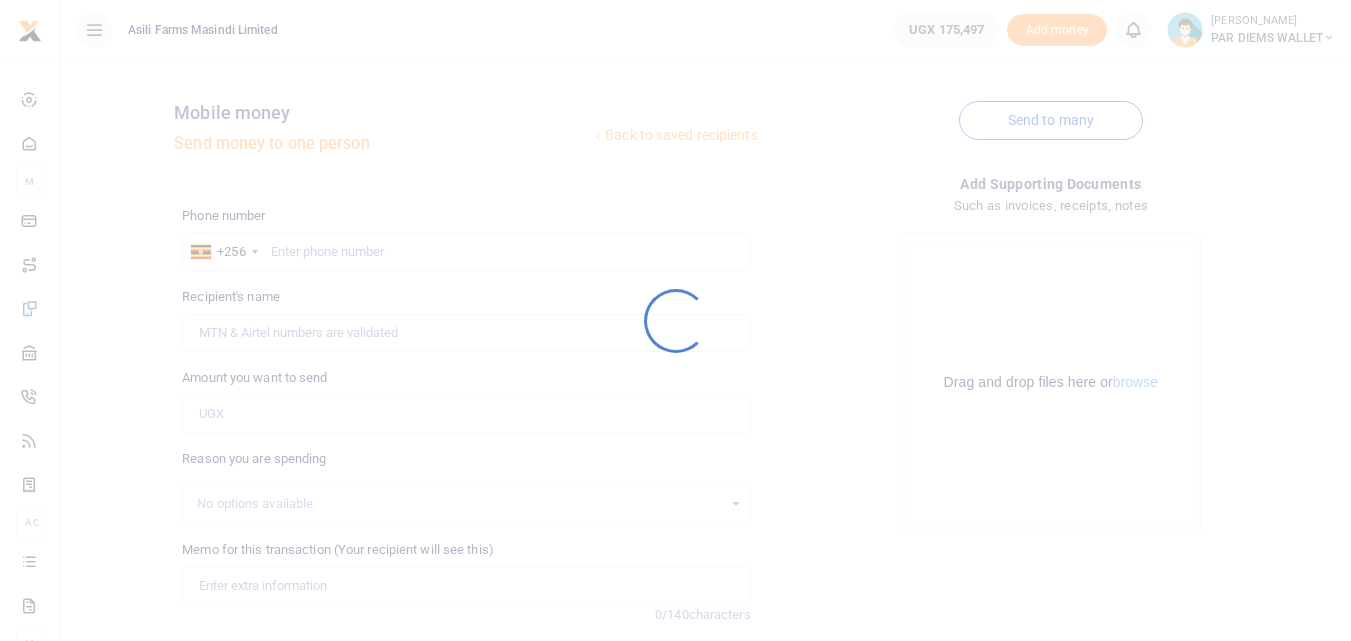 scroll, scrollTop: 189, scrollLeft: 0, axis: vertical 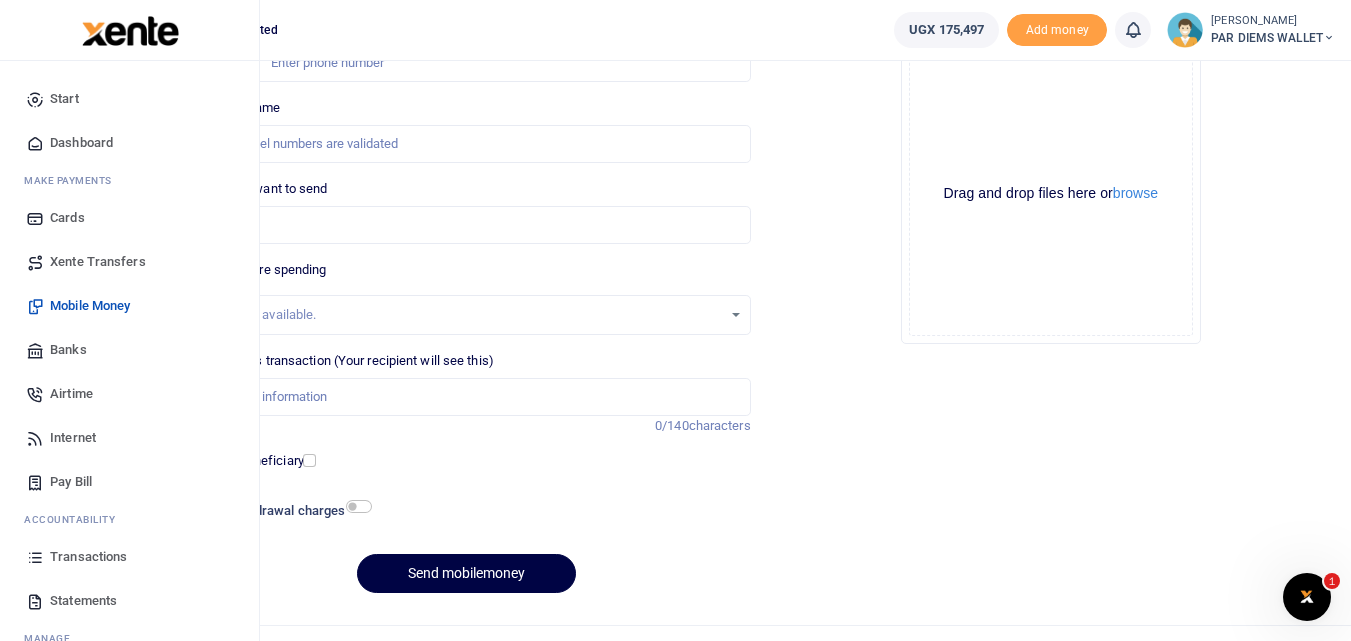 click at bounding box center (35, 557) 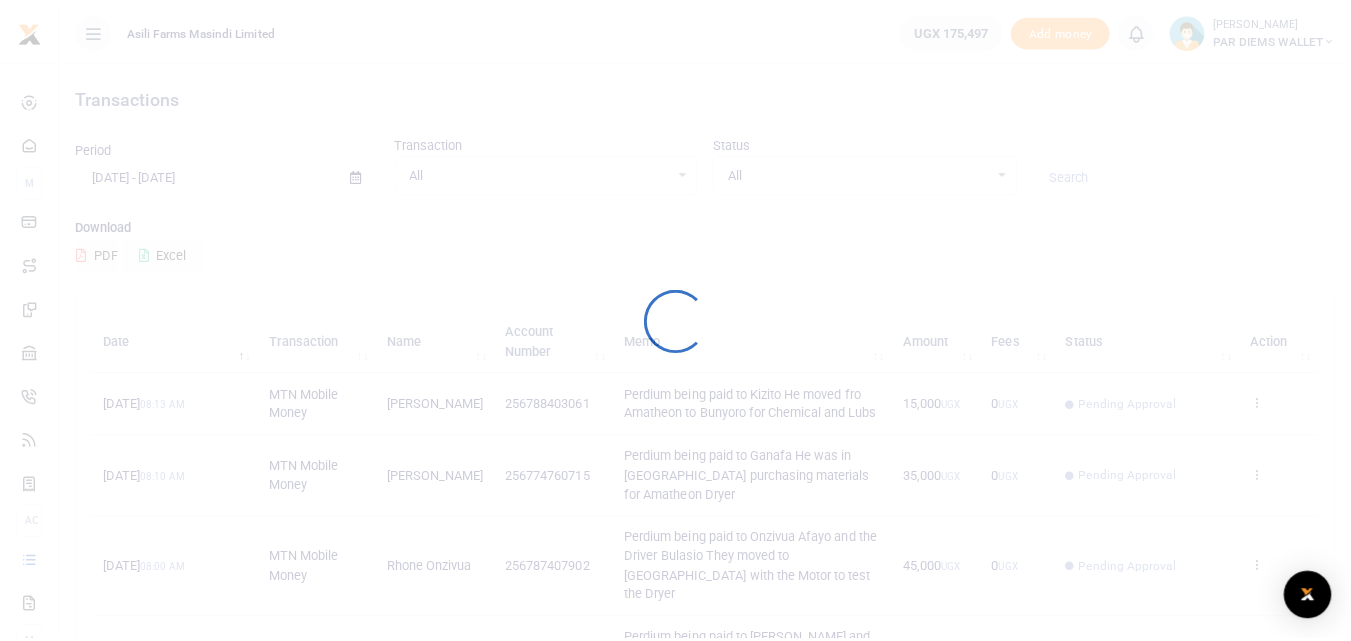 scroll, scrollTop: 0, scrollLeft: 0, axis: both 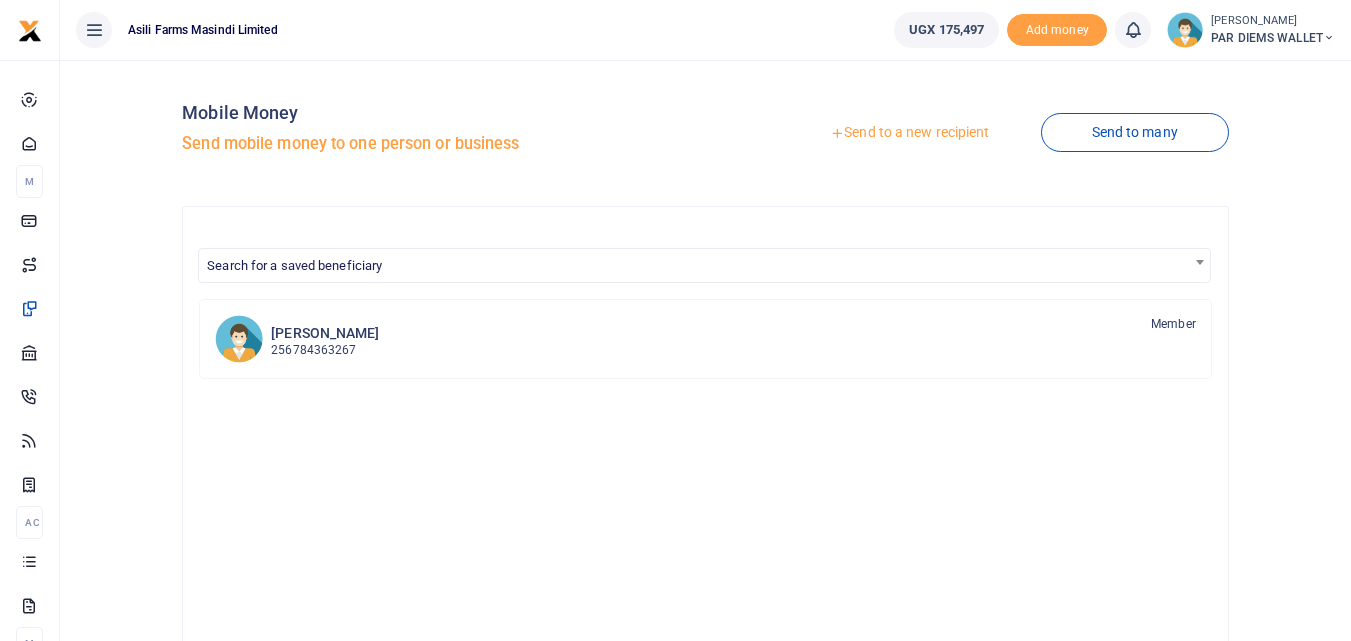 click on "Send to a new recipient" at bounding box center (909, 133) 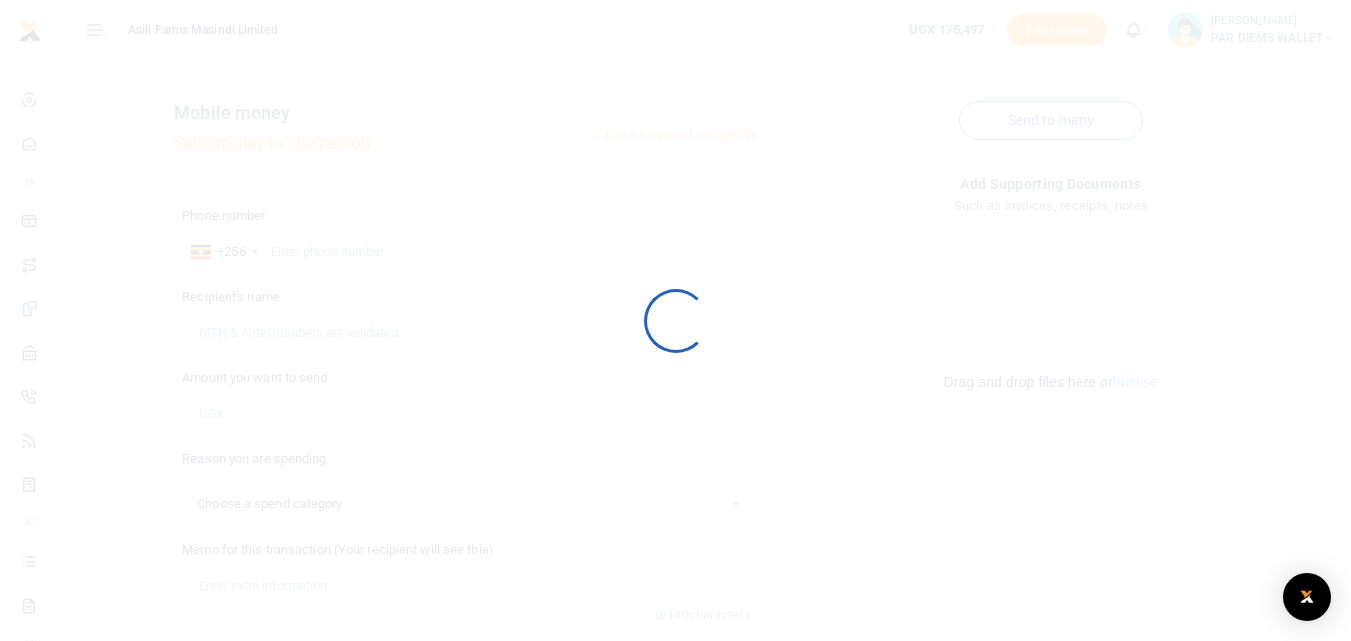 scroll, scrollTop: 0, scrollLeft: 0, axis: both 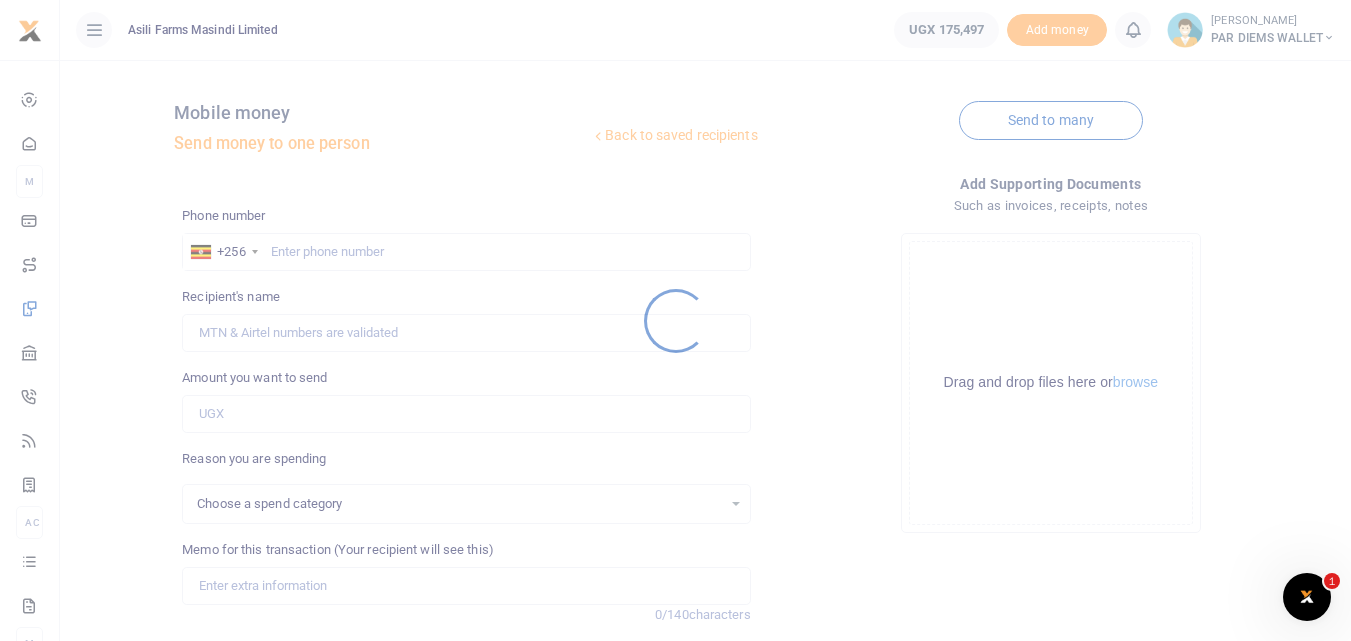 select 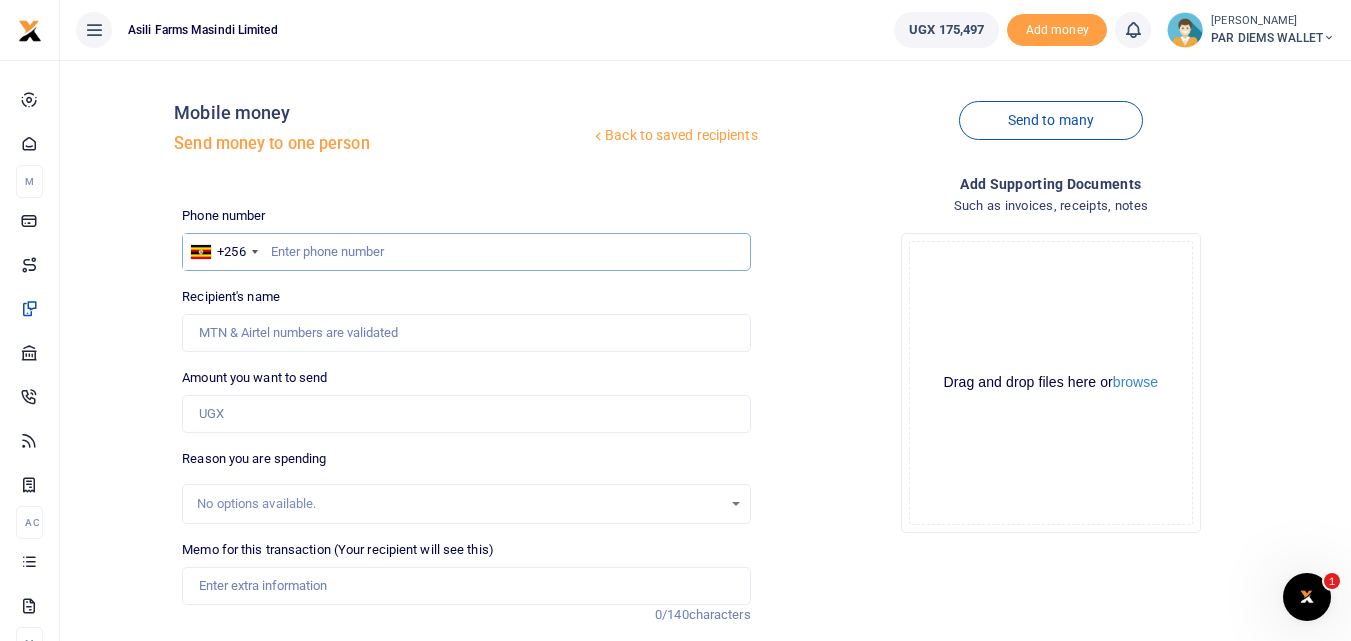 click at bounding box center [466, 252] 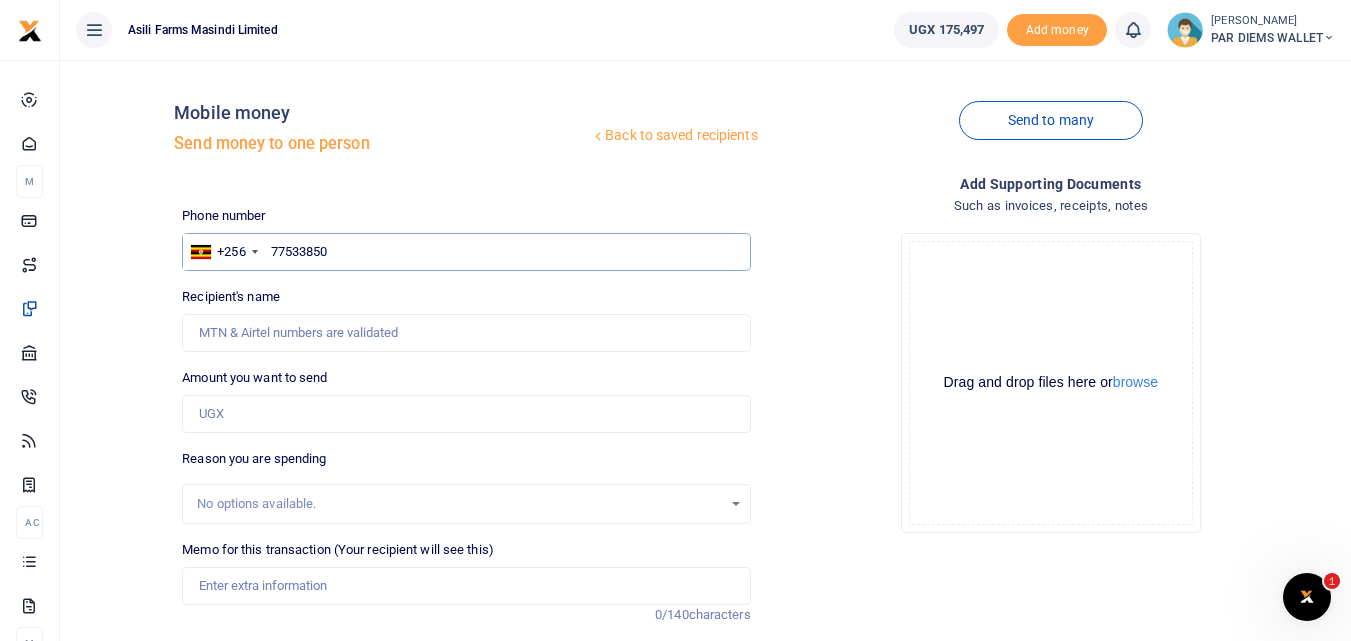 type on "775338500" 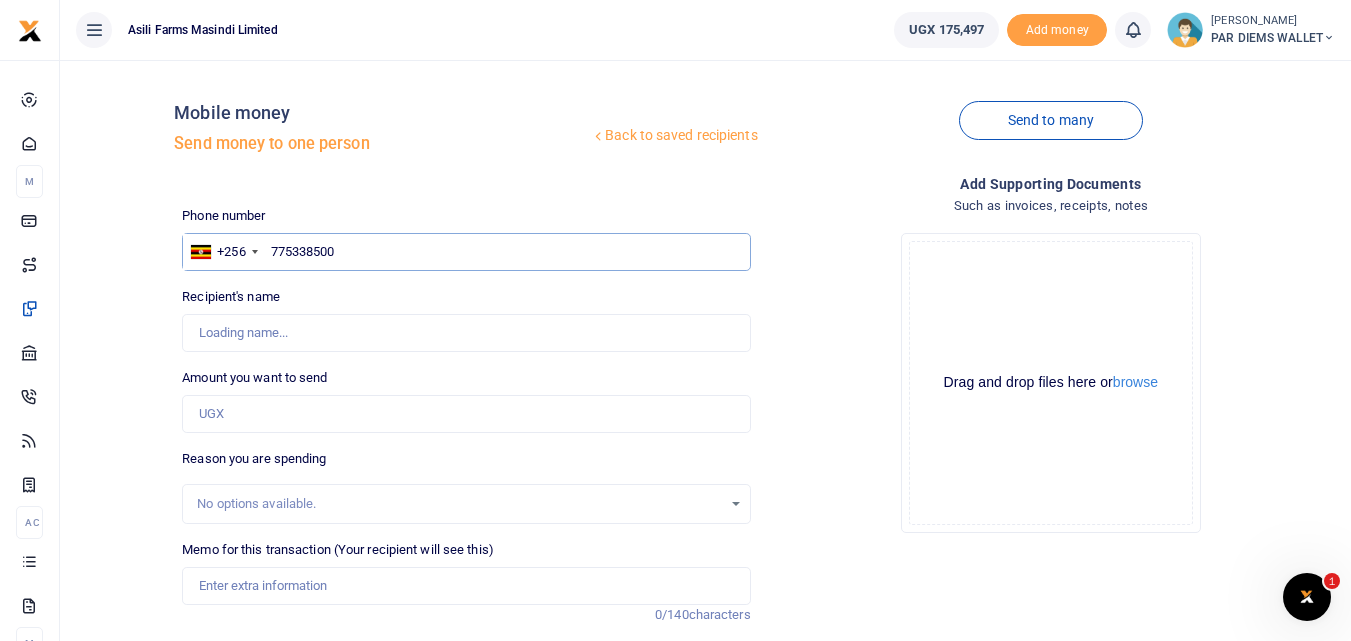 type on "John Byaruhanga" 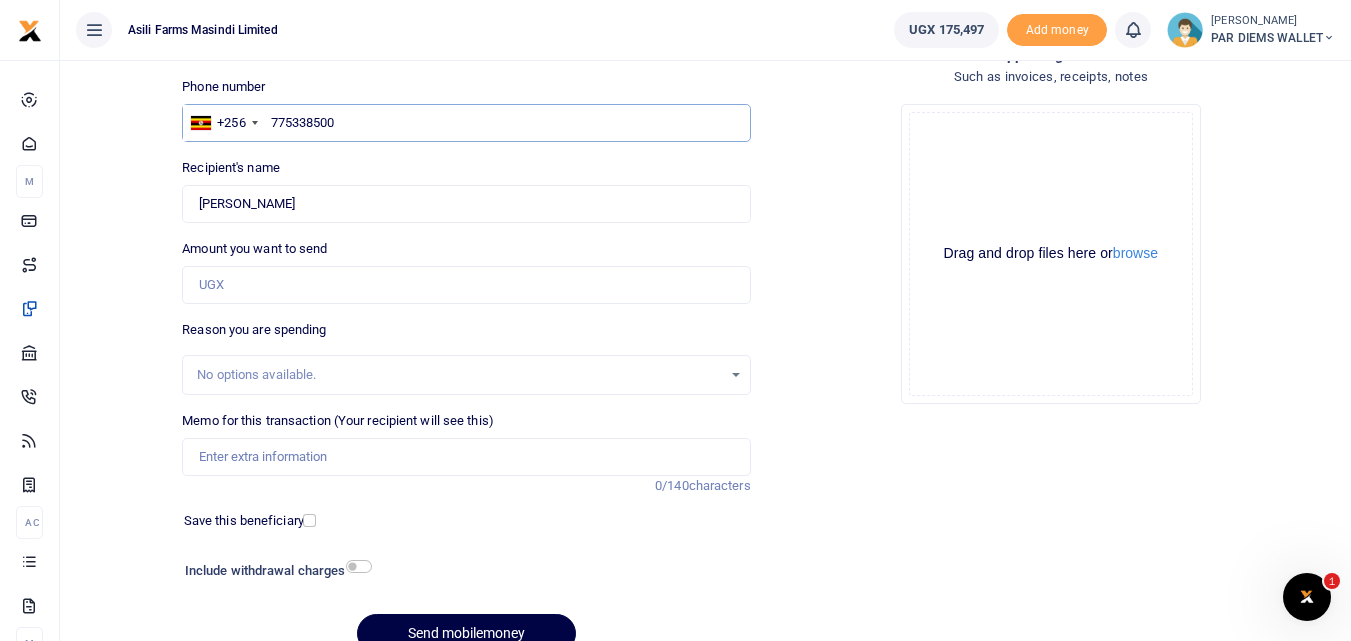 scroll, scrollTop: 139, scrollLeft: 0, axis: vertical 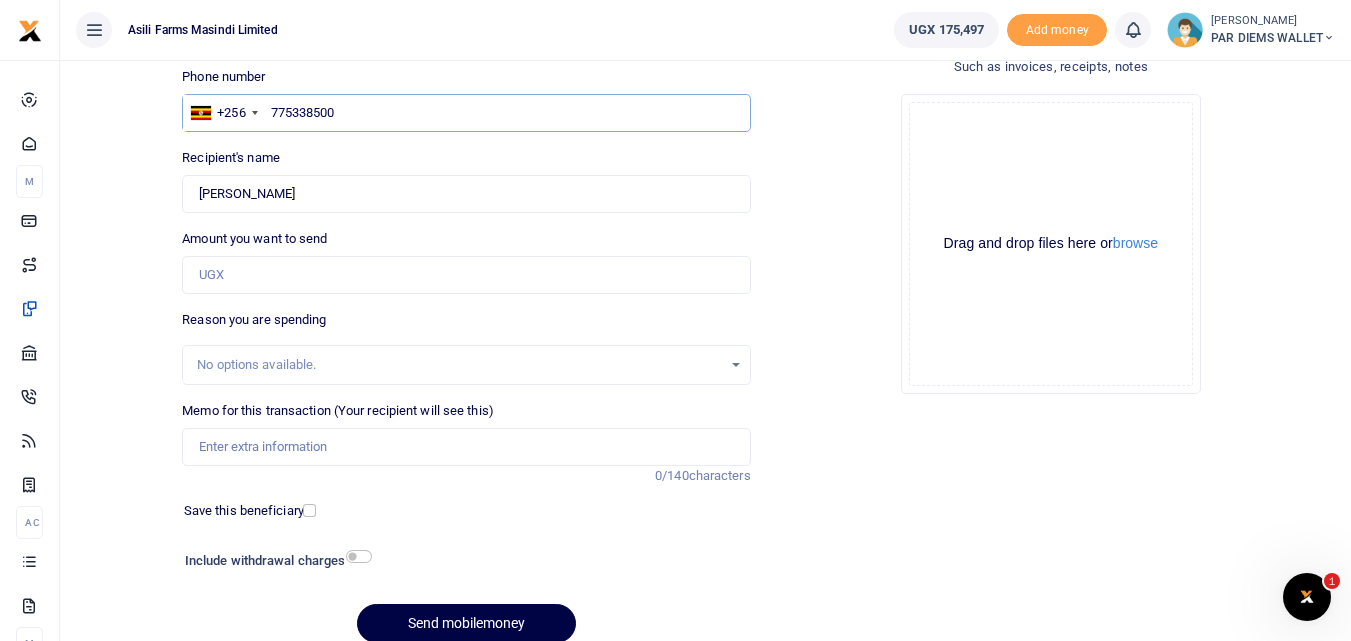 type on "775338500" 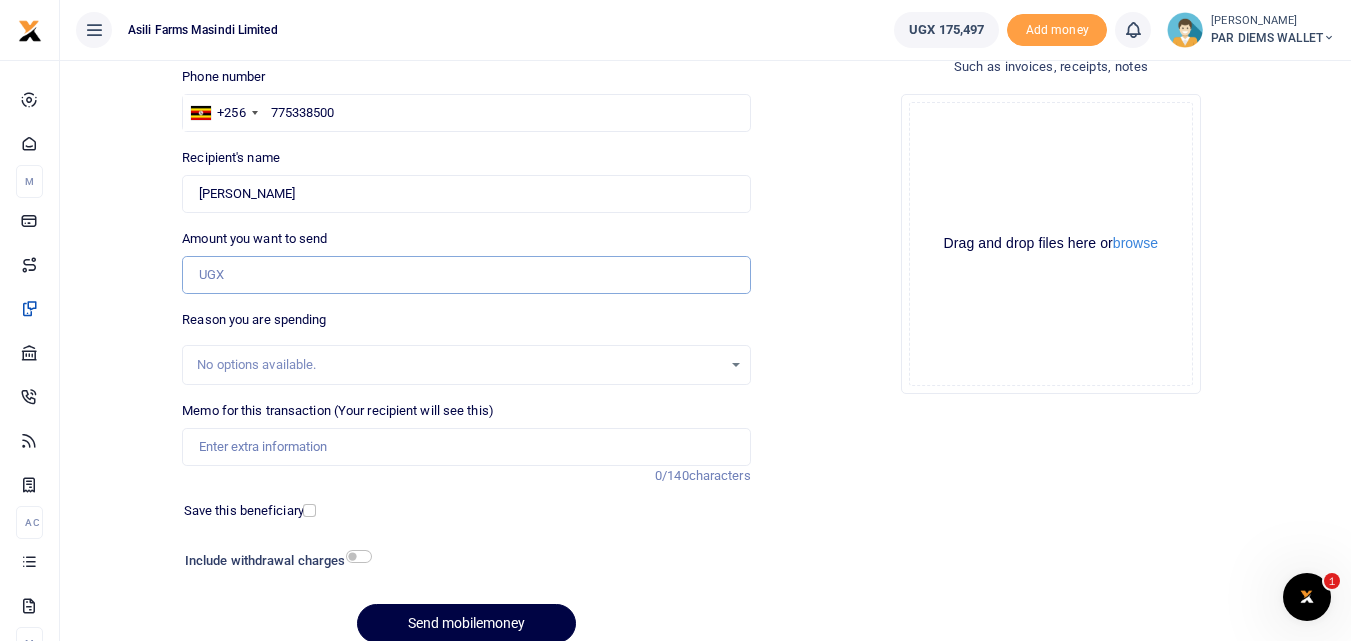 click on "Amount you want to send" at bounding box center (466, 275) 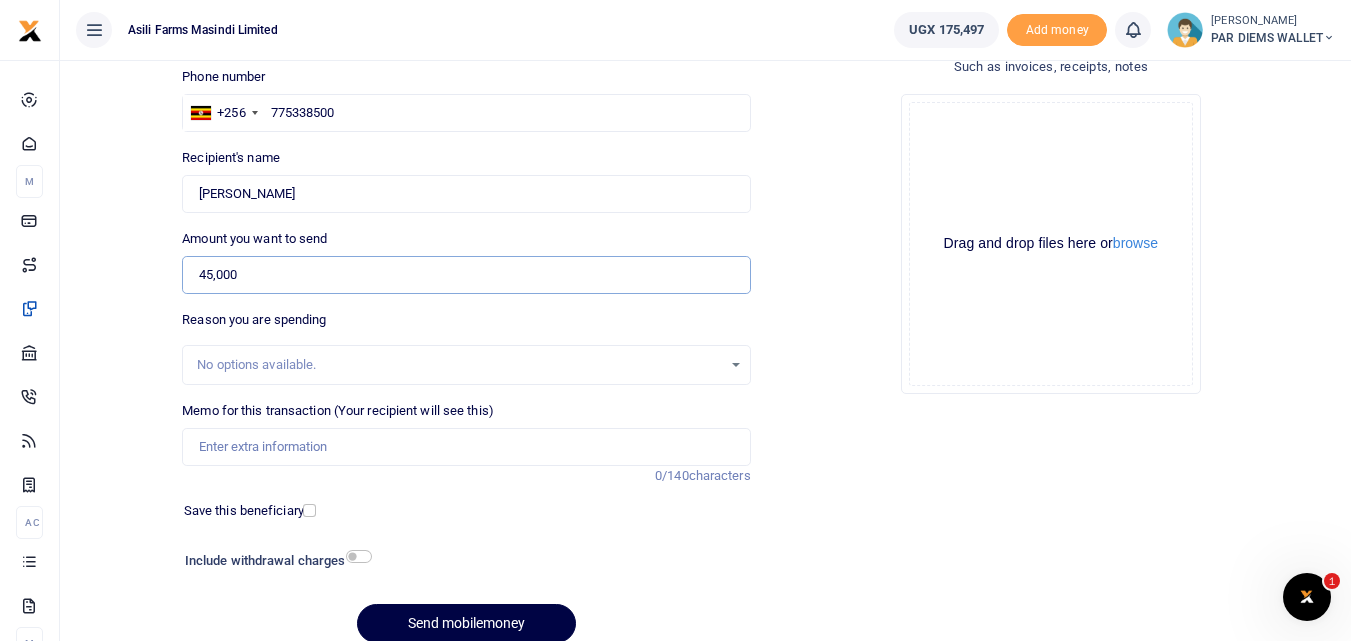 type on "45,000" 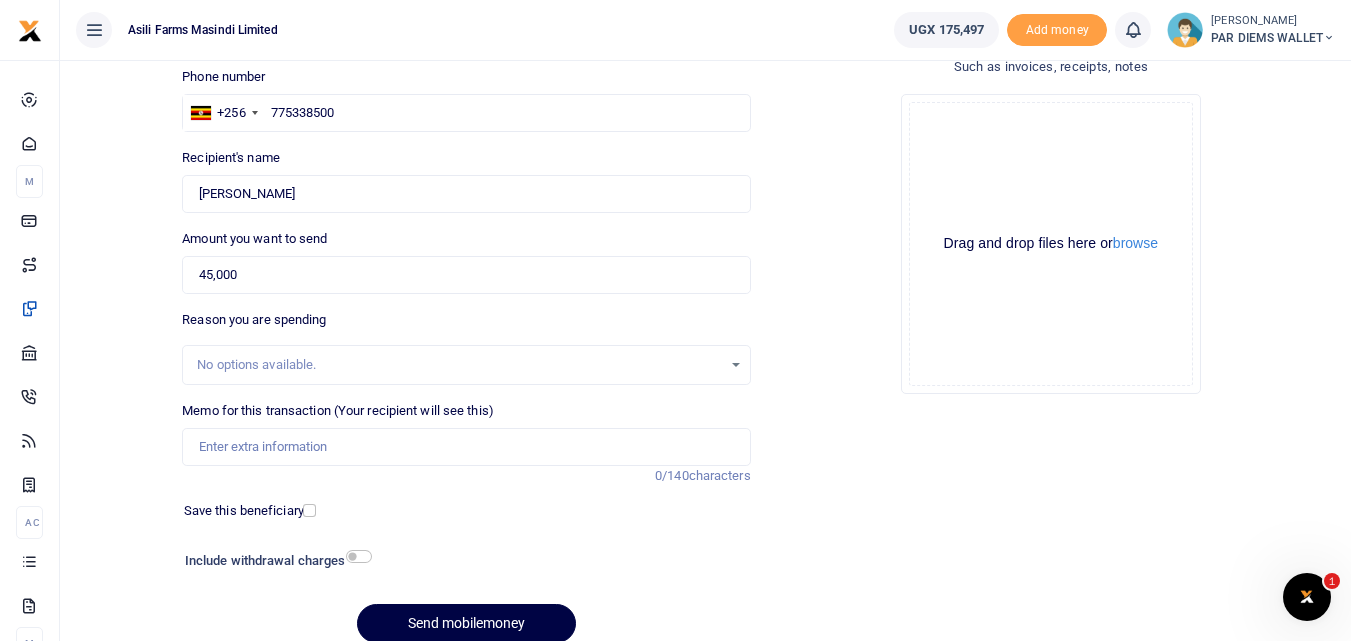 drag, startPoint x: 1348, startPoint y: 284, endPoint x: 1350, endPoint y: 332, distance: 48.04165 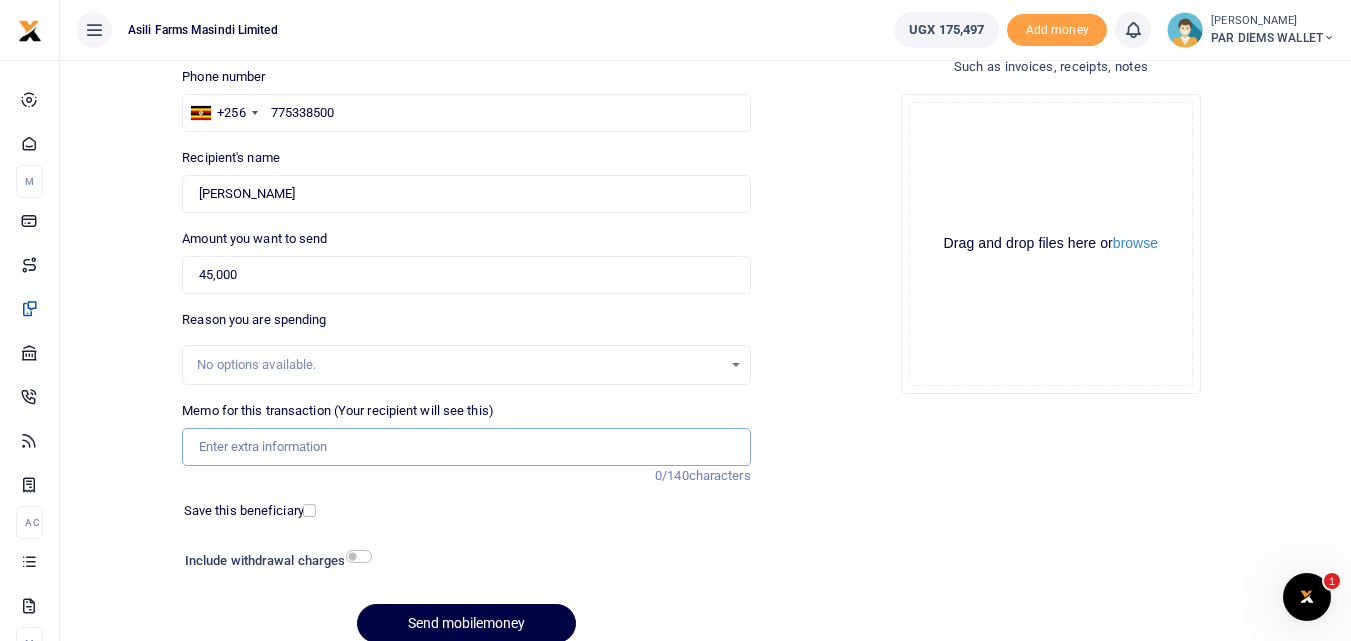 click on "Memo for this transaction (Your recipient will see this)" at bounding box center (466, 447) 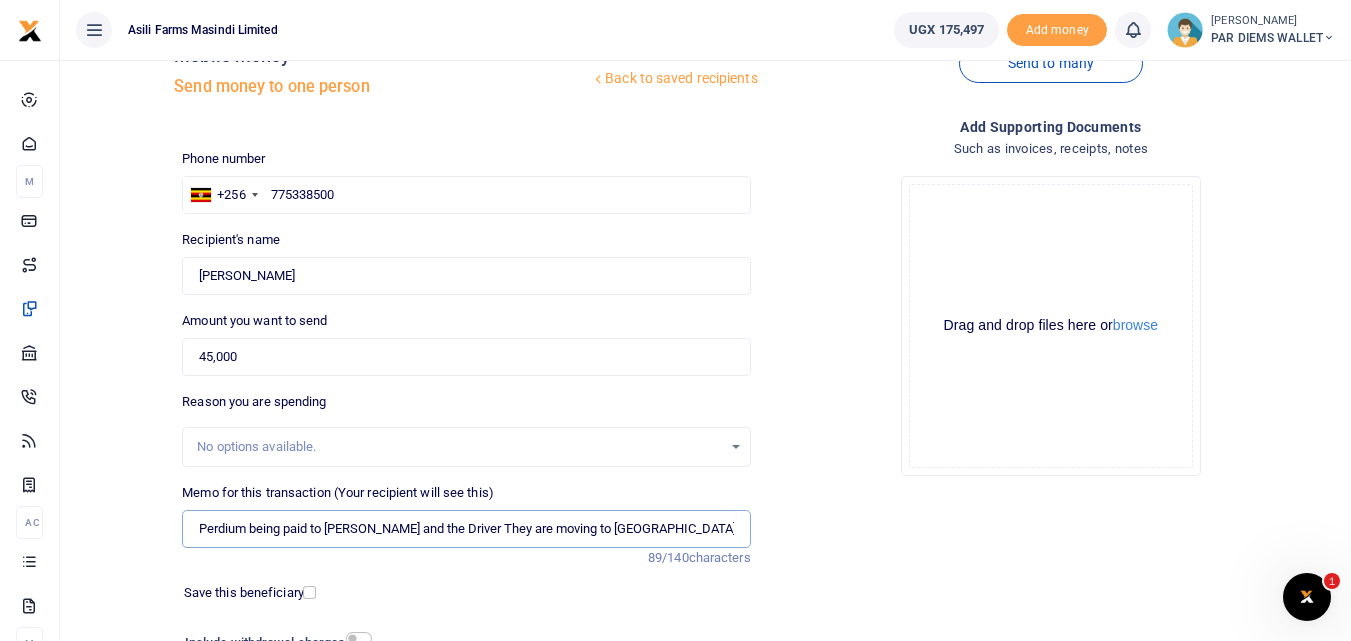 scroll, scrollTop: 26, scrollLeft: 0, axis: vertical 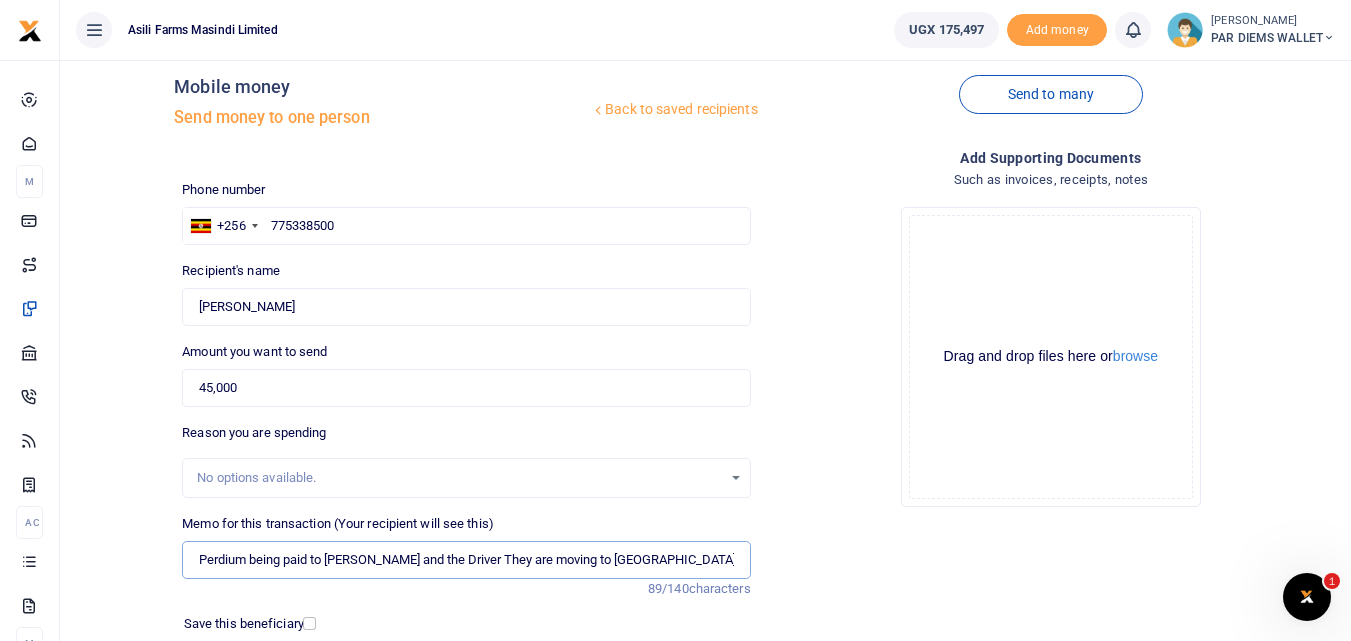 type on "Perdium being paid to John Fisher and the Driver They are moving to Amatheon for repairs" 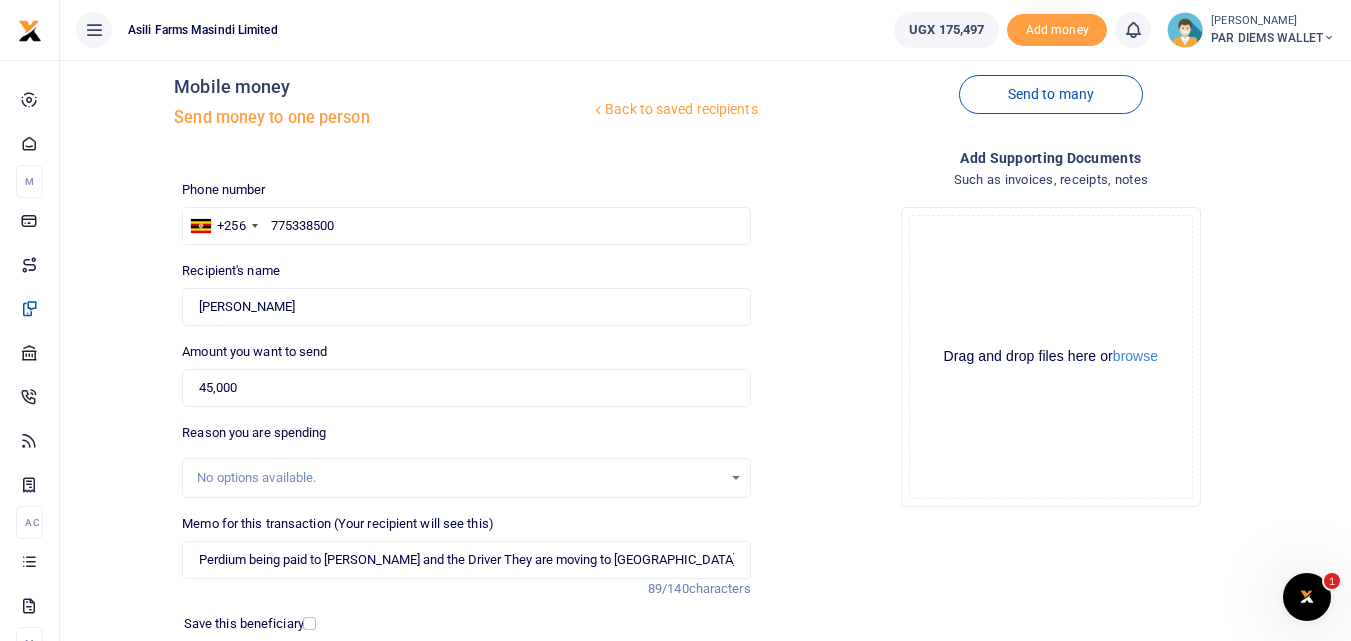 click on "Drag and drop files here or  browse Powered by  Uppy" 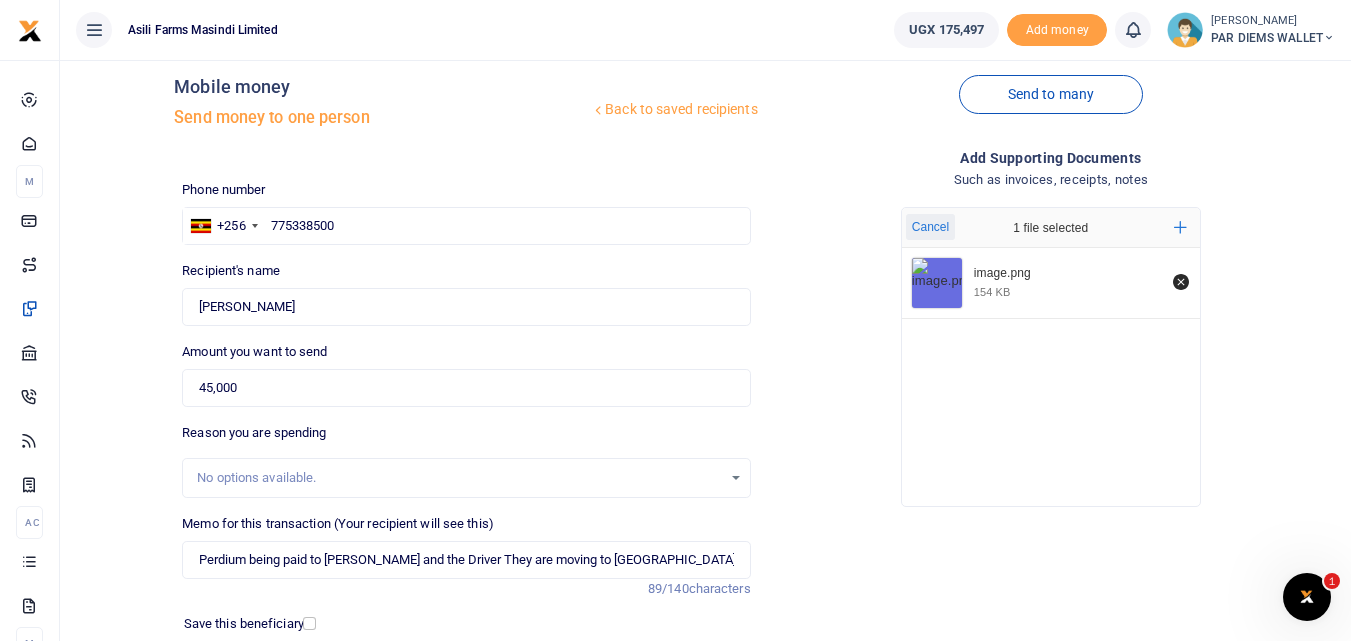 type 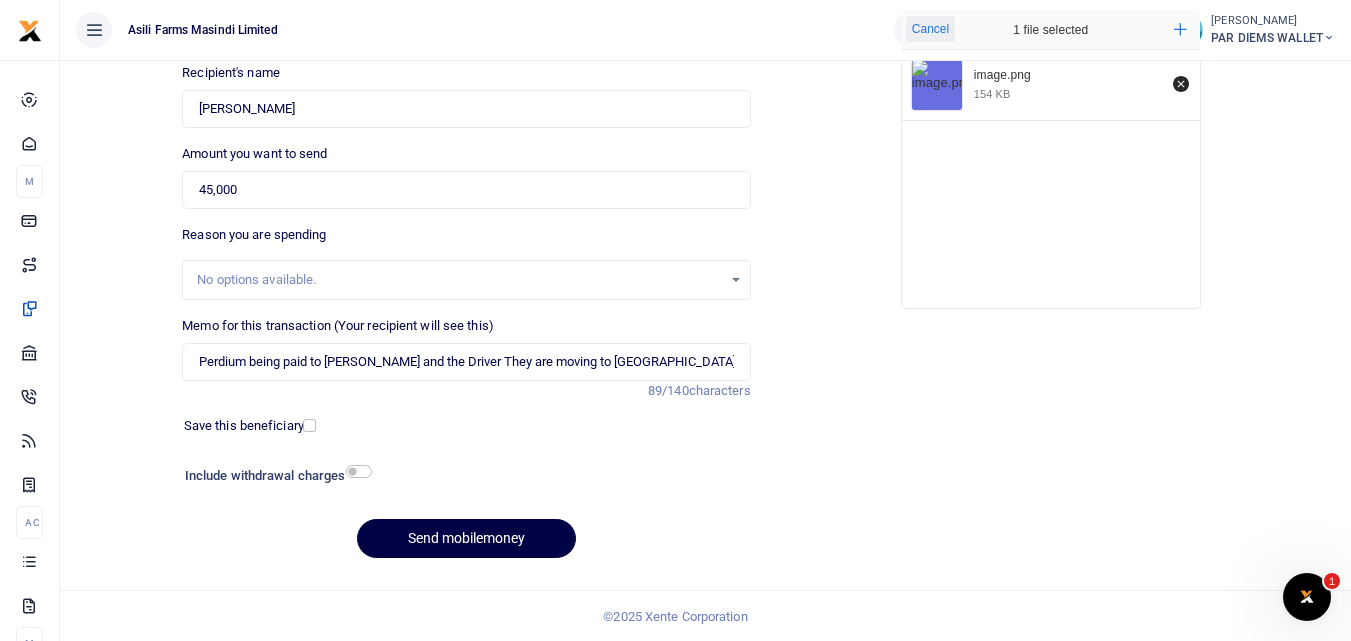 scroll, scrollTop: 225, scrollLeft: 0, axis: vertical 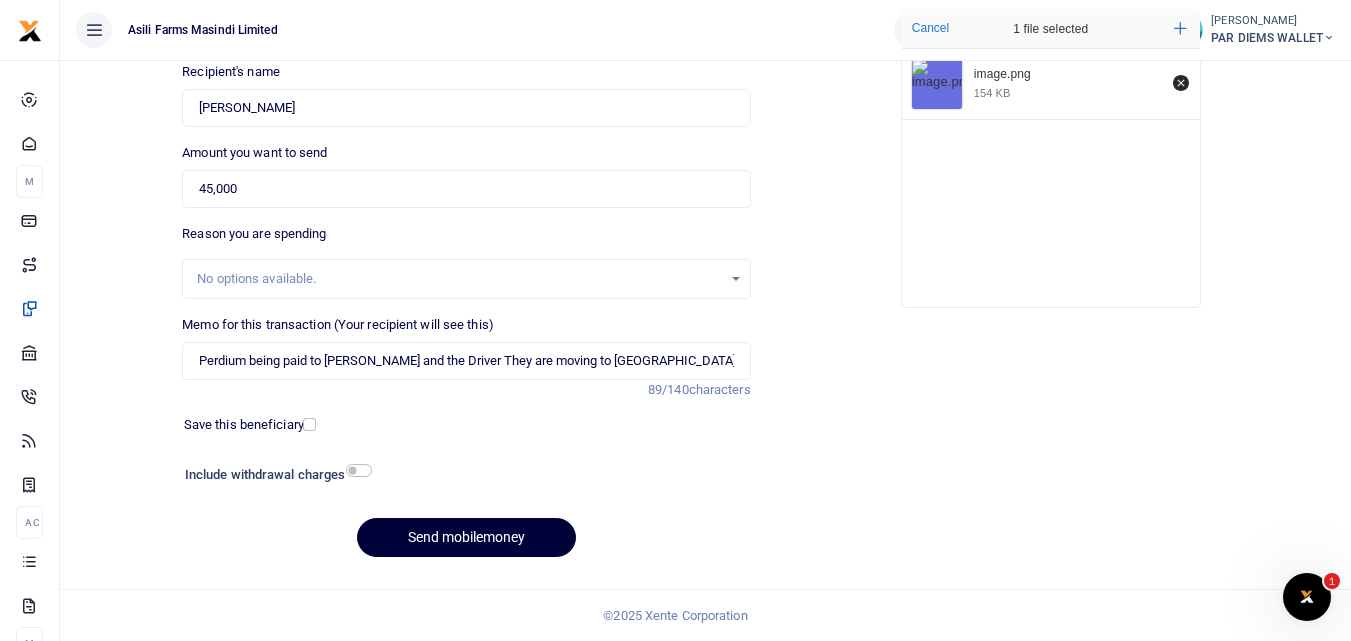 click on "Send mobilemoney" at bounding box center (466, 537) 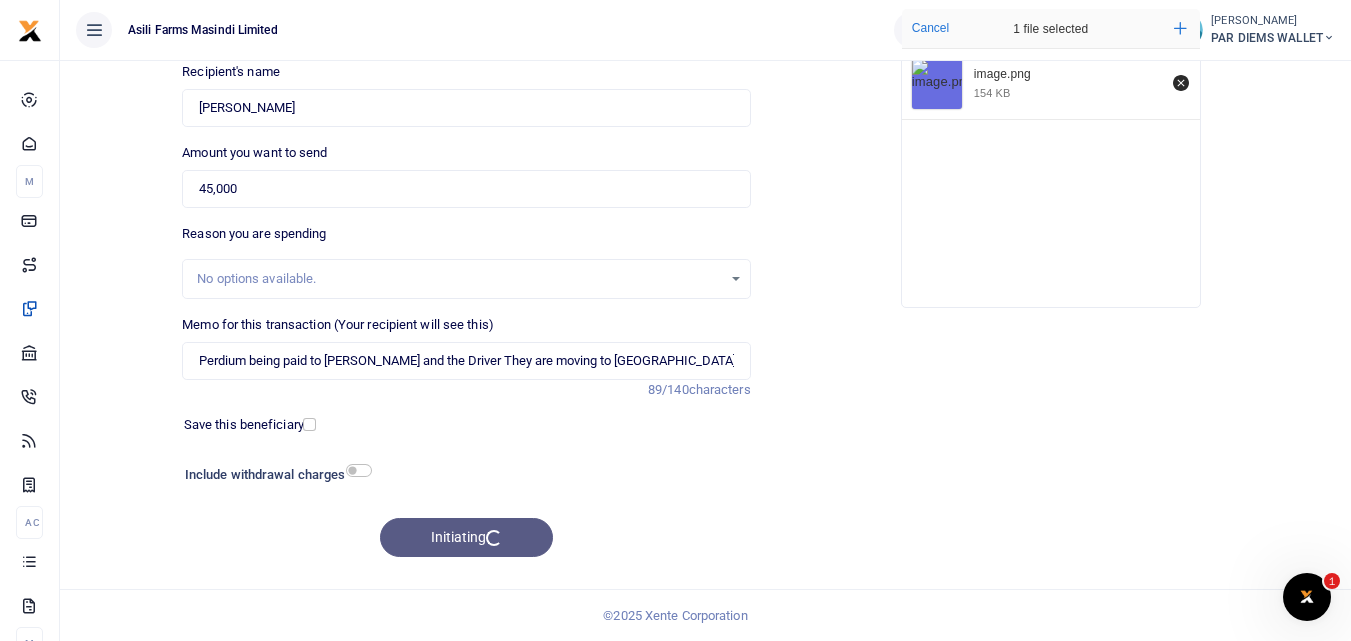 click on "Initiating" at bounding box center (466, 537) 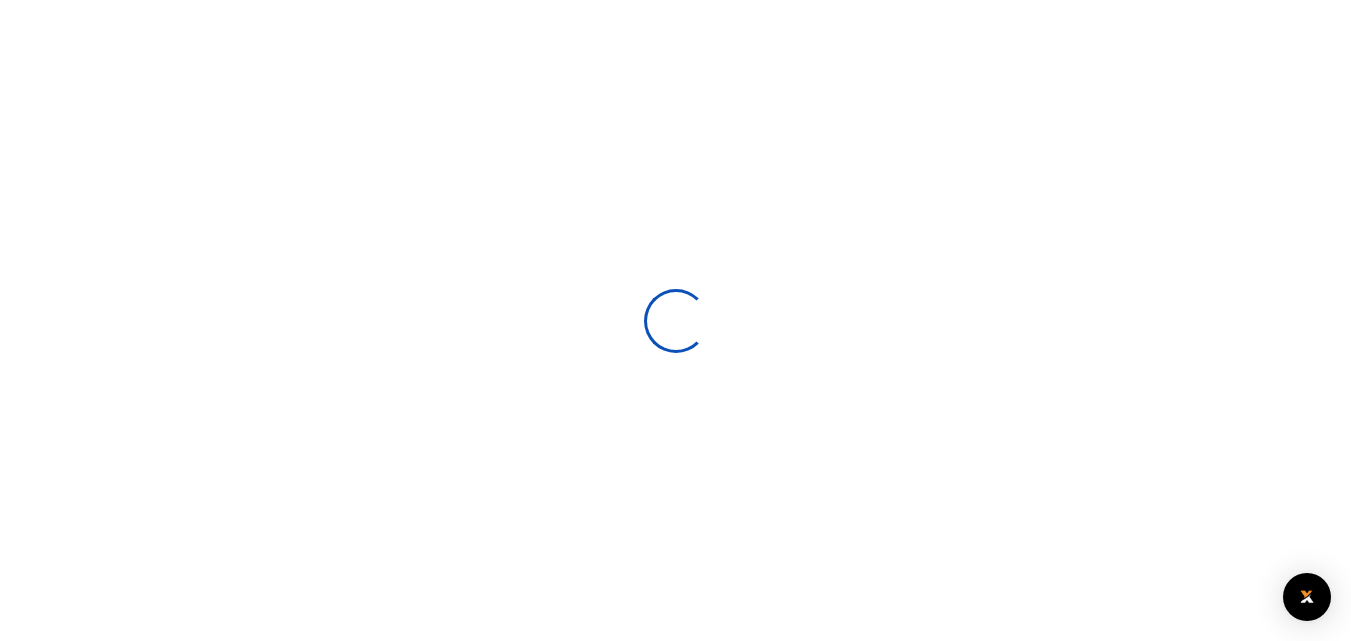 select 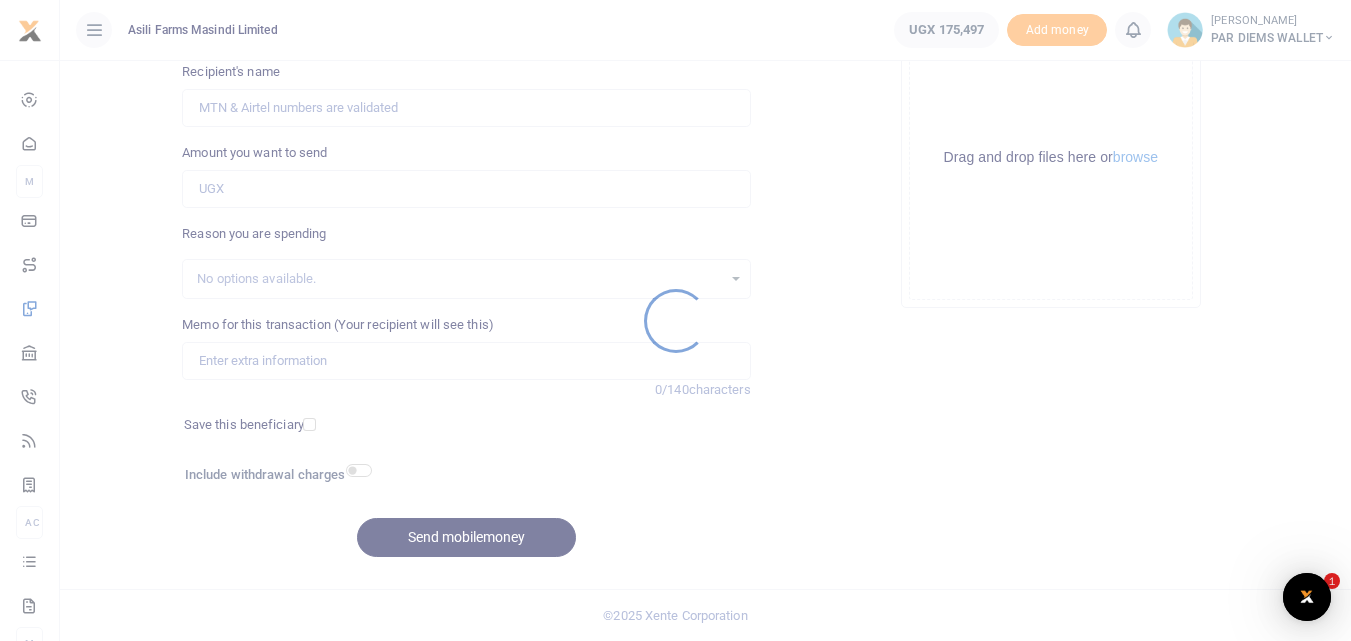 scroll, scrollTop: 0, scrollLeft: 0, axis: both 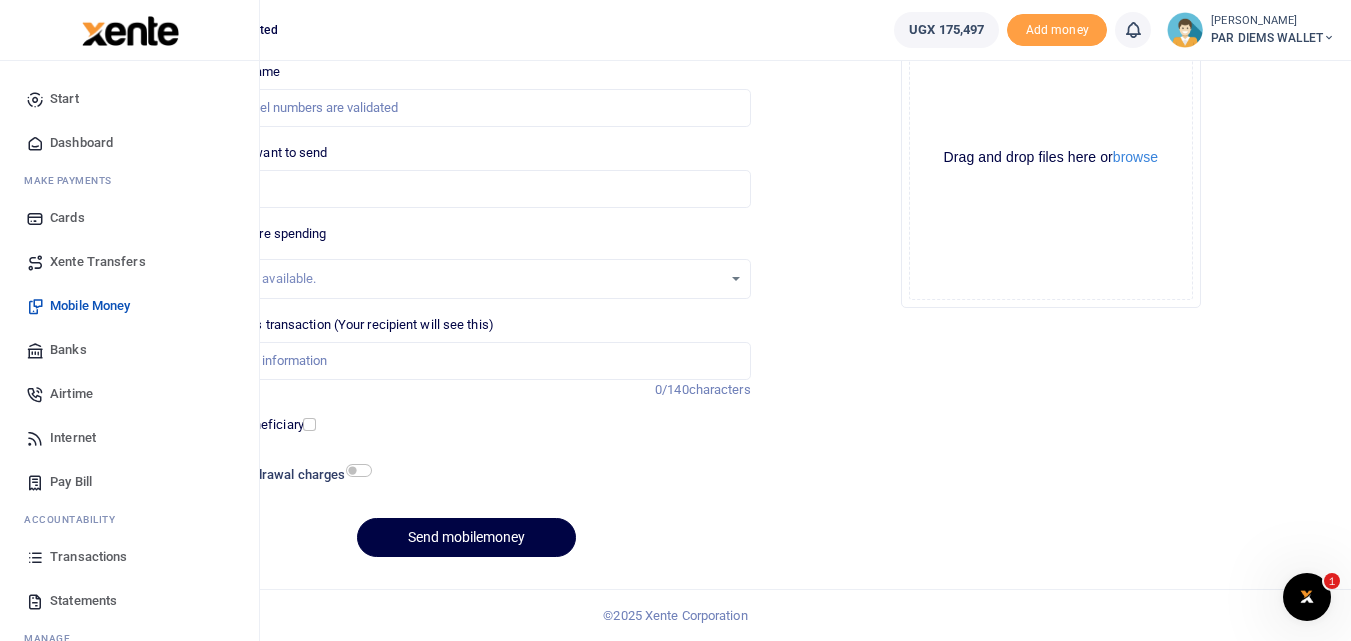 click at bounding box center (35, 557) 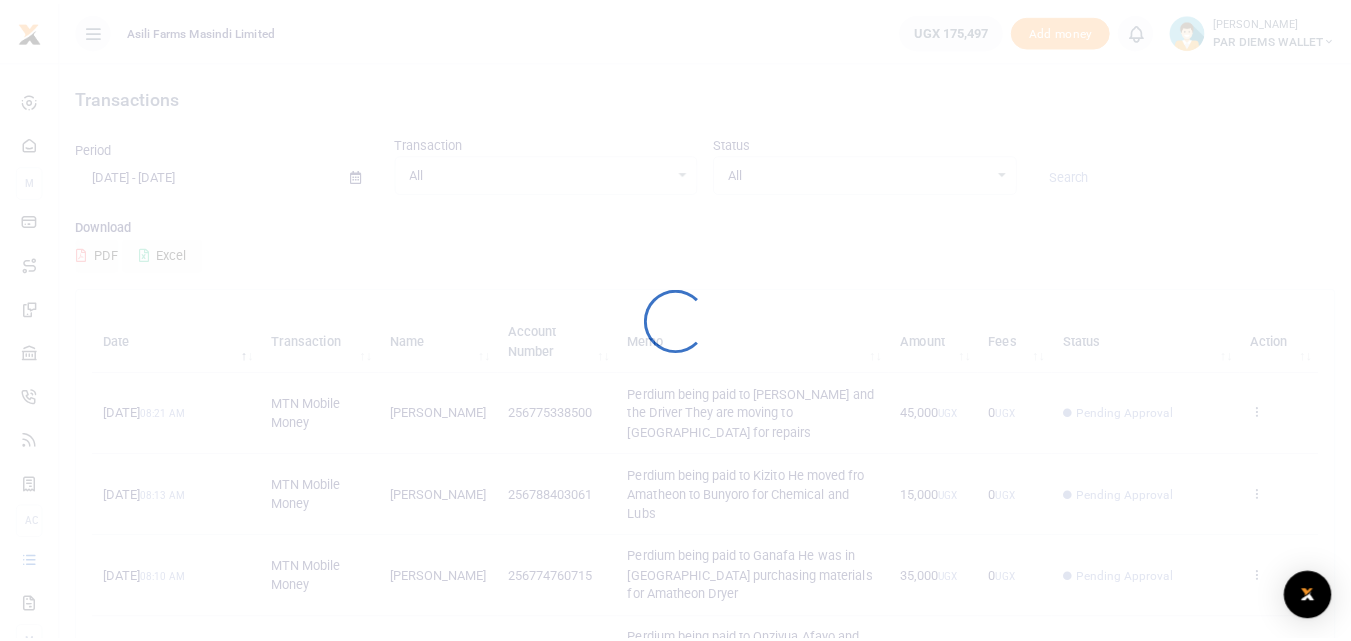scroll, scrollTop: 0, scrollLeft: 0, axis: both 